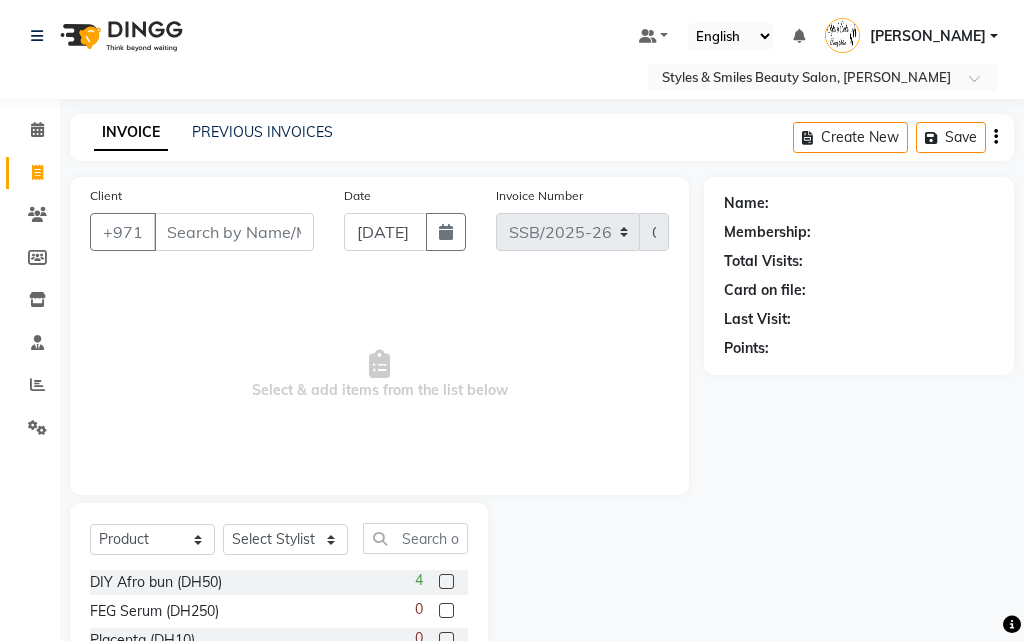 select on "product" 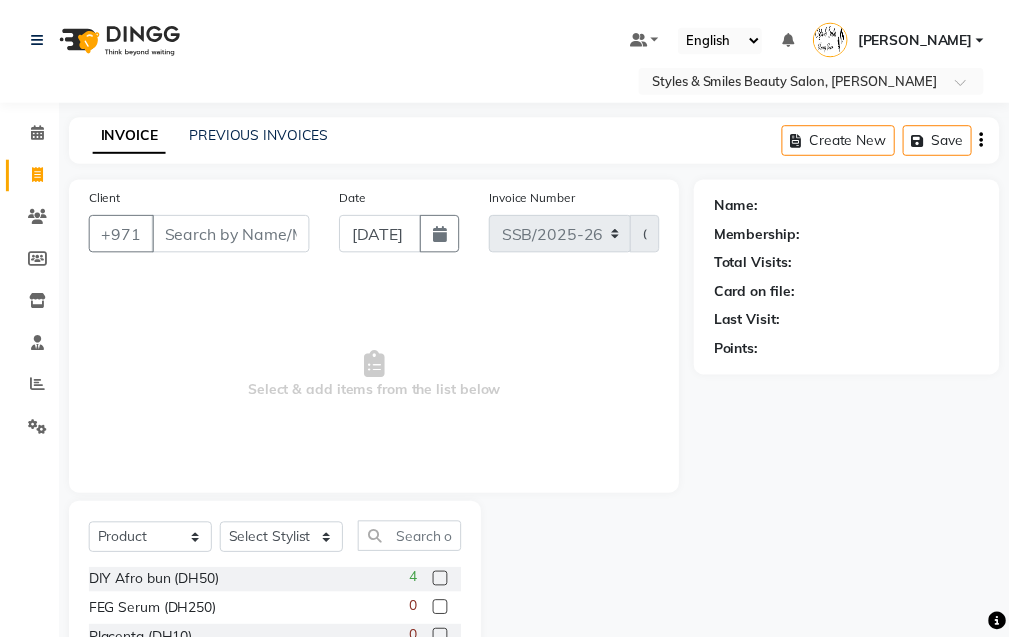 scroll, scrollTop: 0, scrollLeft: 0, axis: both 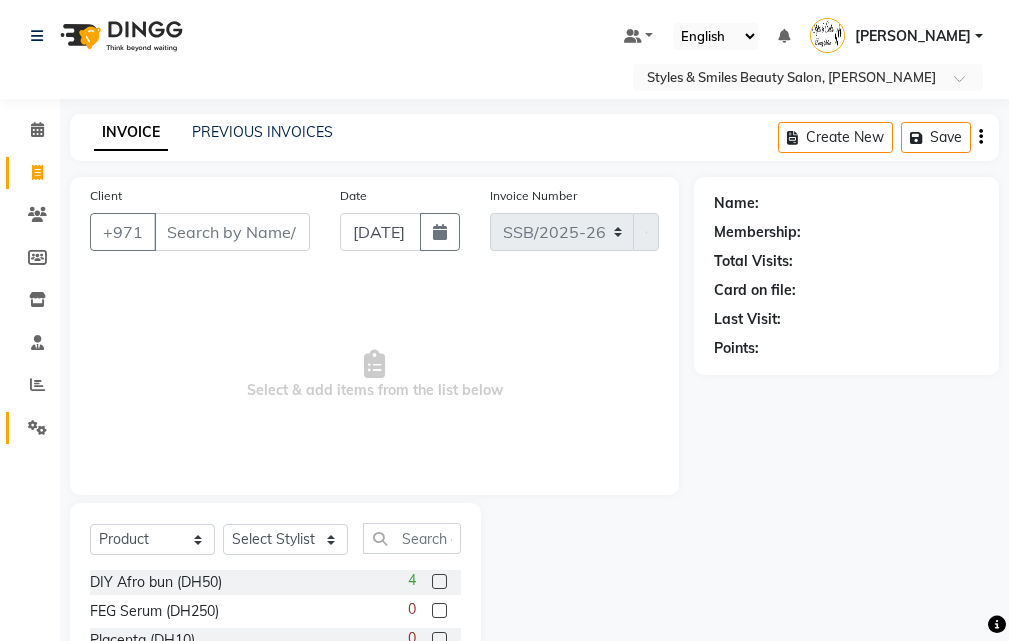 click on "Settings" 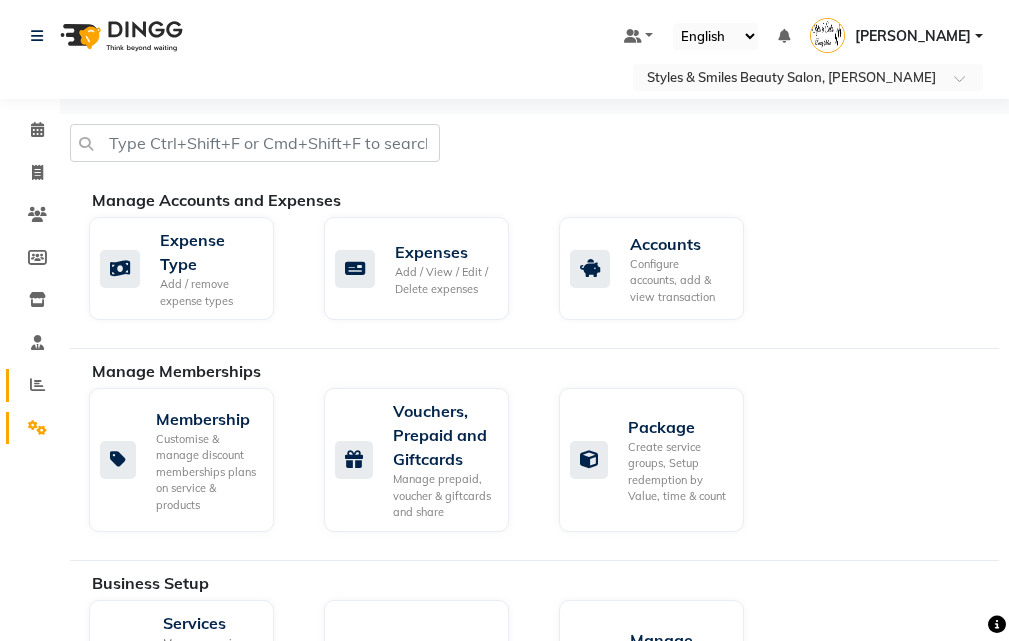 click 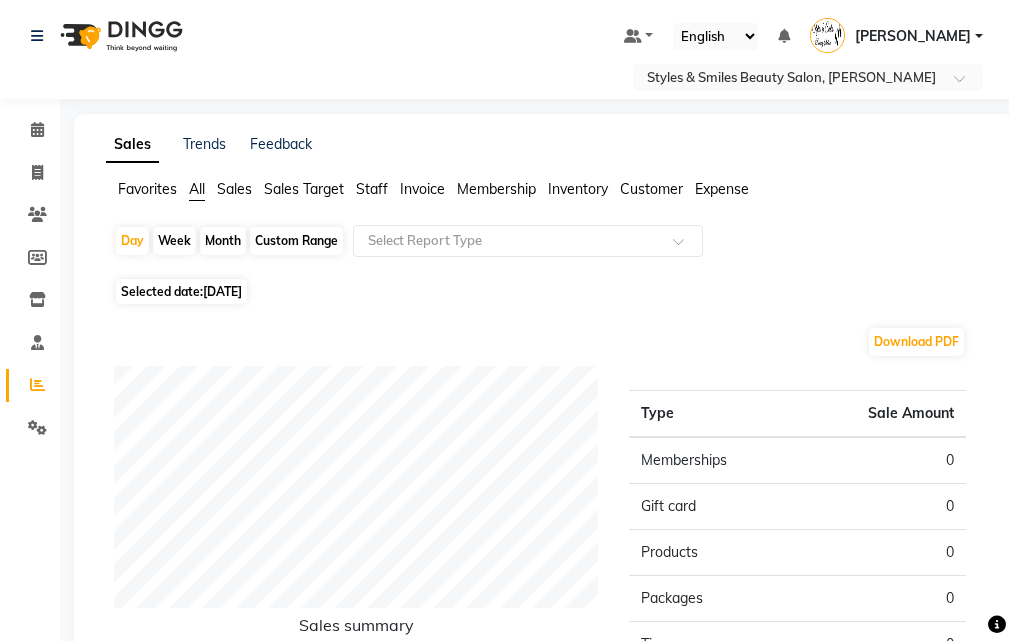 click on "Month" 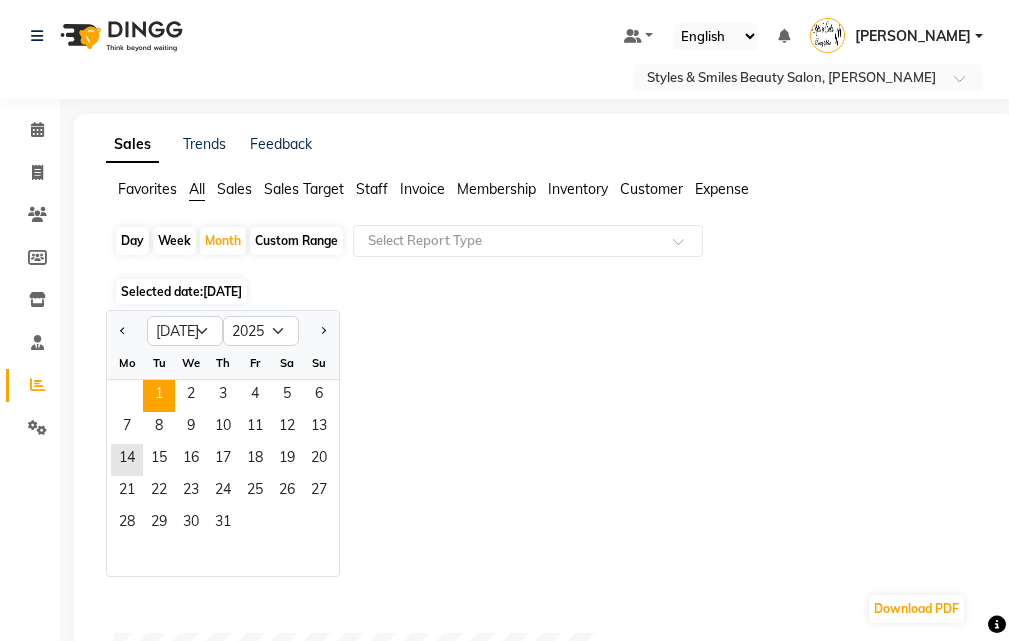 click on "1" 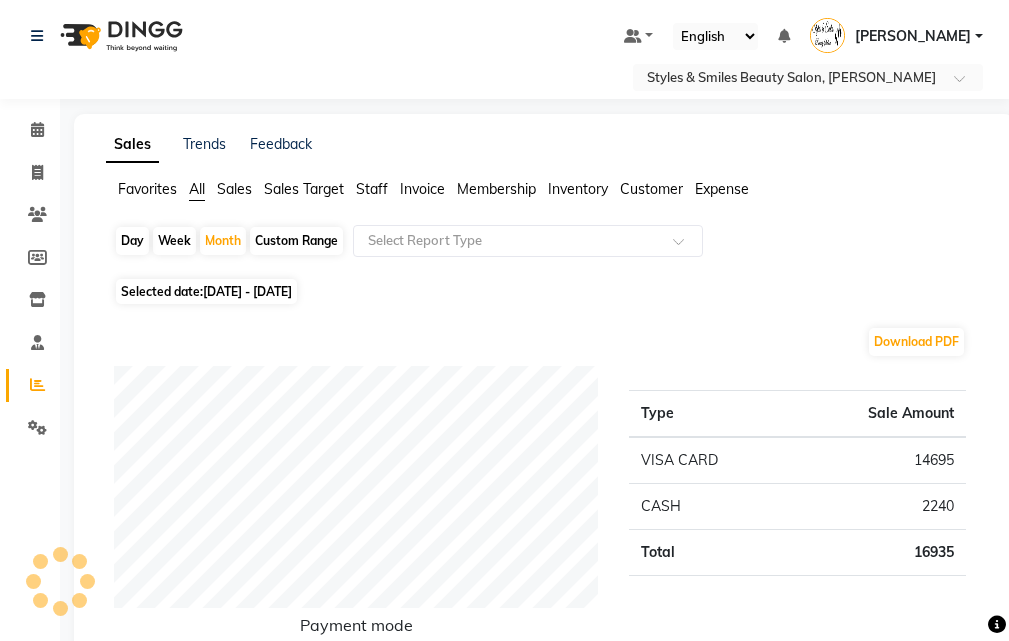 click on "Expense" 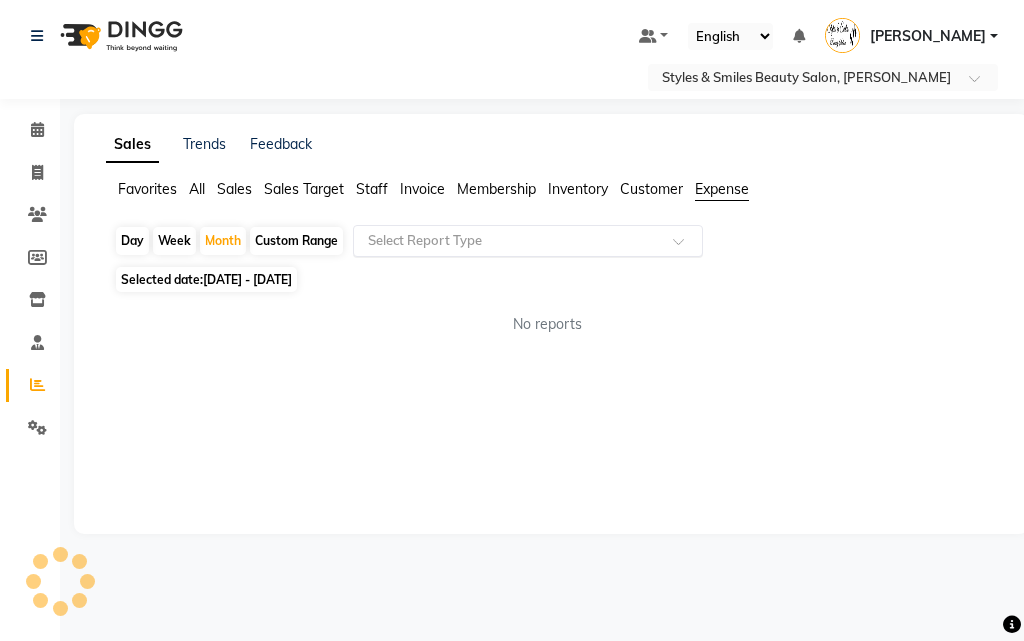 click 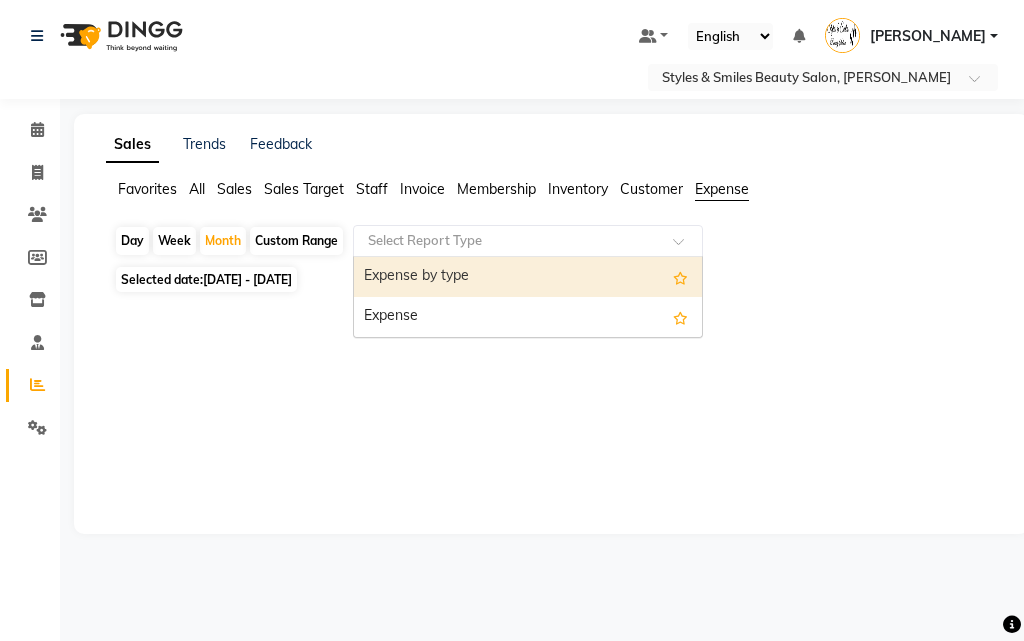 click on "Expense" at bounding box center (528, 317) 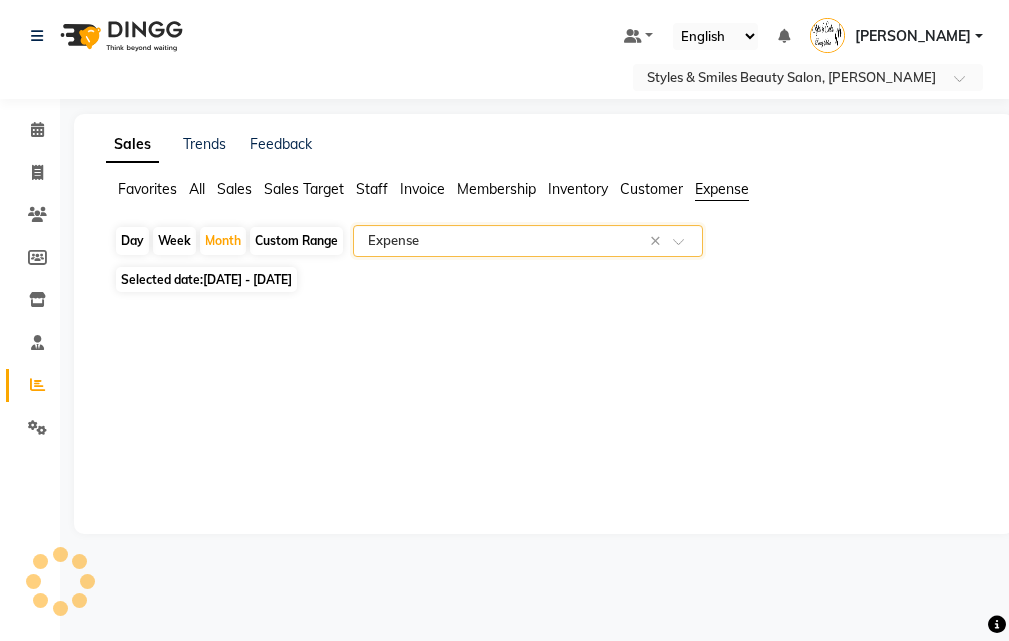 select on "full_report" 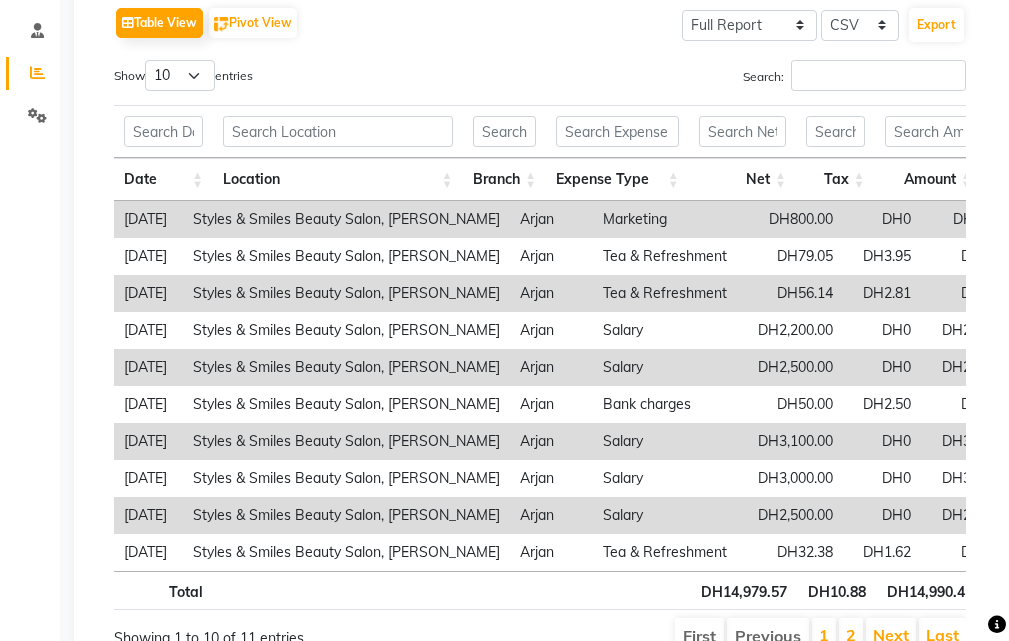 scroll, scrollTop: 322, scrollLeft: 0, axis: vertical 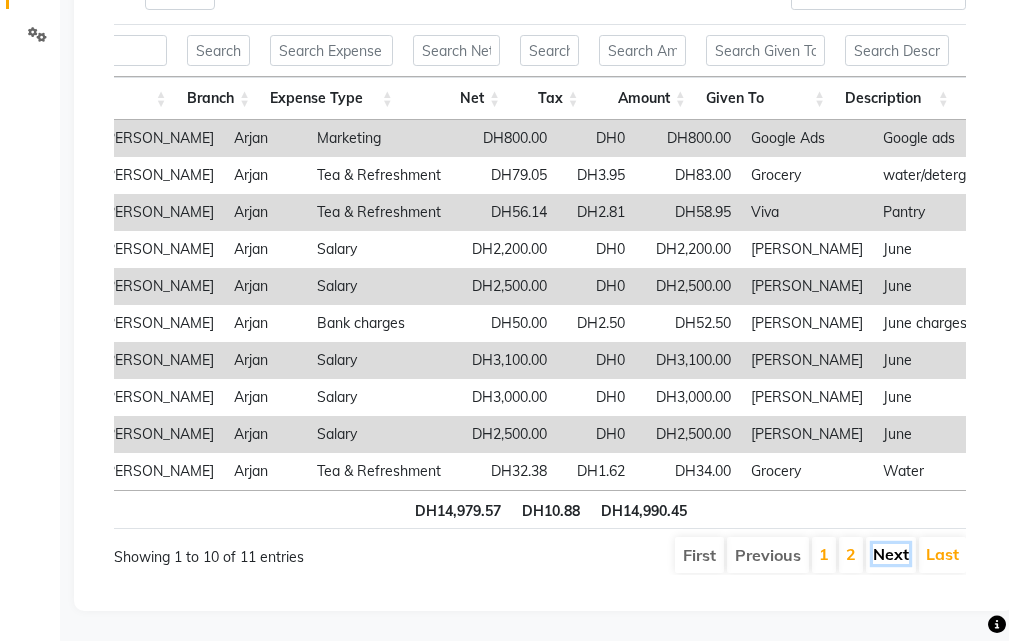 click on "Next" at bounding box center [891, 554] 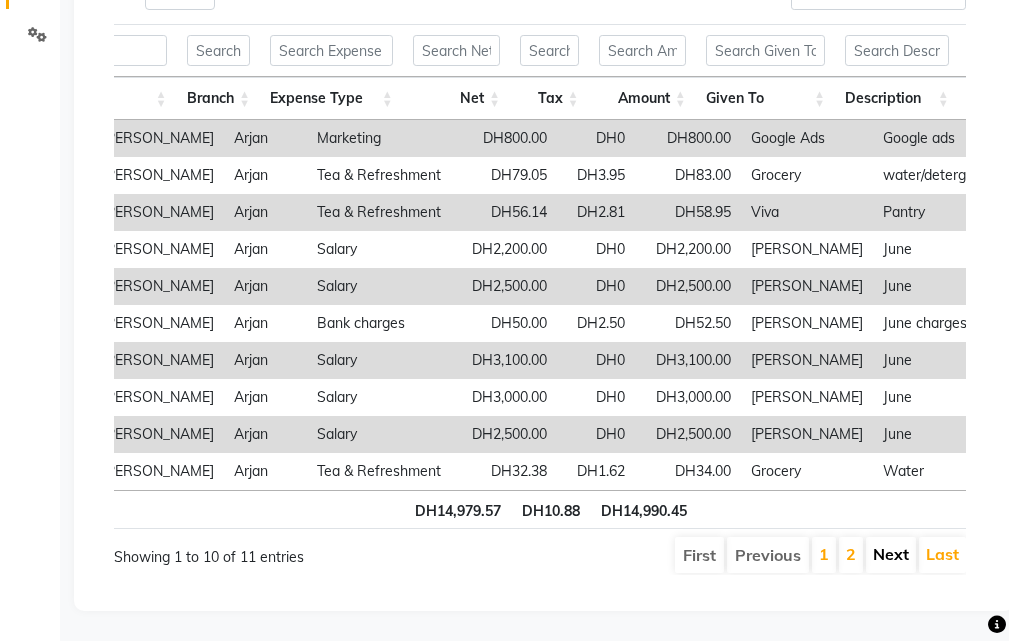 scroll, scrollTop: 90, scrollLeft: 0, axis: vertical 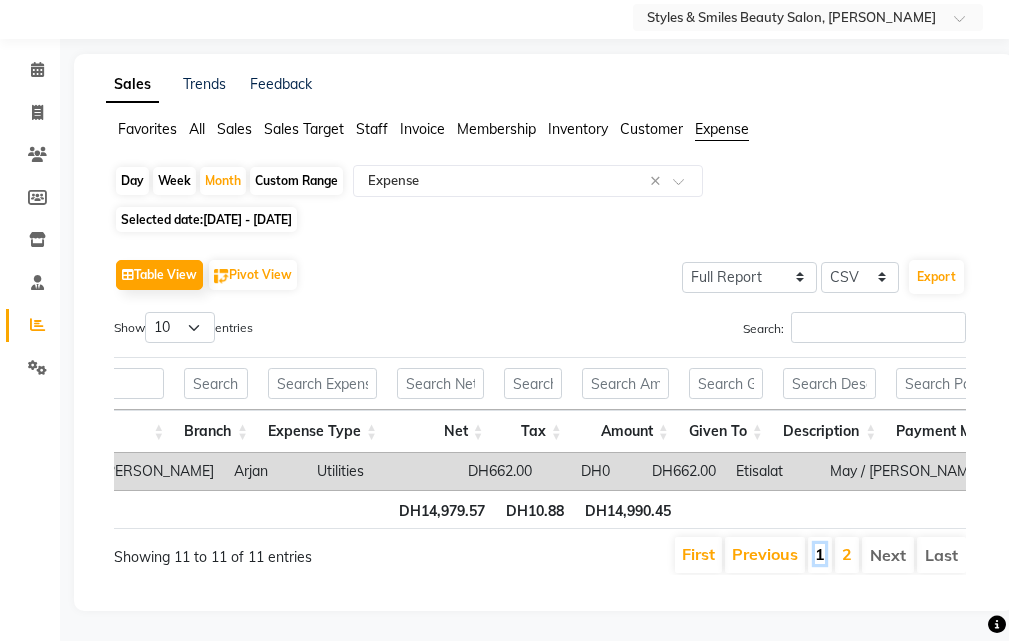 click on "1" at bounding box center (820, 554) 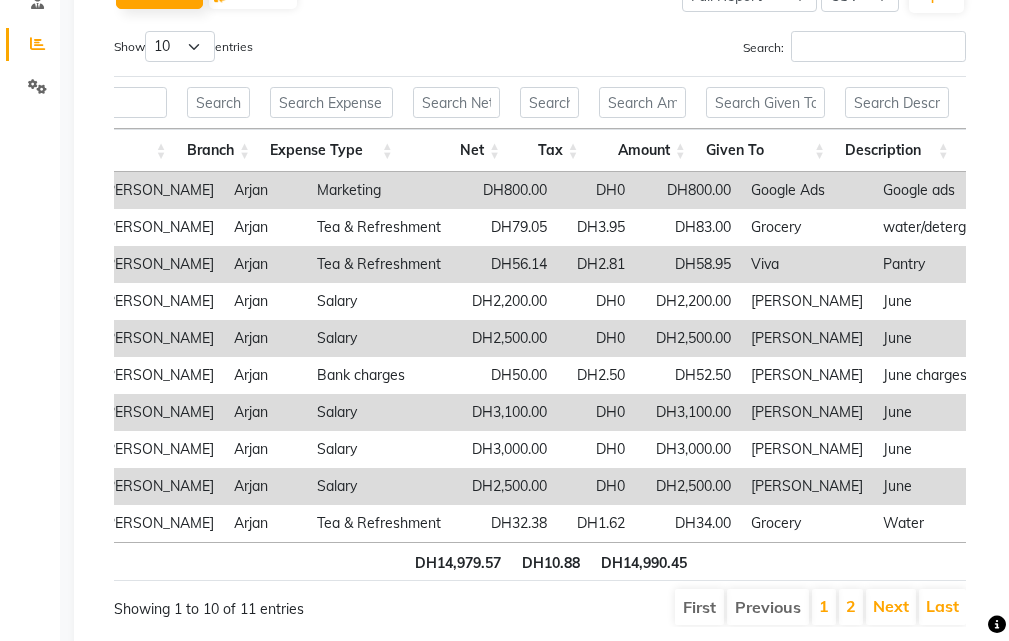 scroll, scrollTop: 423, scrollLeft: 0, axis: vertical 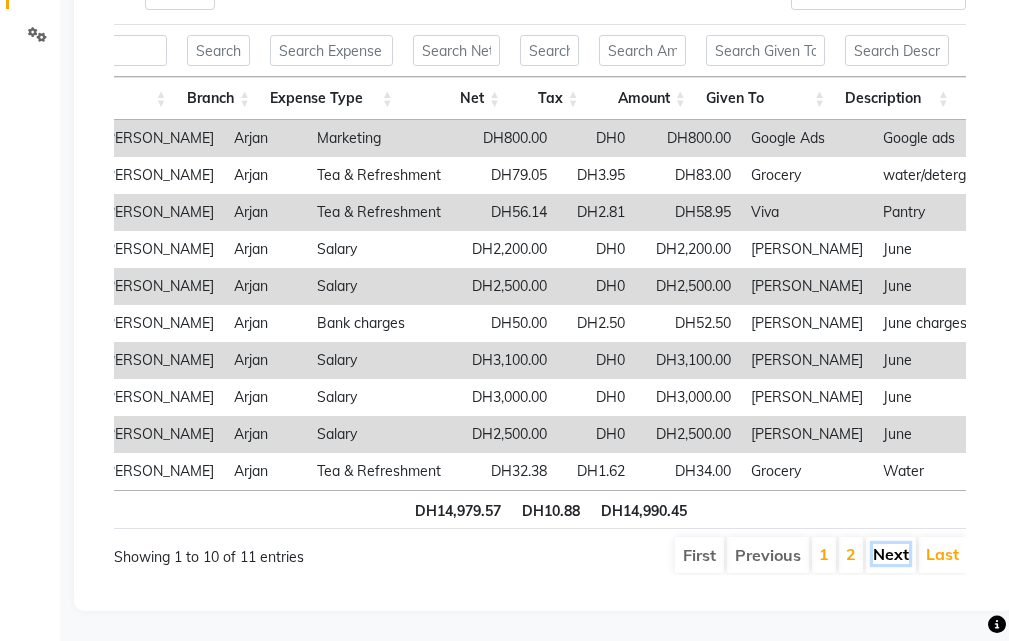 click on "Next" at bounding box center [891, 554] 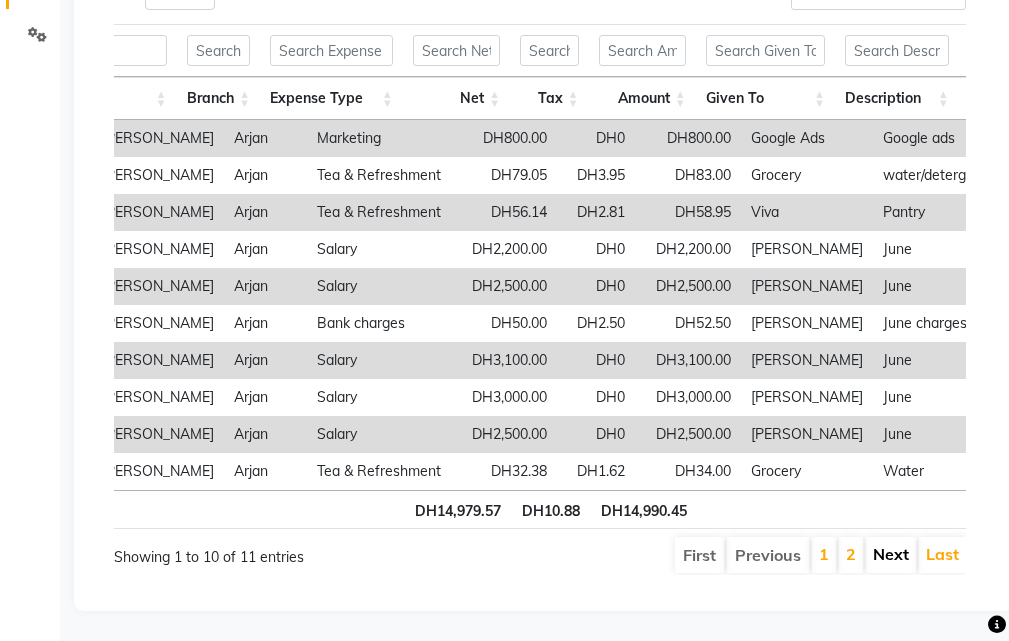 scroll, scrollTop: 90, scrollLeft: 0, axis: vertical 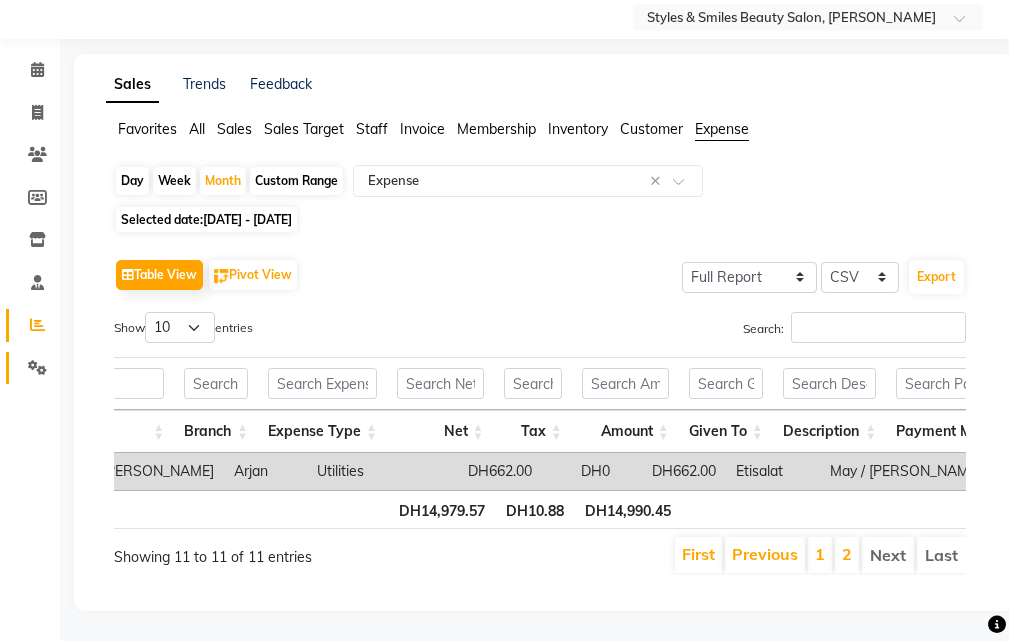 click 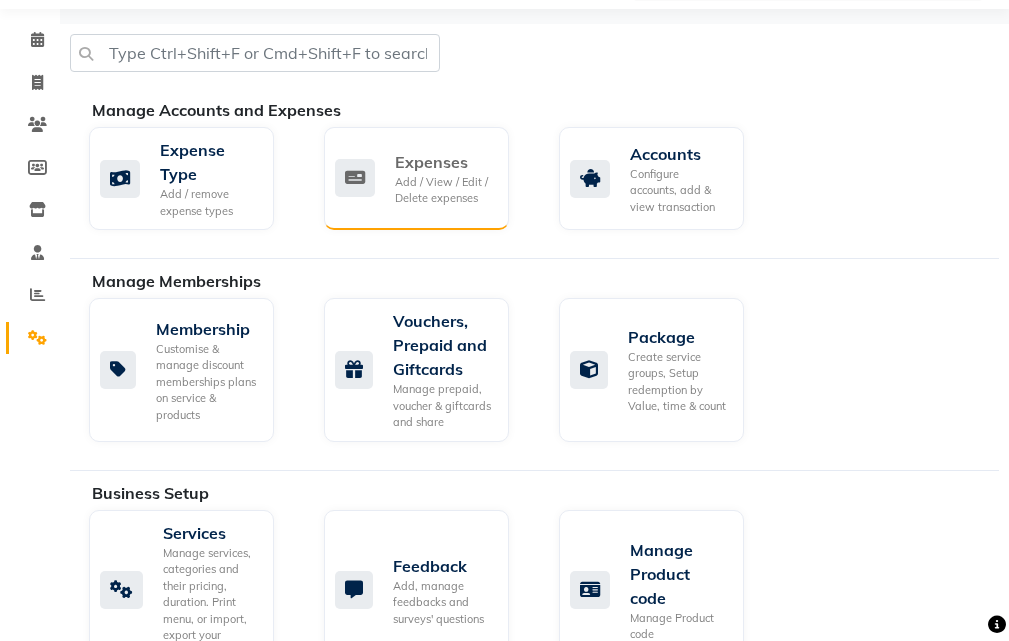 click on "Add / View / Edit / Delete expenses" 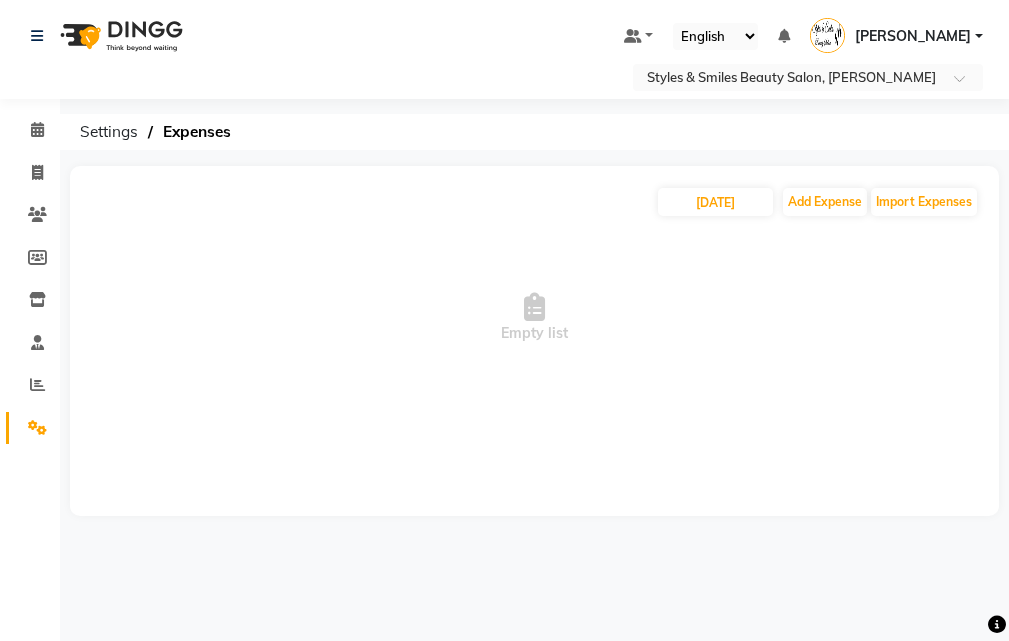 scroll, scrollTop: 0, scrollLeft: 0, axis: both 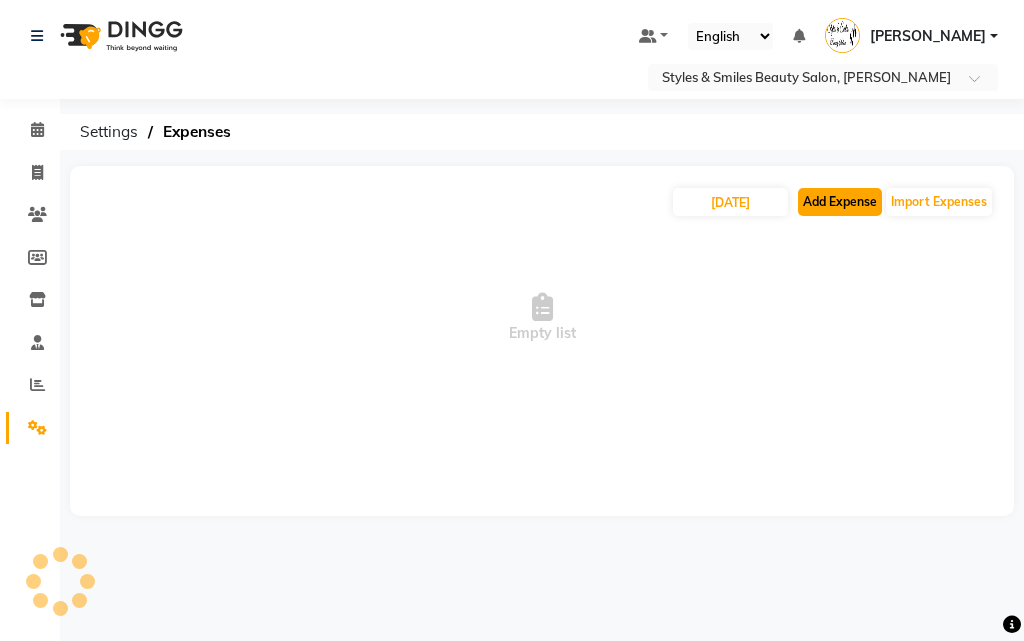 click on "Add Expense" 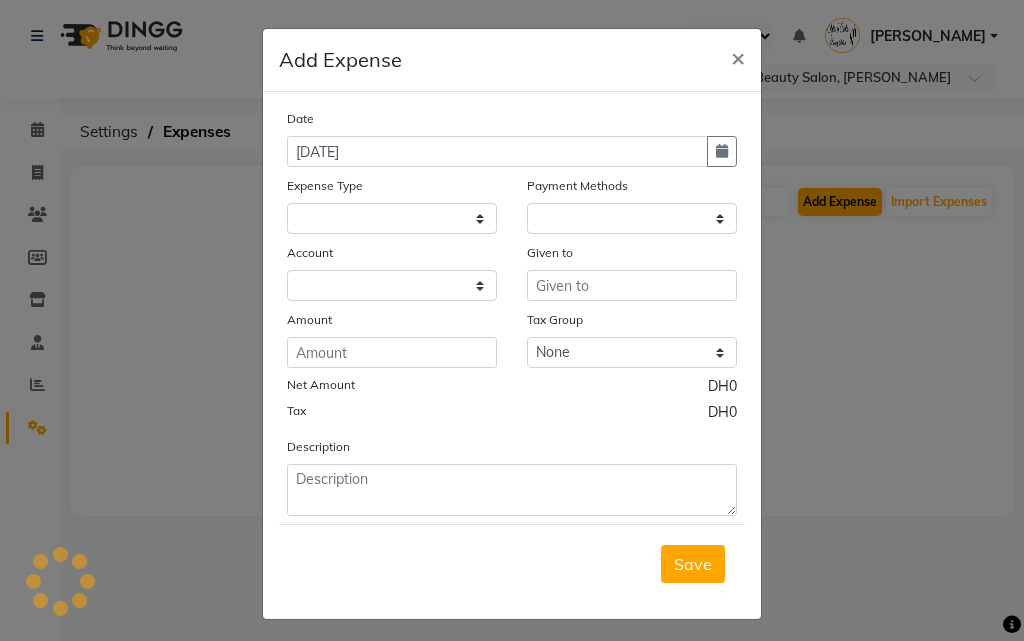 select on "2854" 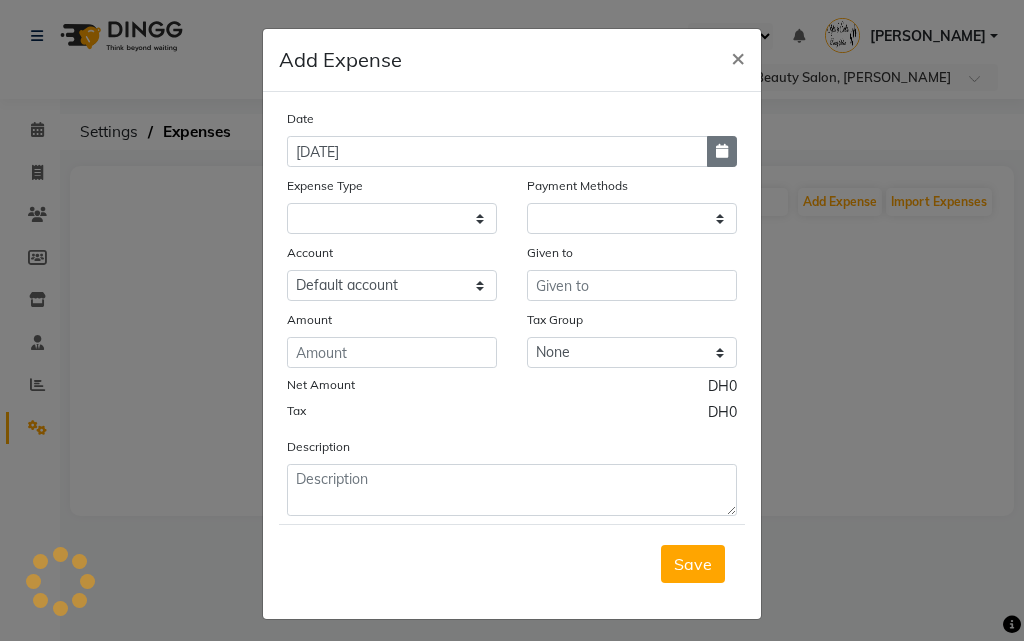 click 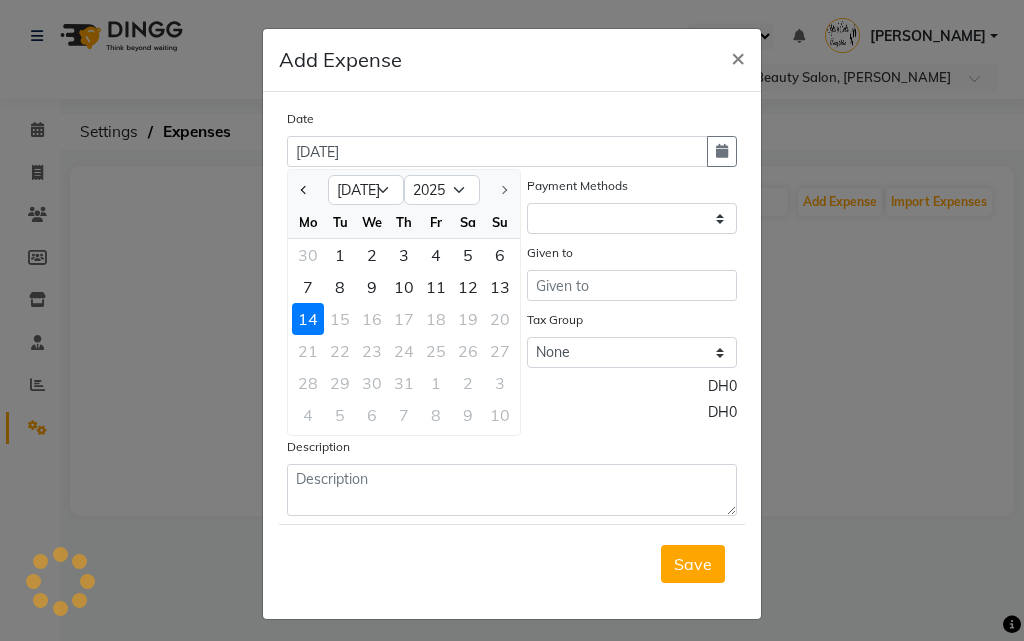 click on "14" 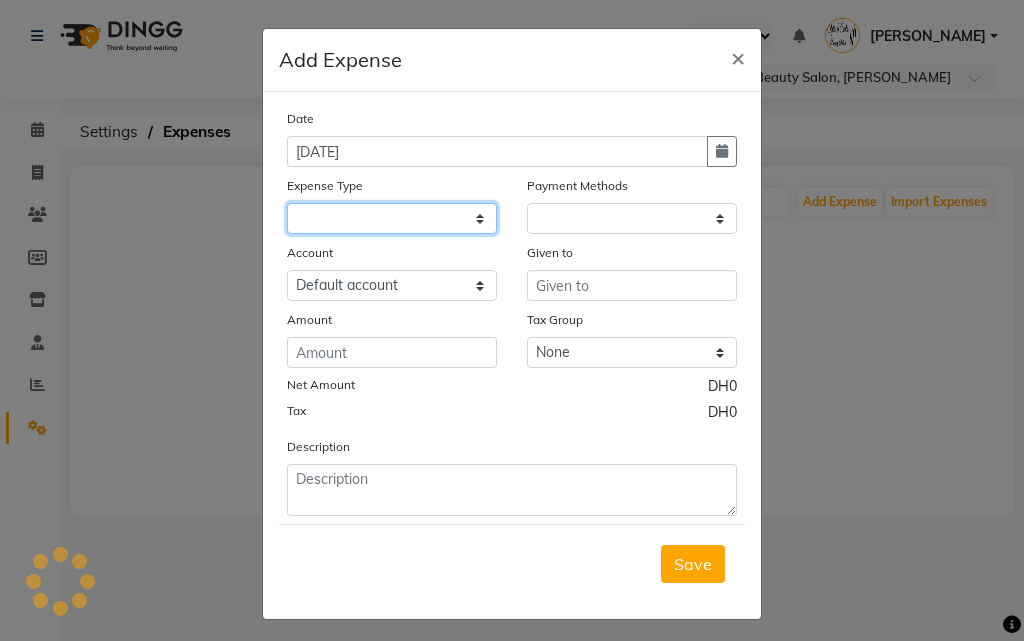 click 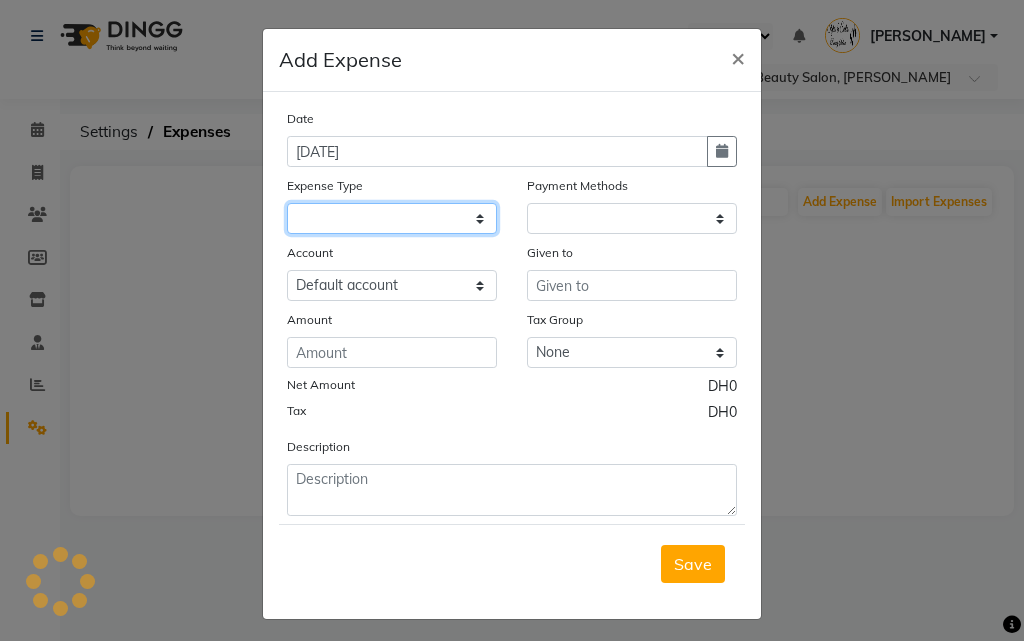 click 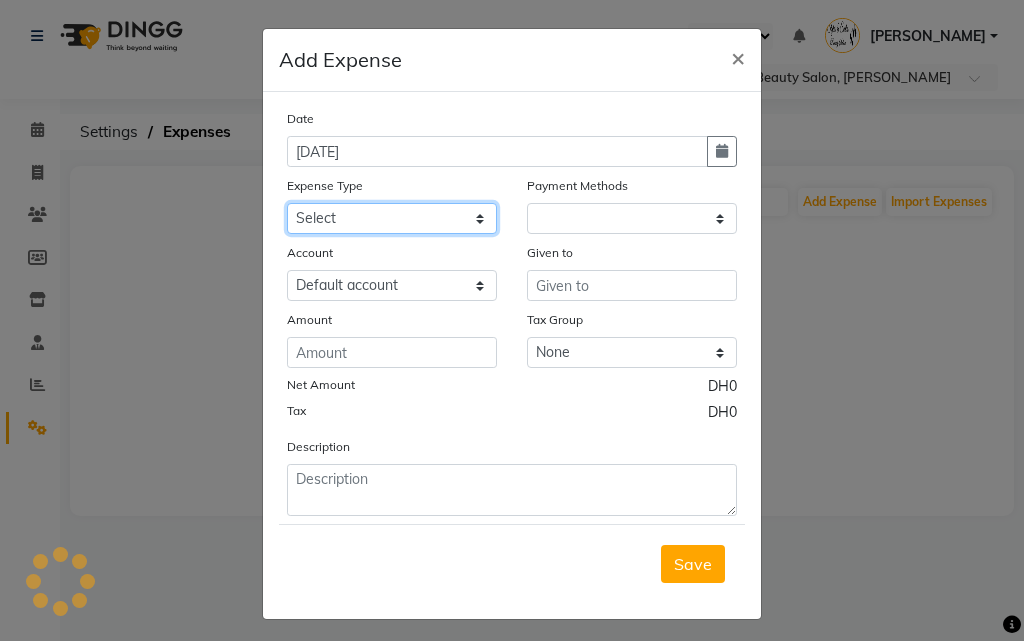 select on "1" 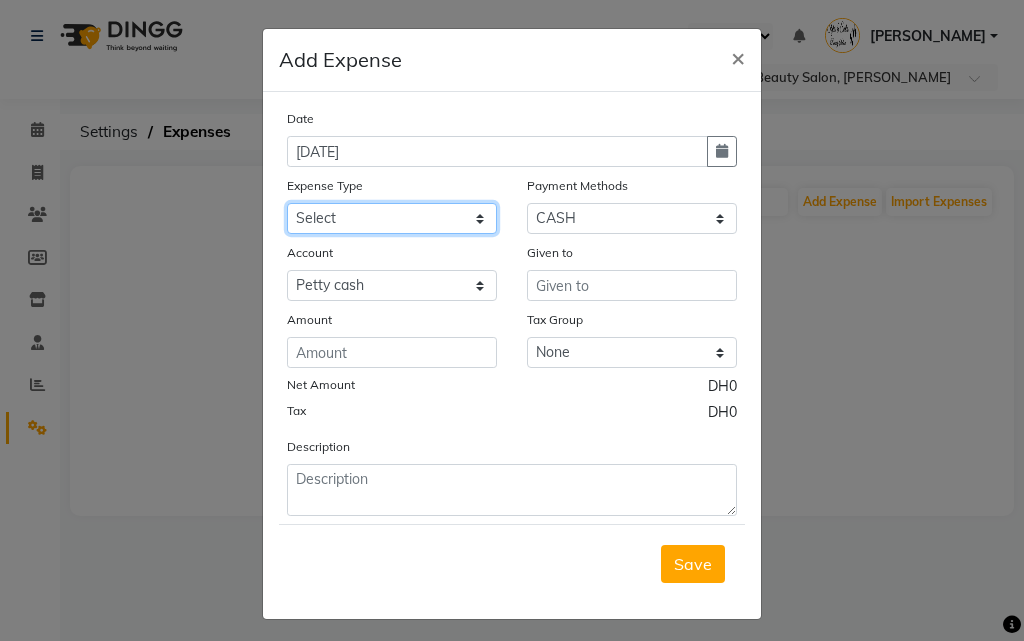 click on "Select Advance Salary Bank charges Car maintenance  Cash transfer to bank Cash transfer to hub Client Snacks Clinical charges Equipment Fuel Govt fee Incentive Insurance International purchase Loan Repayment Maintenance Marketing Market Products Miscellaneous MRA Other Pantry Product Rent Salary Staff Snacks Tax Tea & Refreshment Utilities" 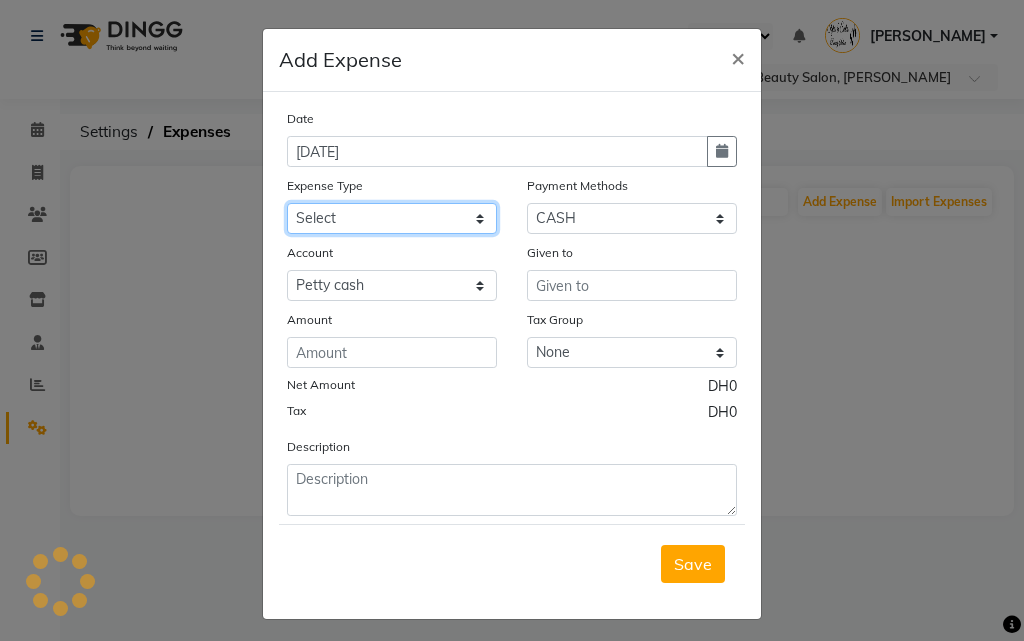 select on "4414" 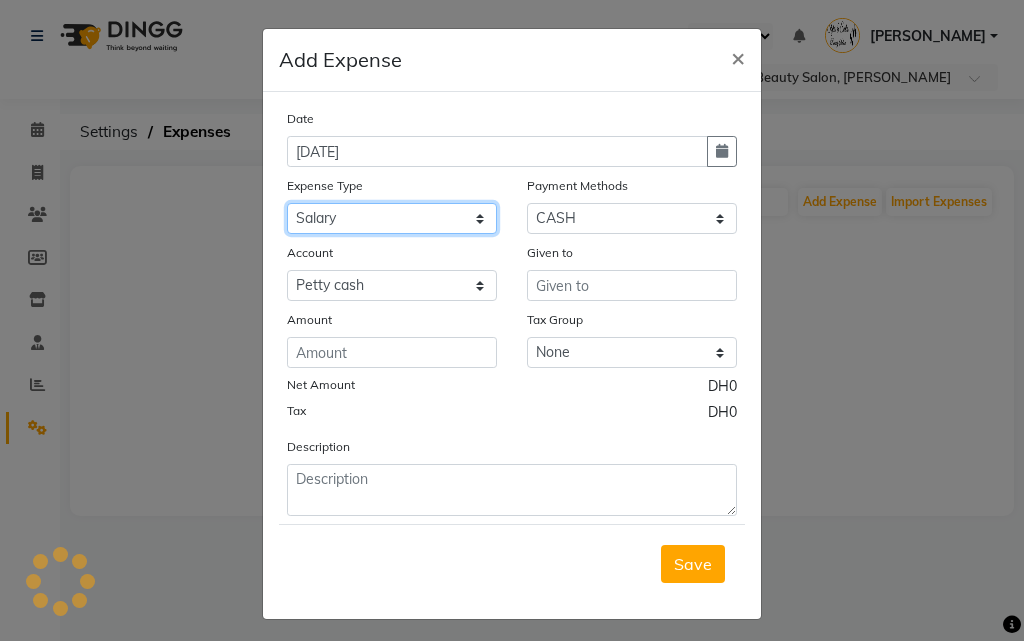 click on "Select Advance Salary Bank charges Car maintenance  Cash transfer to bank Cash transfer to hub Client Snacks Clinical charges Equipment Fuel Govt fee Incentive Insurance International purchase Loan Repayment Maintenance Marketing Market Products Miscellaneous MRA Other Pantry Product Rent Salary Staff Snacks Tax Tea & Refreshment Utilities" 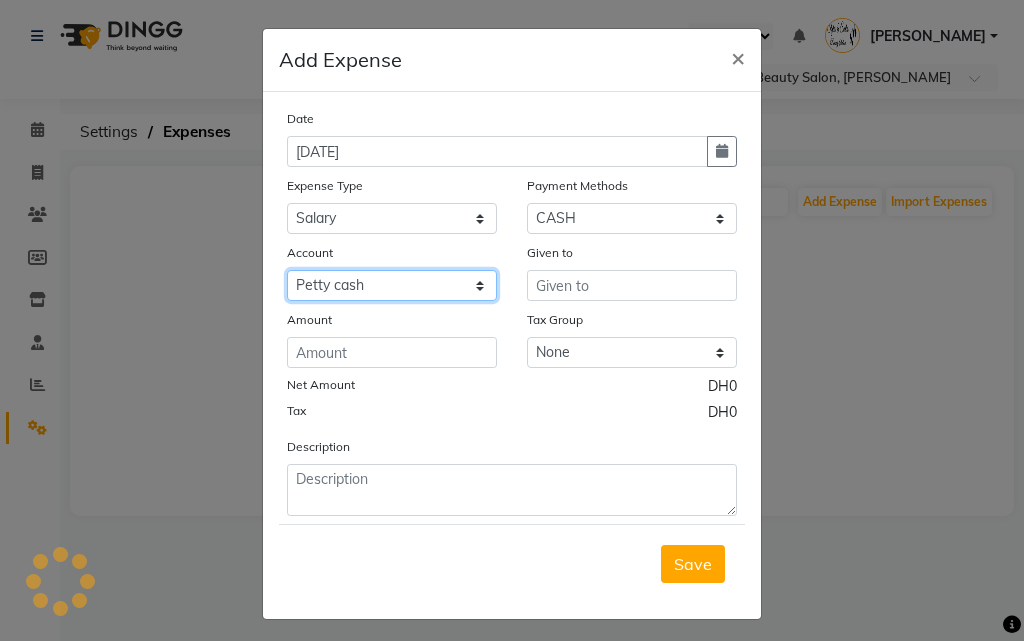 click on "Select Petty cash Default account" 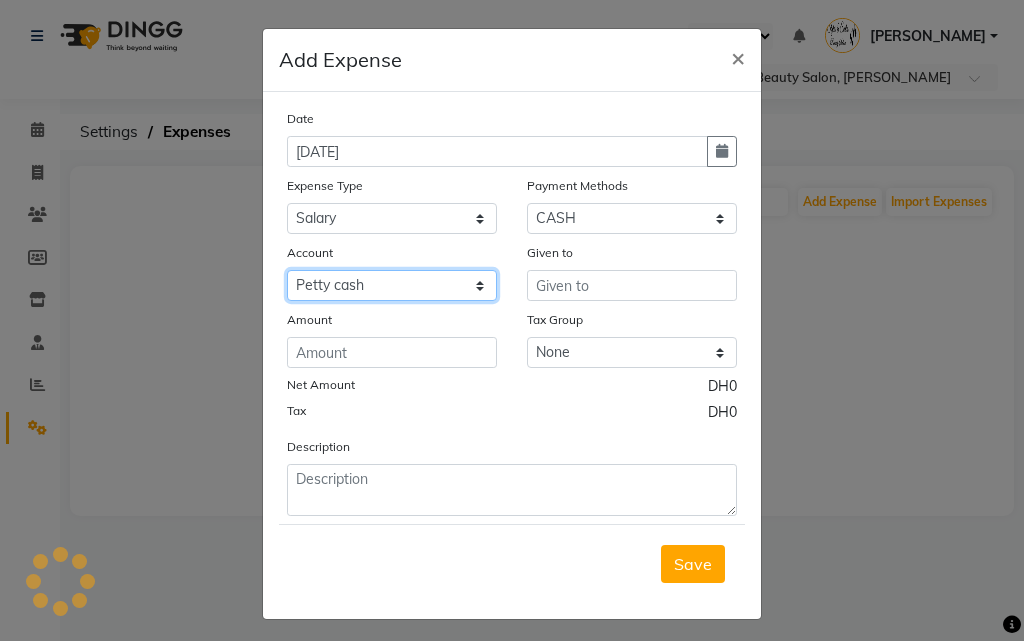 select on "2854" 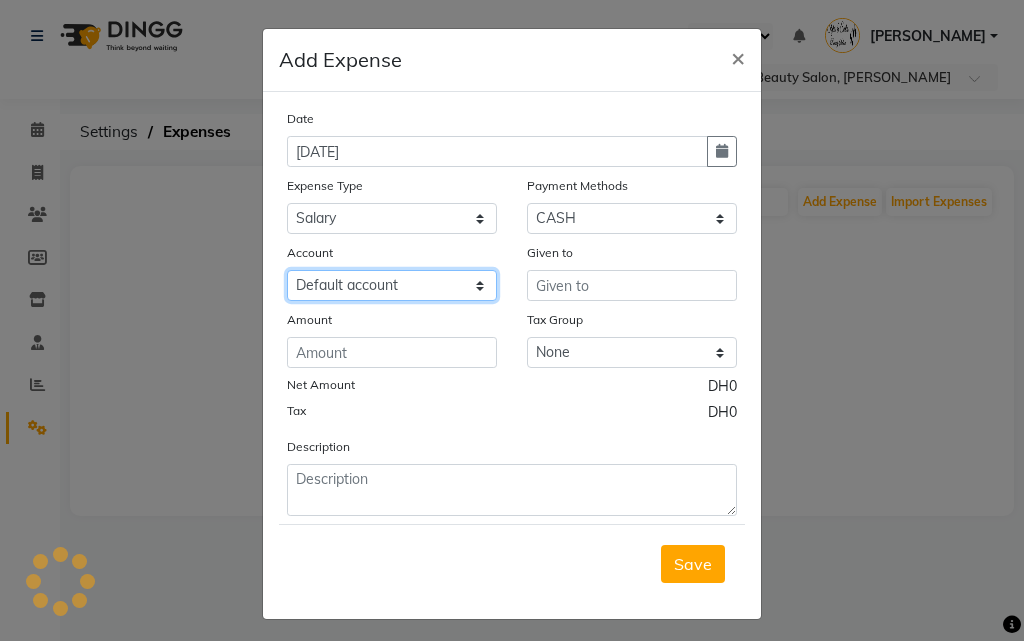 click on "Select Petty cash Default account" 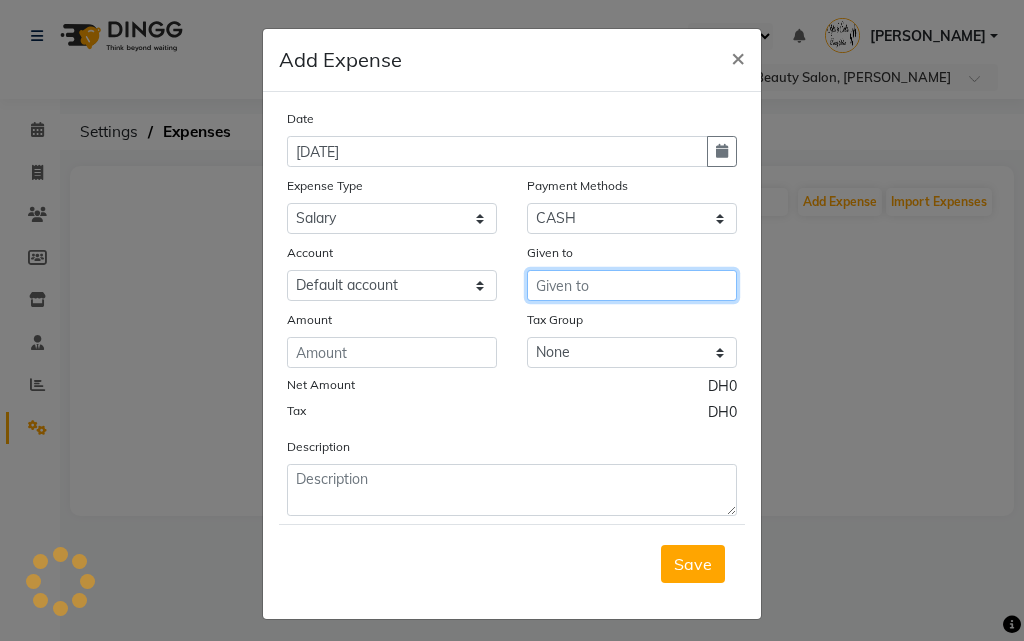 click at bounding box center (632, 285) 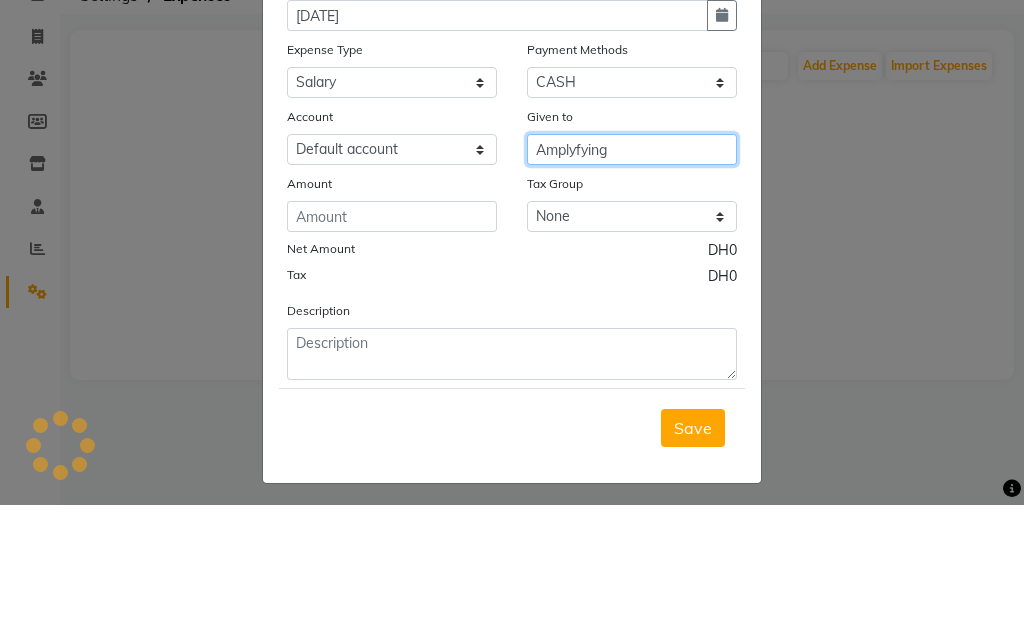 click on "Amplyfying" at bounding box center (632, 285) 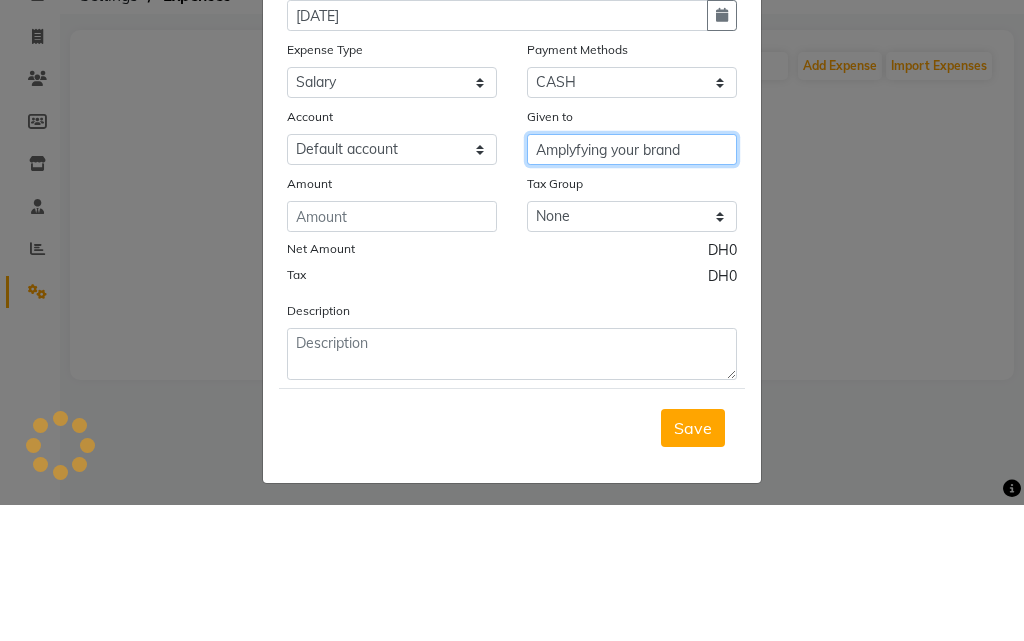 type on "Amplyfying your brand" 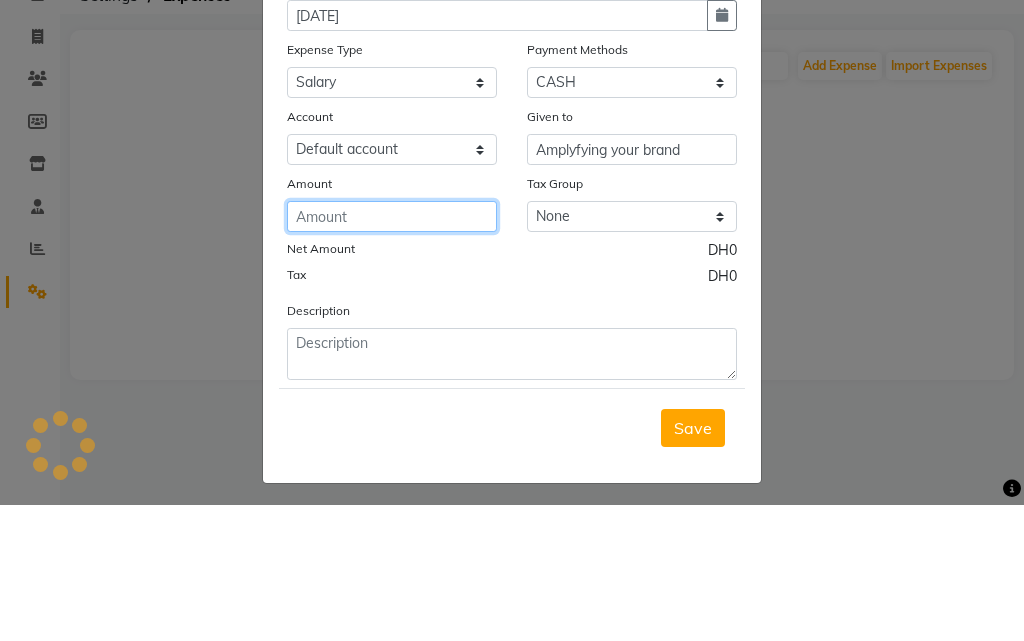 click 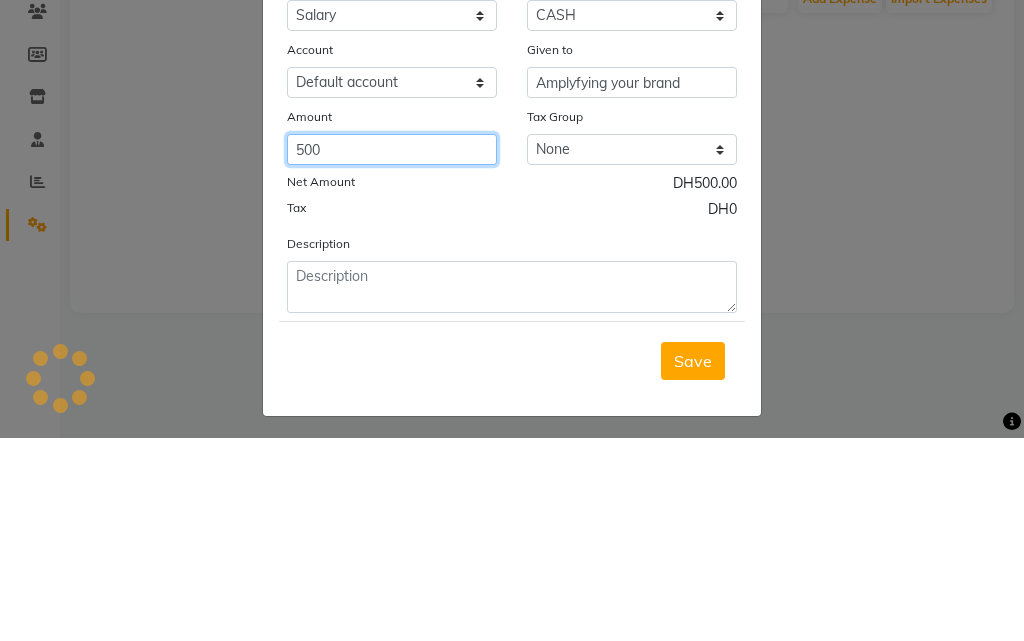 type on "500" 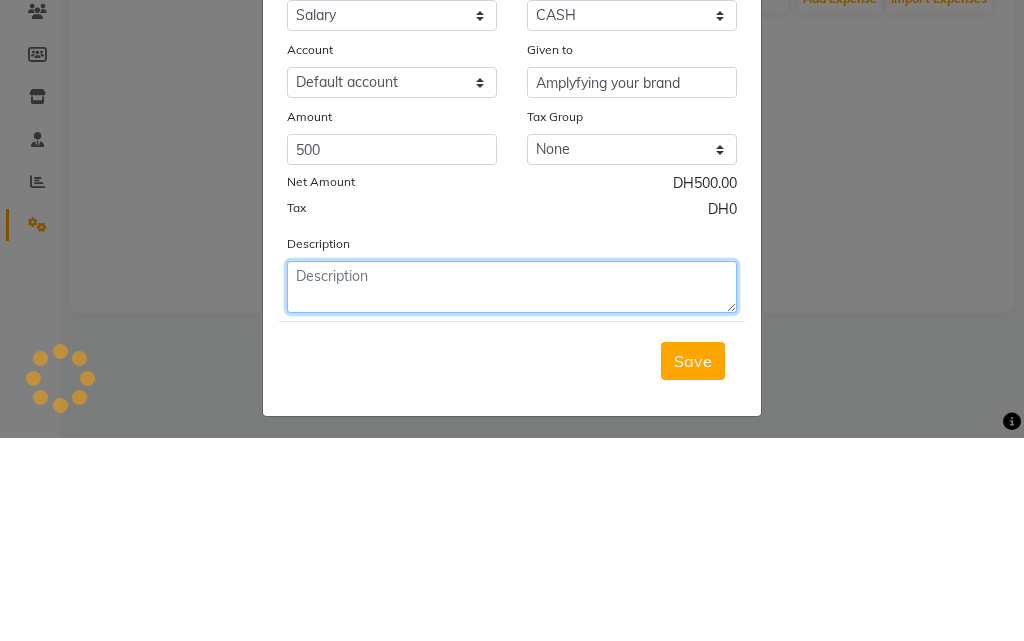 click 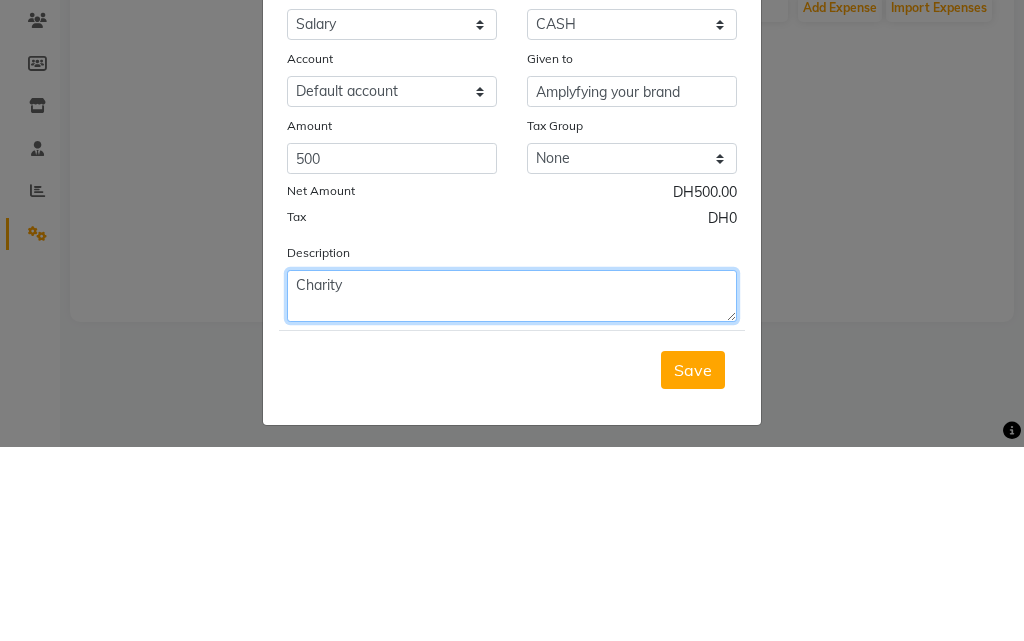 type on "Charity" 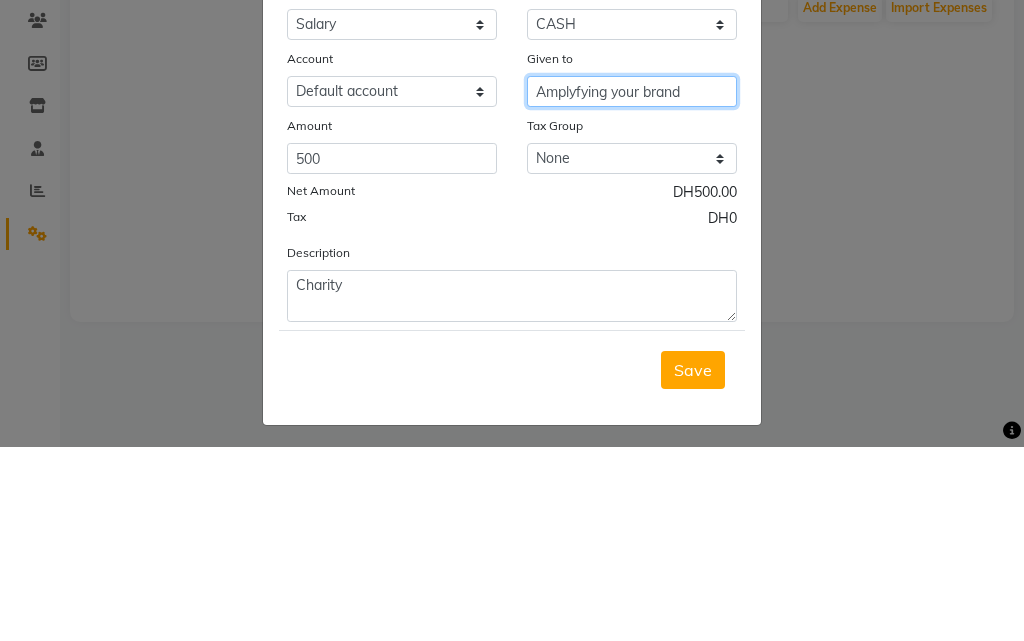 click on "Amplyfying your brand" at bounding box center [632, 285] 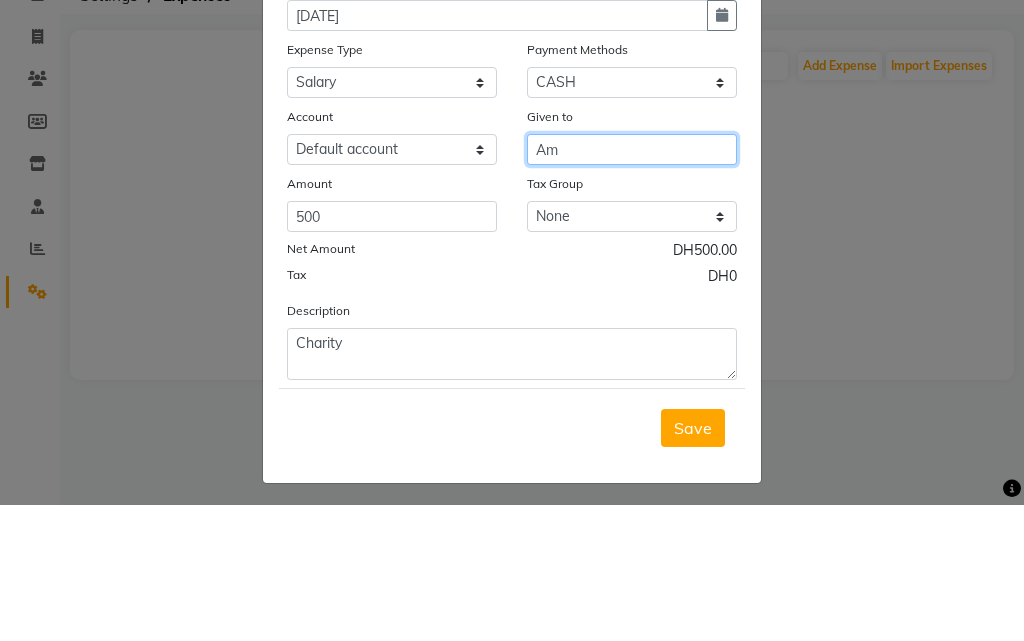 type on "A" 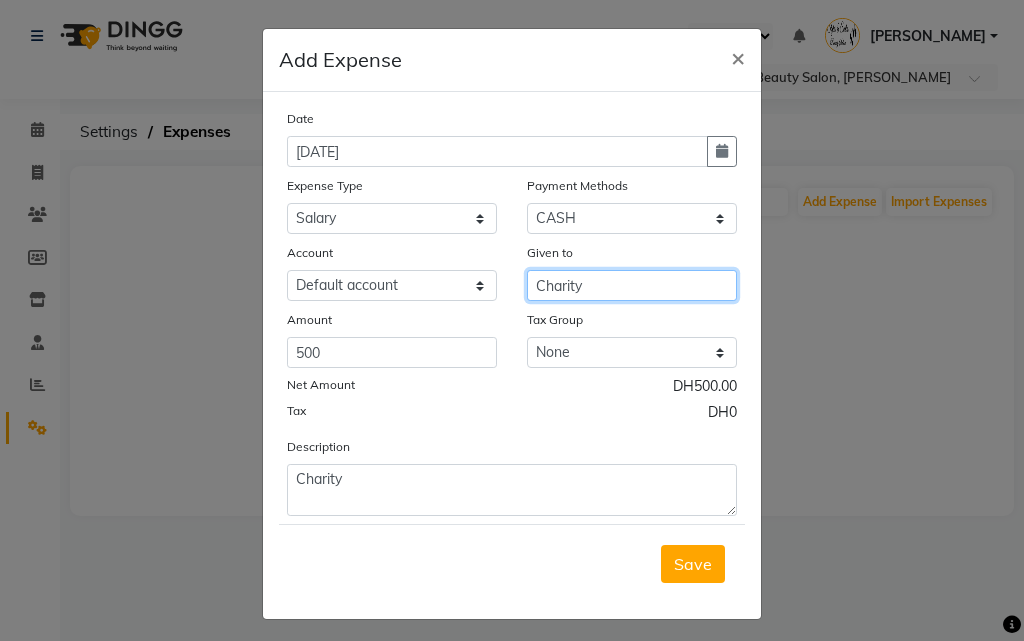 type on "Charity" 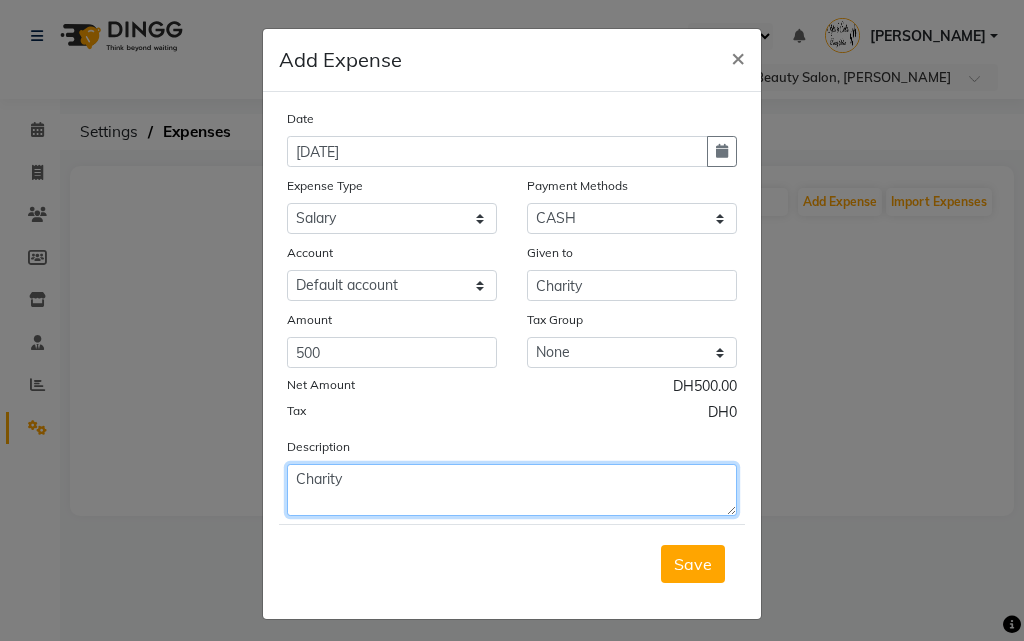 click on "Charity" 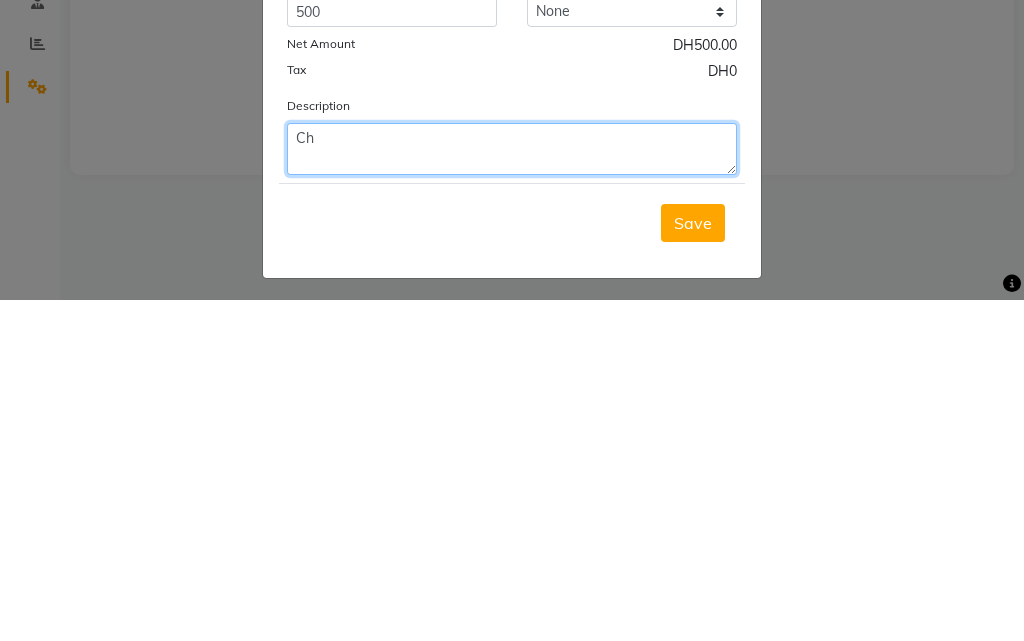type on "C" 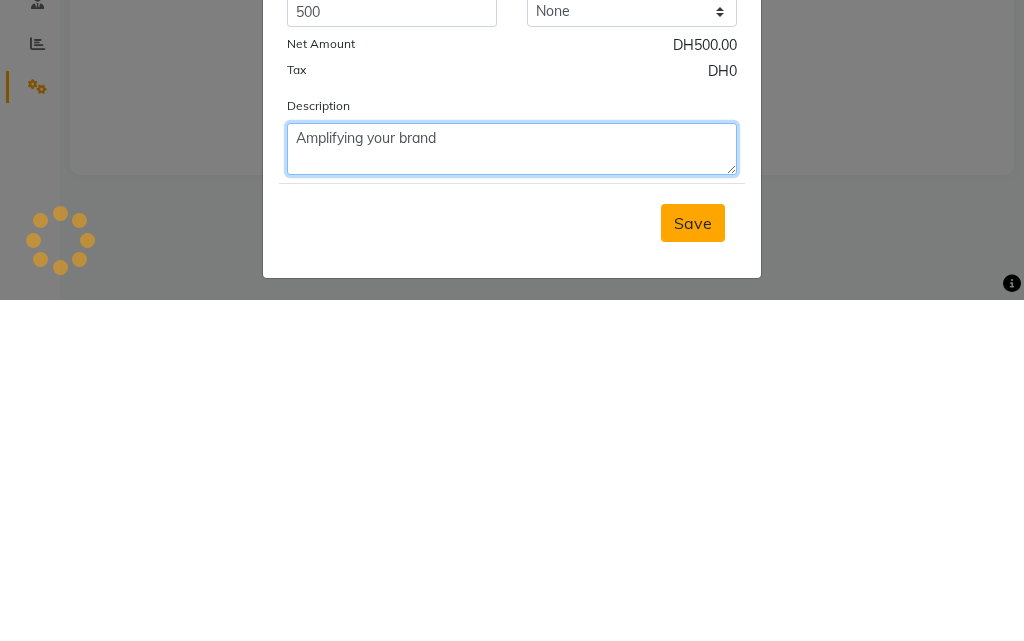 type on "Amplifying your brand" 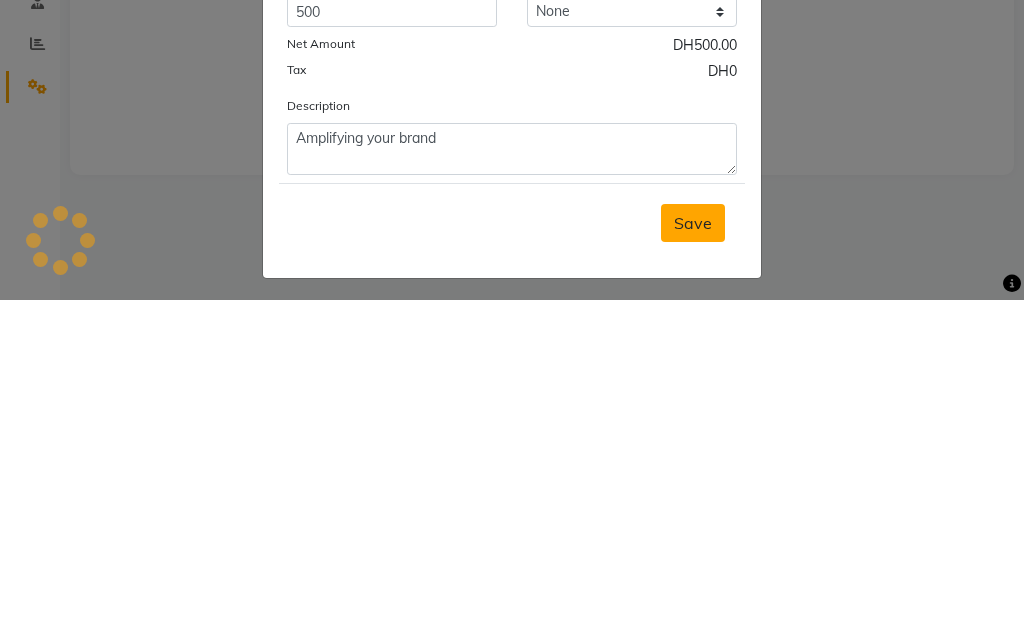 click on "Save" at bounding box center [693, 564] 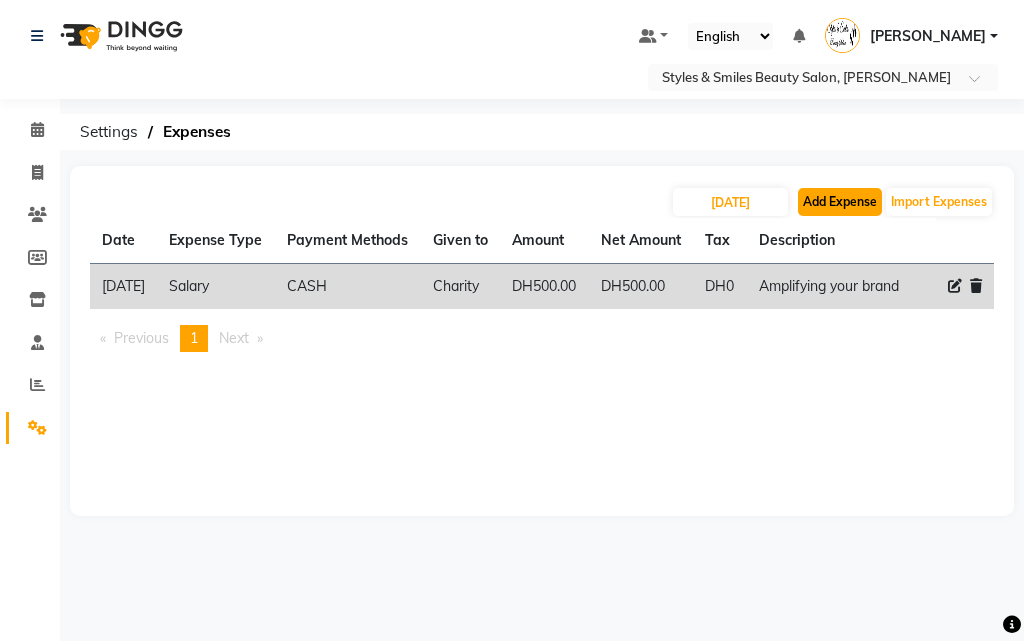 click on "Add Expense" 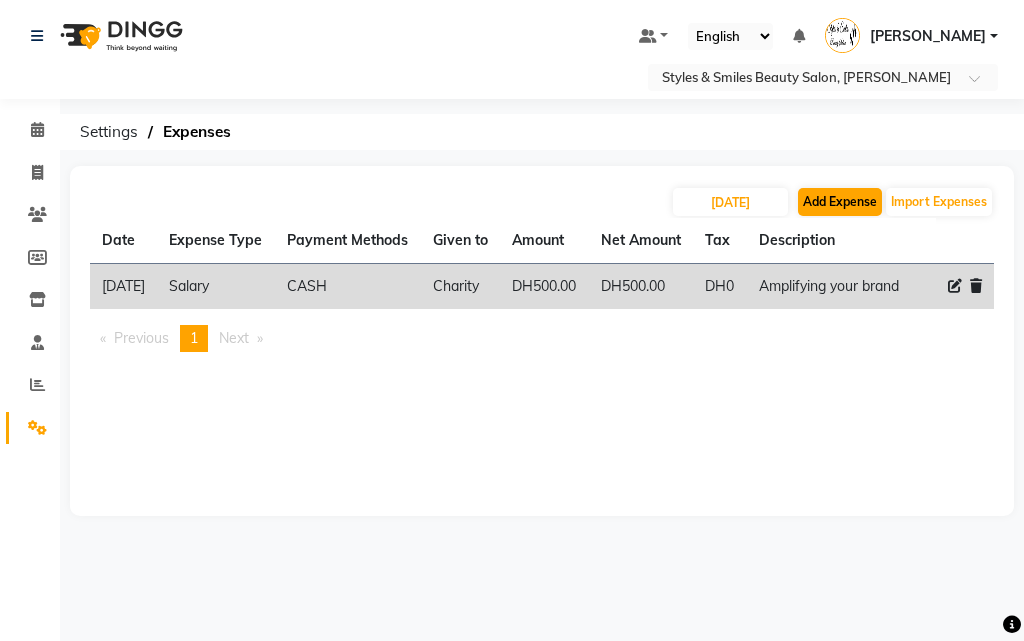 select on "1" 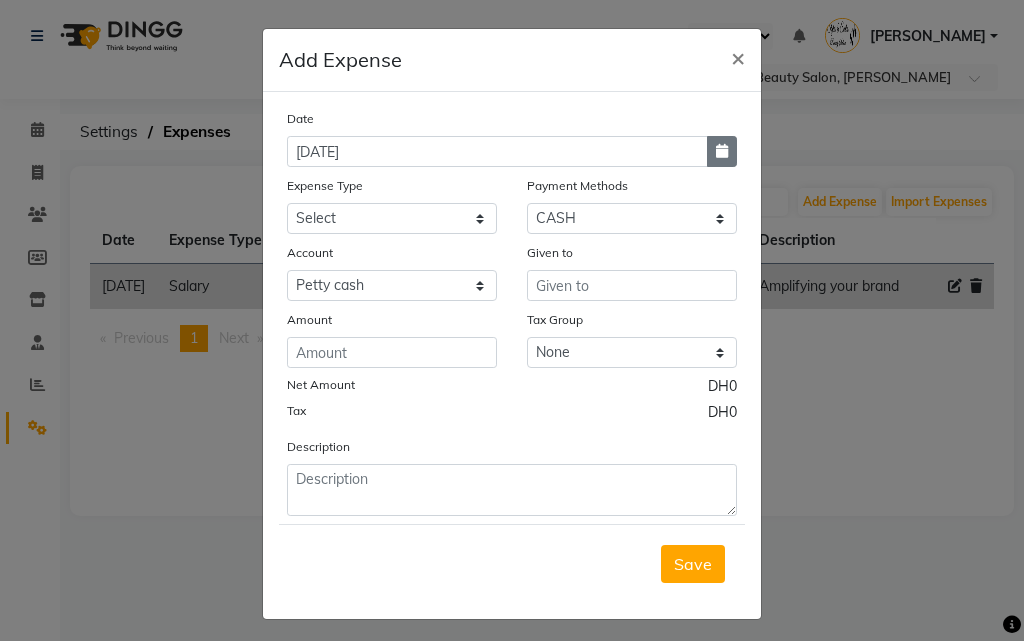 click 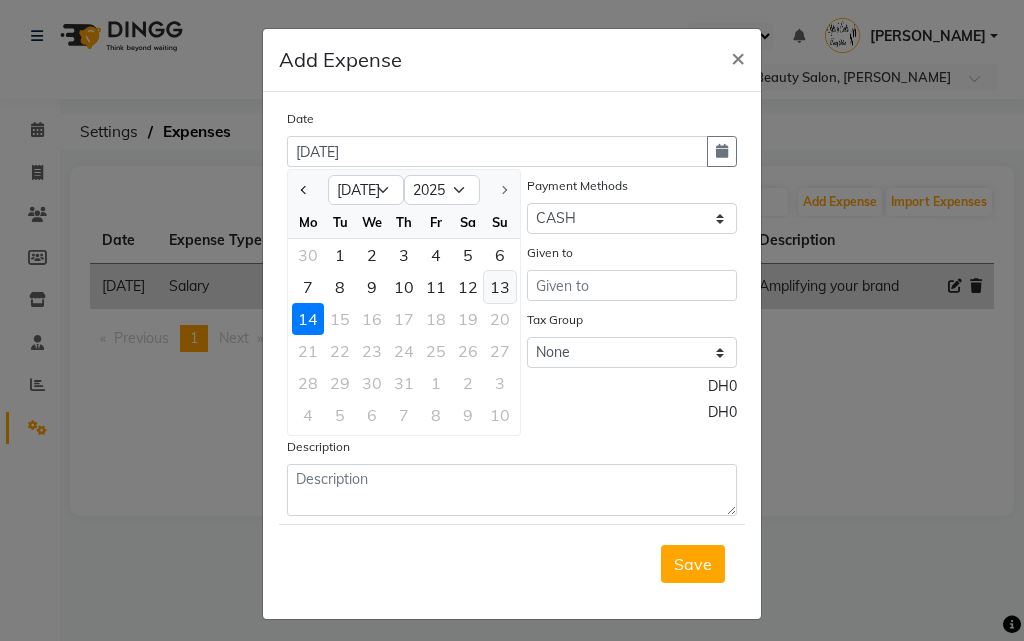 click on "13" 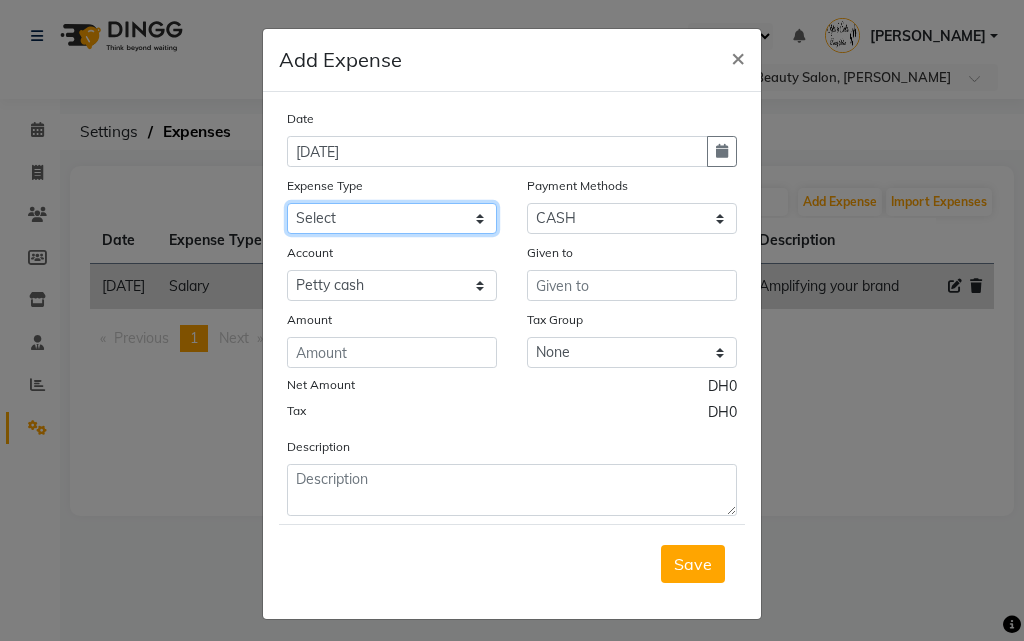 click on "Select Advance Salary Bank charges Car maintenance  Cash transfer to bank Cash transfer to hub Client Snacks Clinical charges Equipment Fuel Govt fee Incentive Insurance International purchase Loan Repayment Maintenance Marketing Market Products Miscellaneous MRA Other Pantry Product Rent Salary Staff Snacks Tax Tea & Refreshment Utilities" 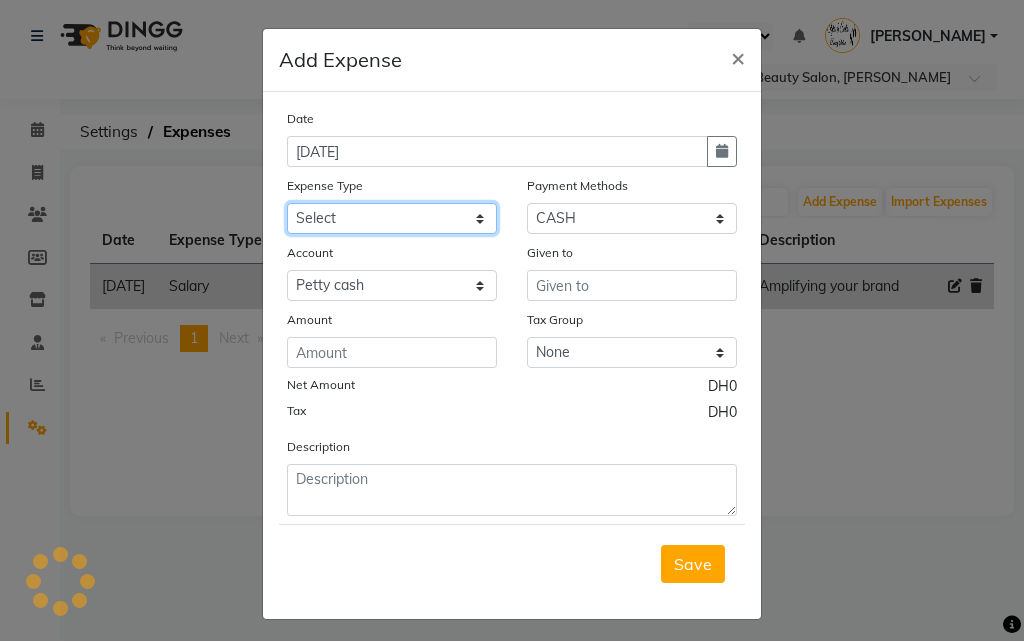 select on "4416" 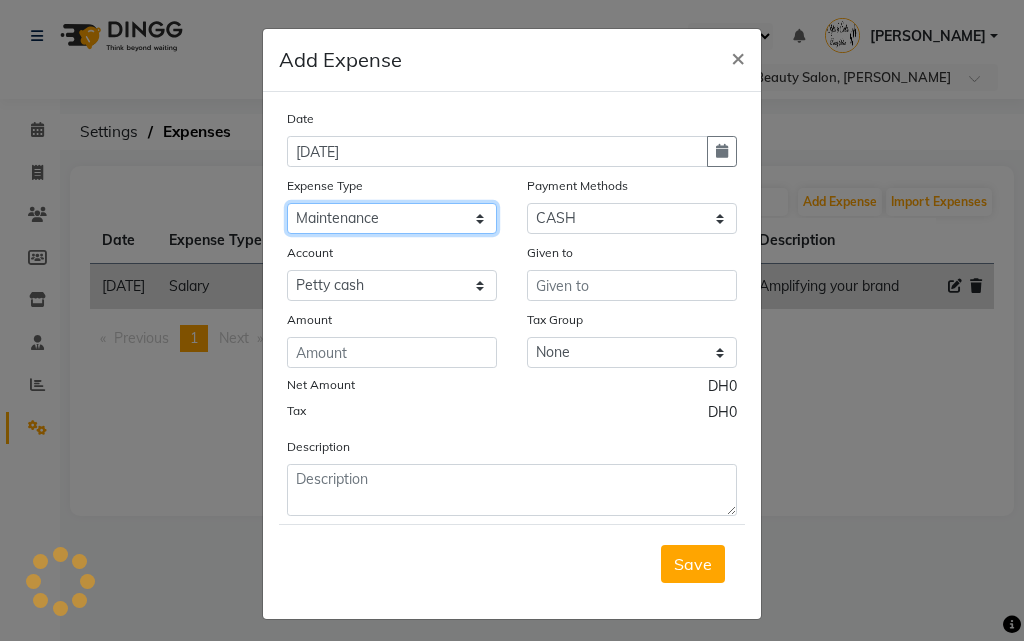 click on "Select Advance Salary Bank charges Car maintenance  Cash transfer to bank Cash transfer to hub Client Snacks Clinical charges Equipment Fuel Govt fee Incentive Insurance International purchase Loan Repayment Maintenance Marketing Market Products Miscellaneous MRA Other Pantry Product Rent Salary Staff Snacks Tax Tea & Refreshment Utilities" 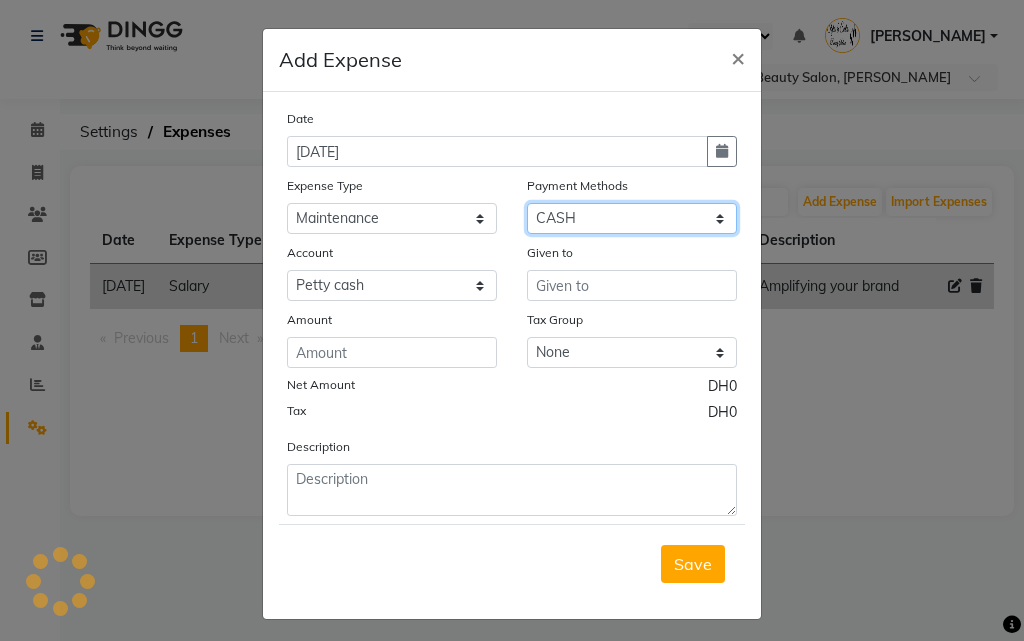 click on "Select Master Card Visa Card CASH" 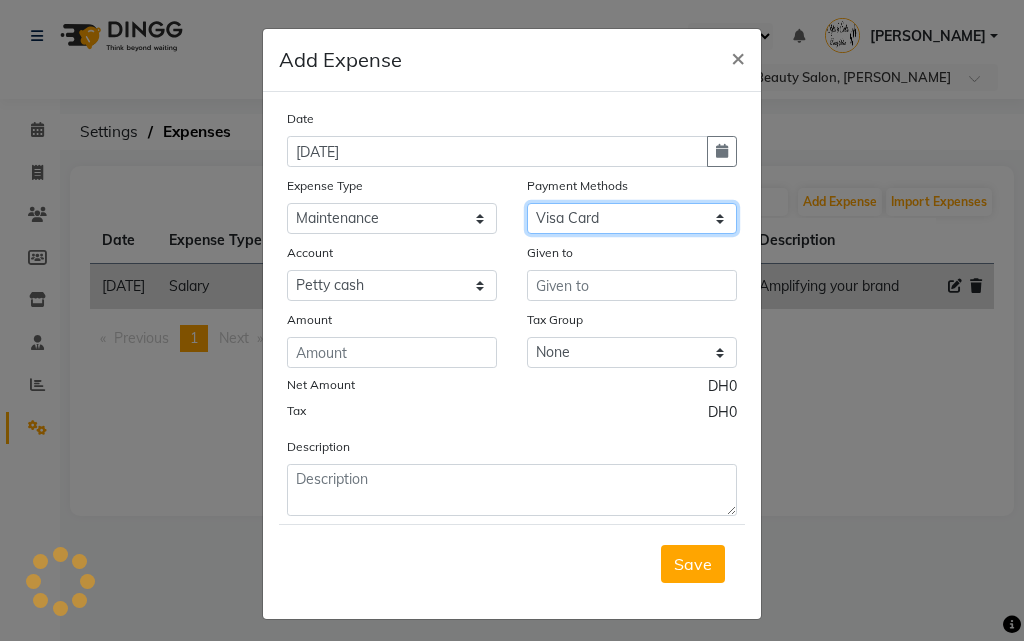 click on "Select Master Card Visa Card CASH" 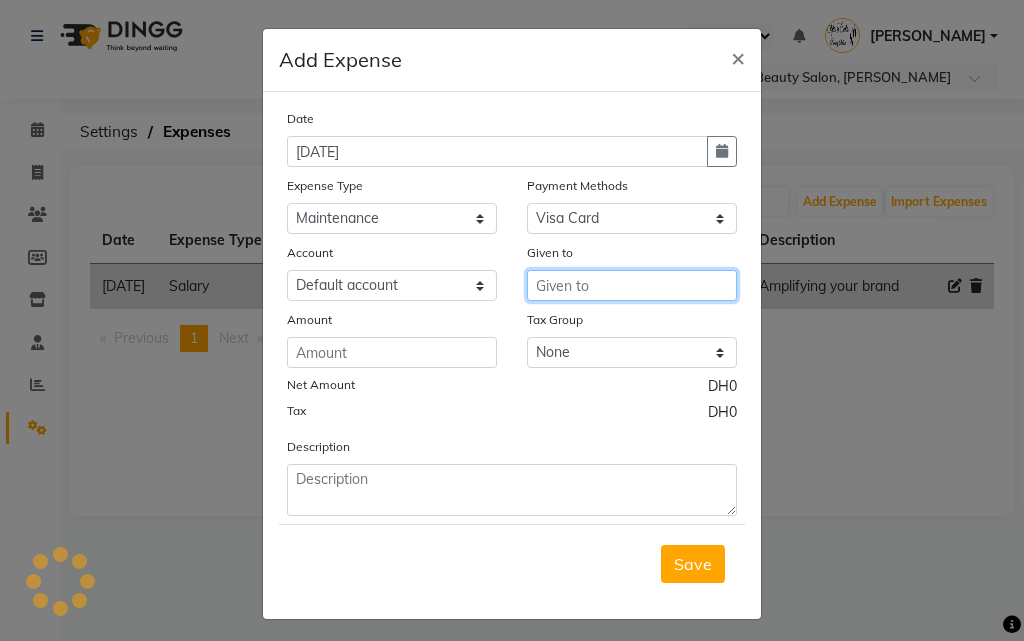 click at bounding box center [632, 285] 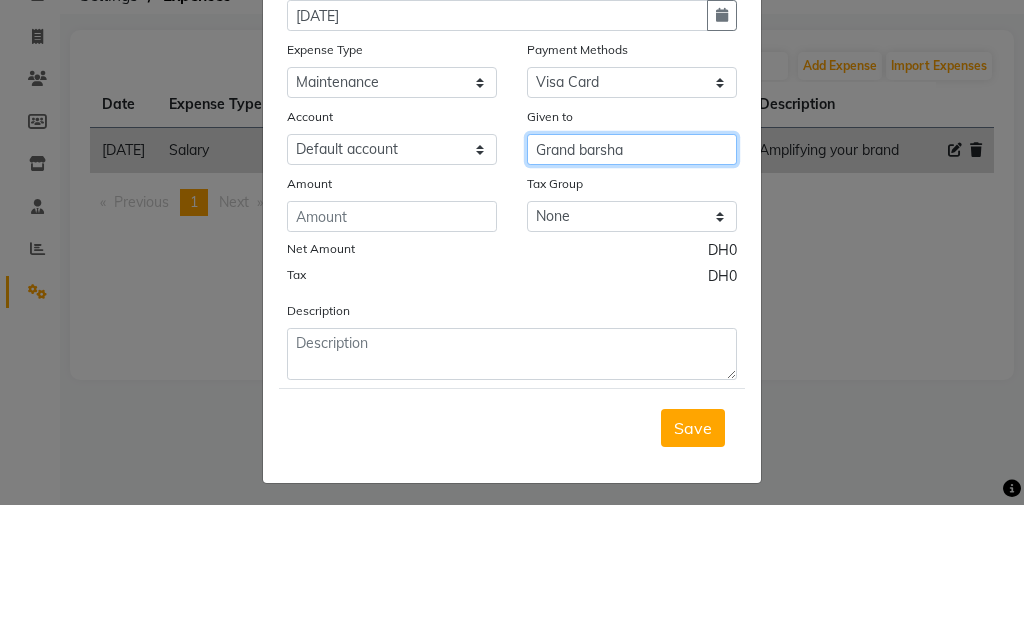 type on "Grand barsha" 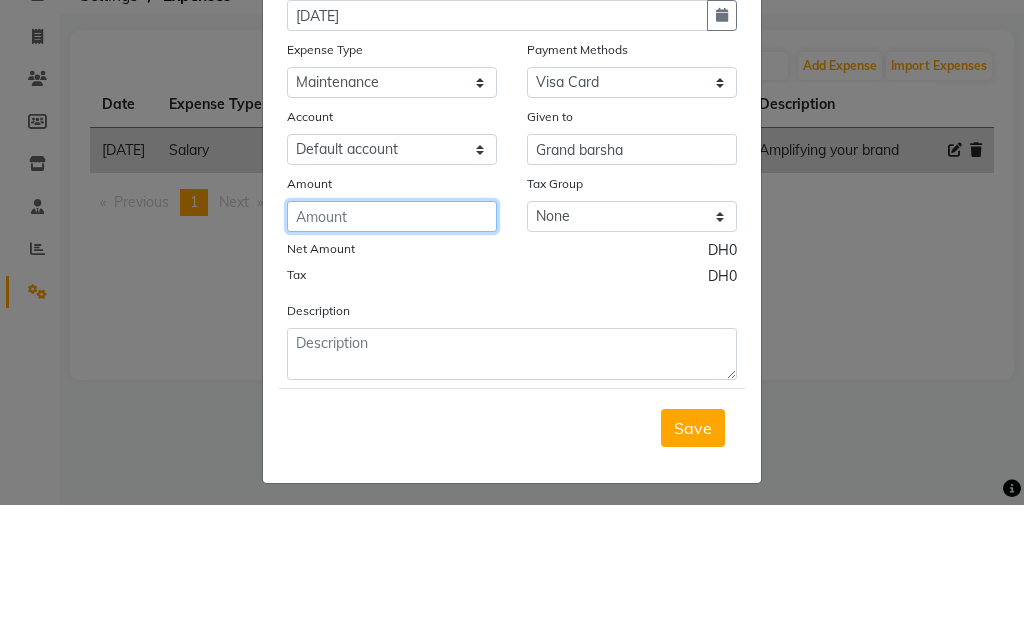click 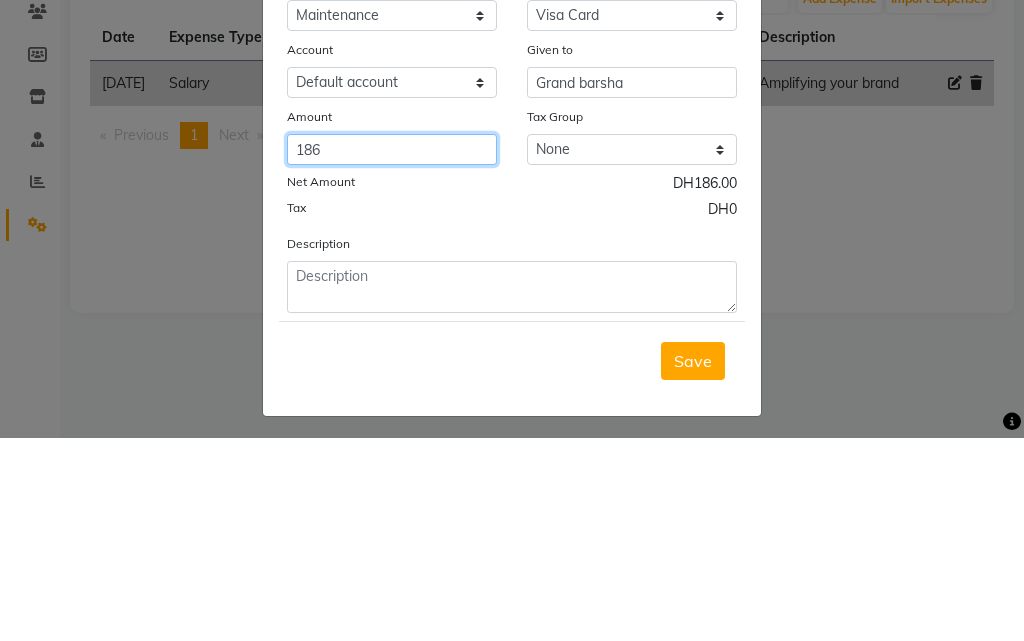 type on "186" 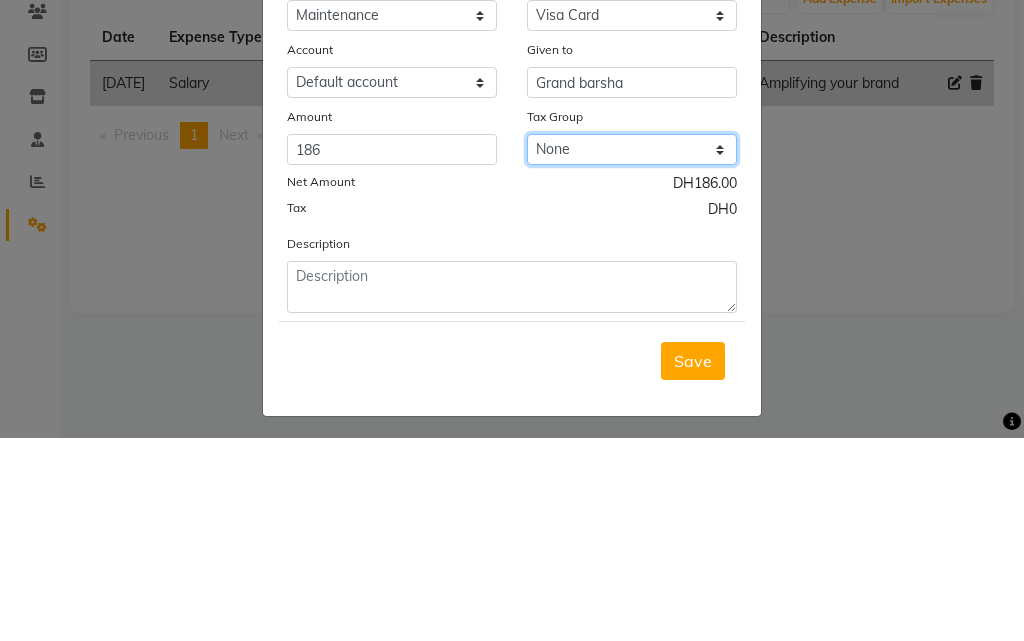 click on "None VAT" 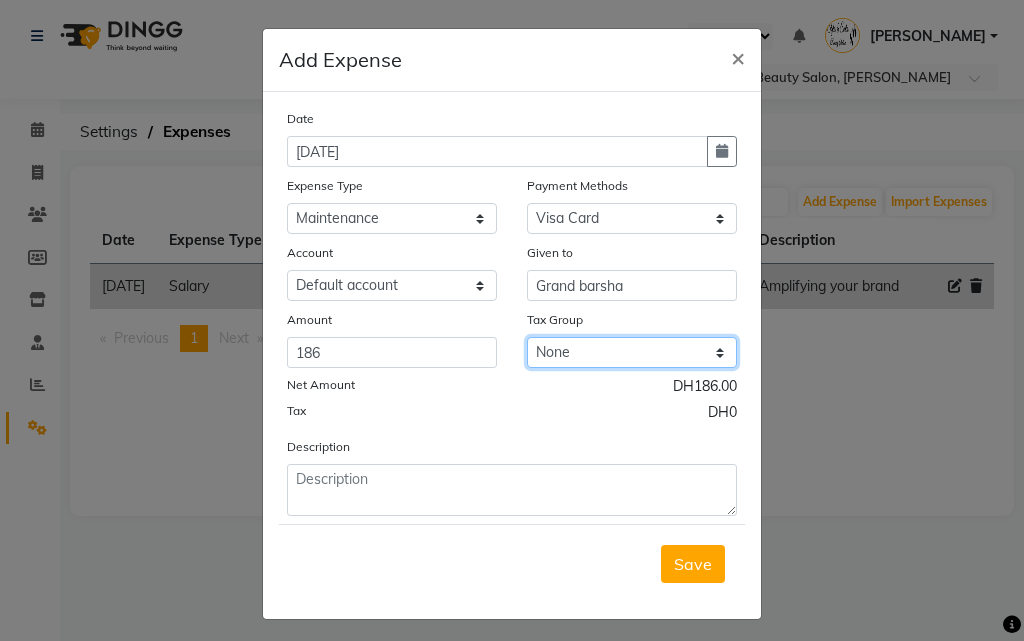 select on "3264" 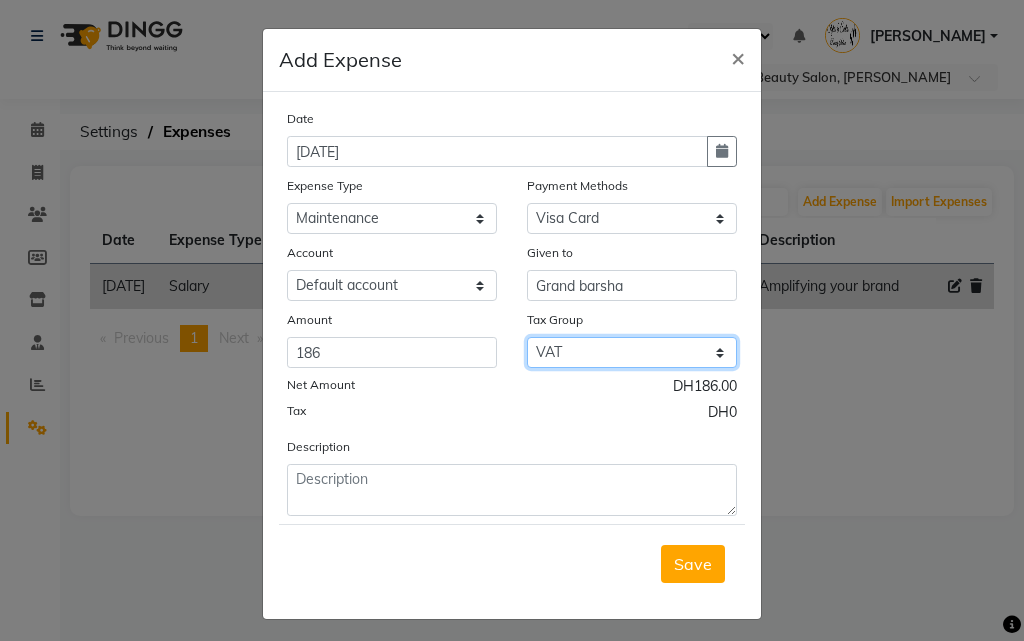 click on "None VAT" 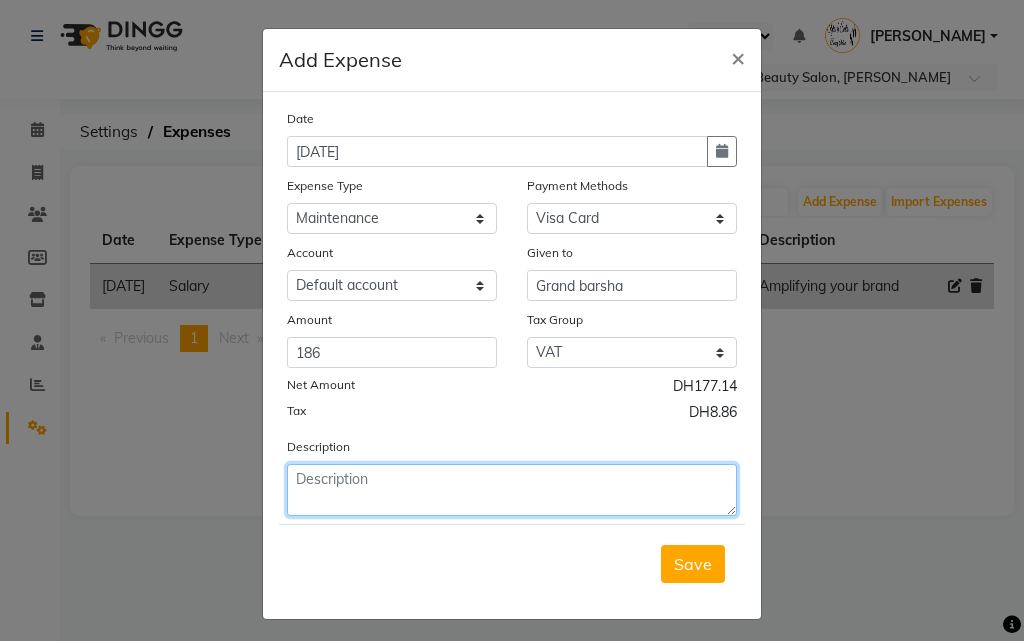 click 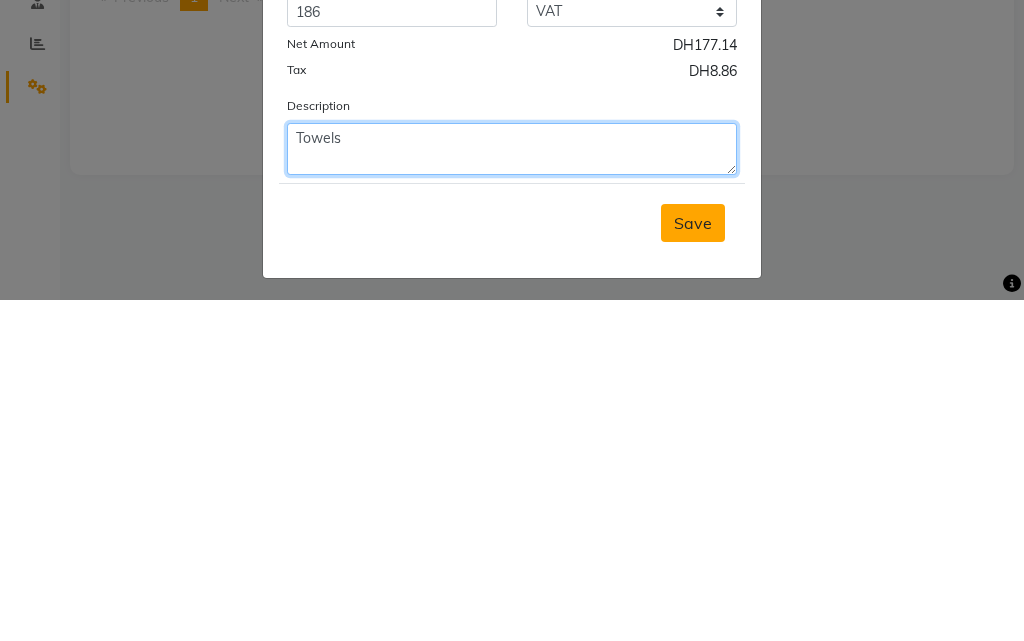 type on "Towels" 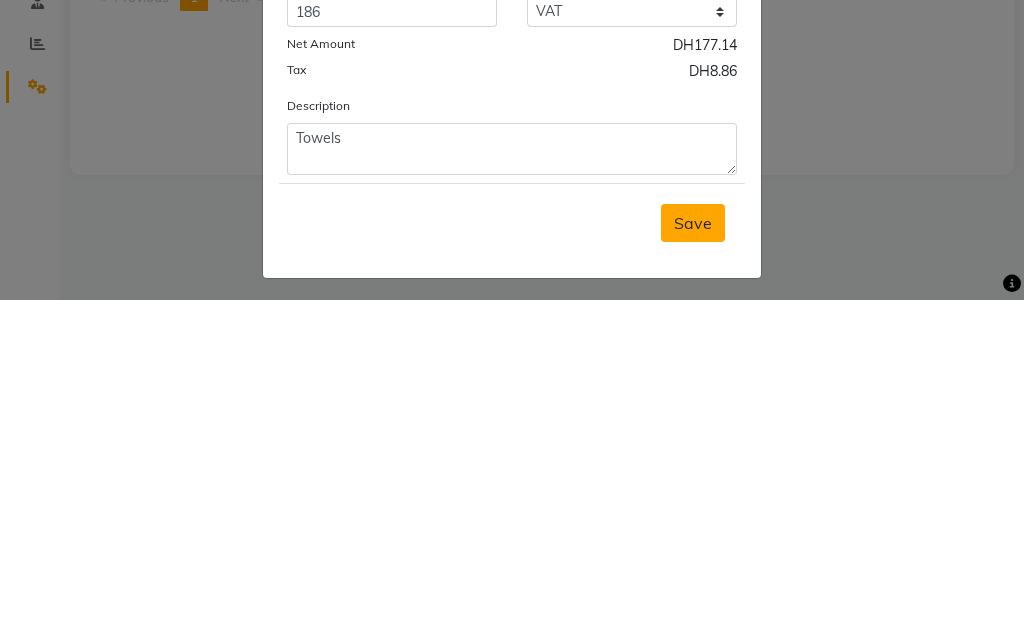 click on "Save" at bounding box center [693, 564] 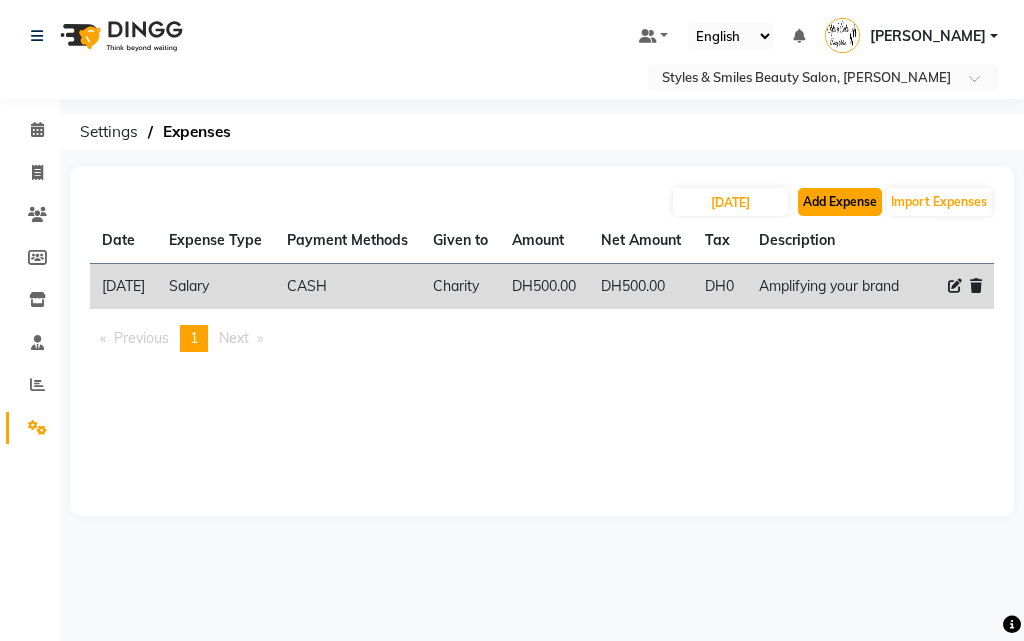 click on "Add Expense" 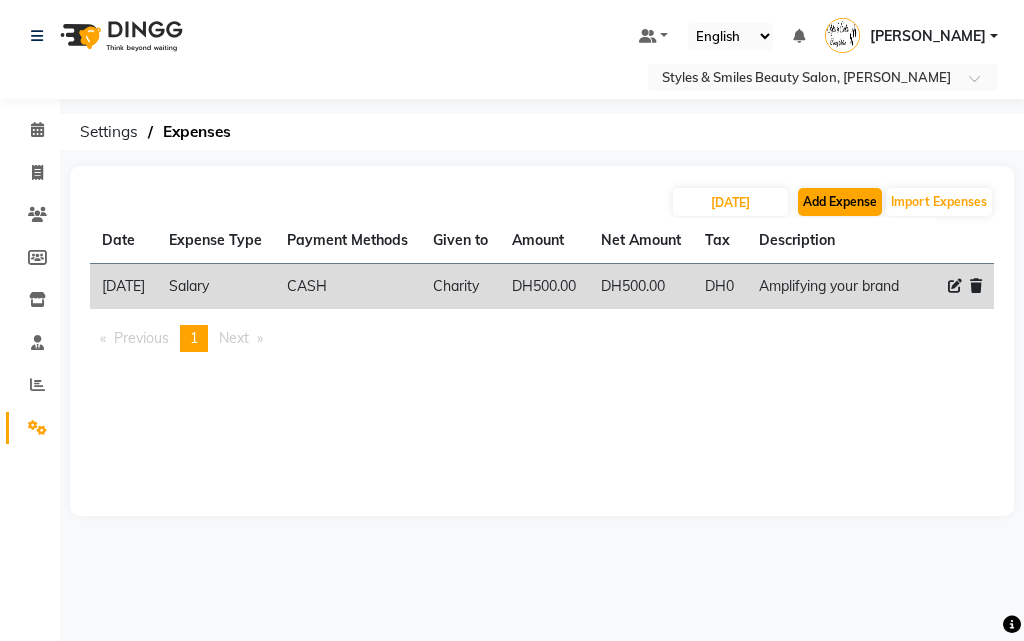 select on "1" 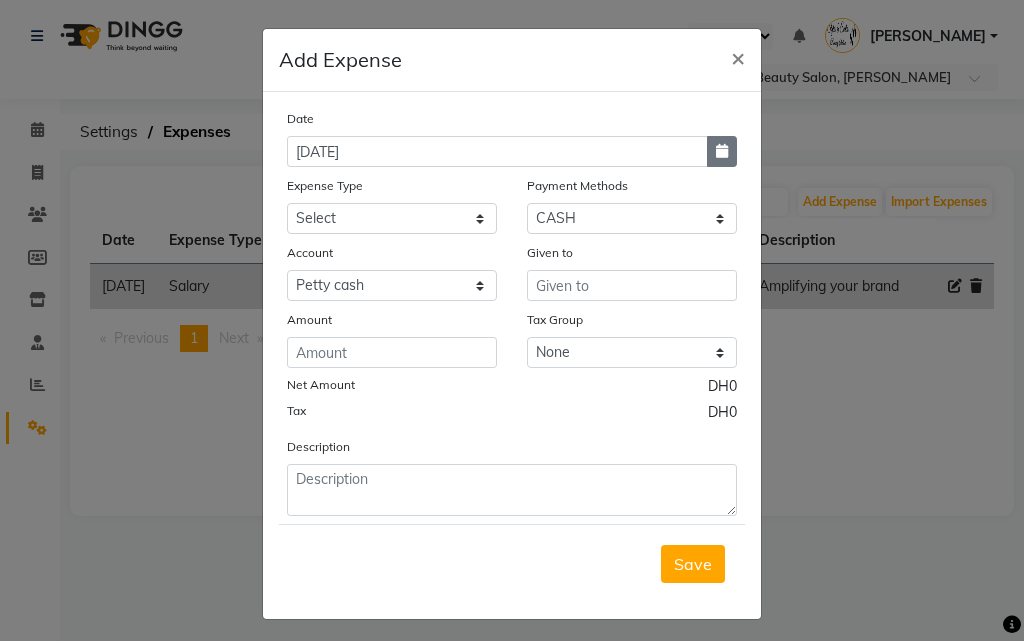 click 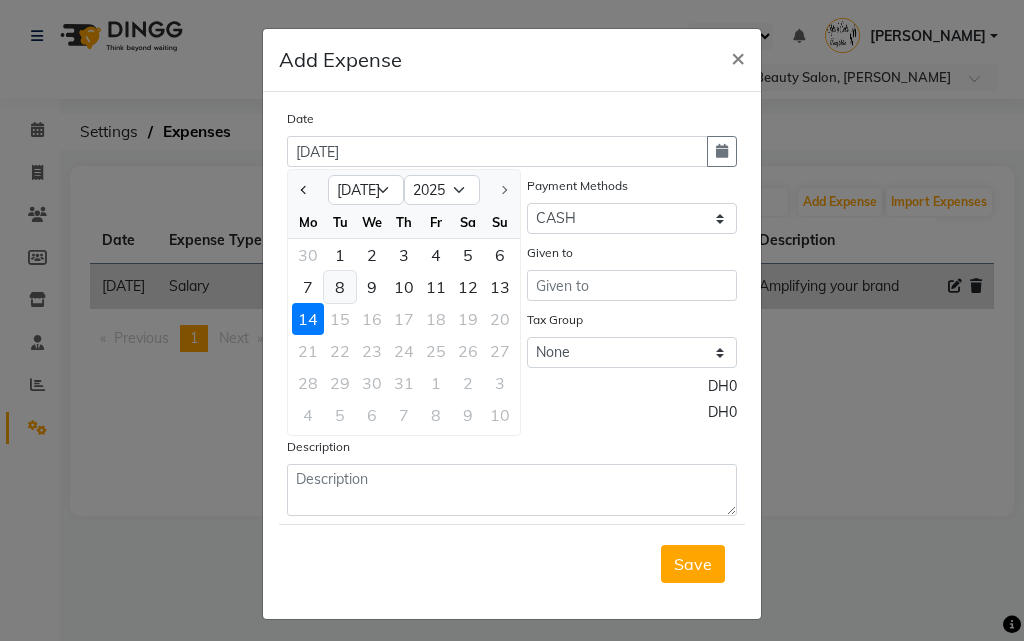 click on "8" 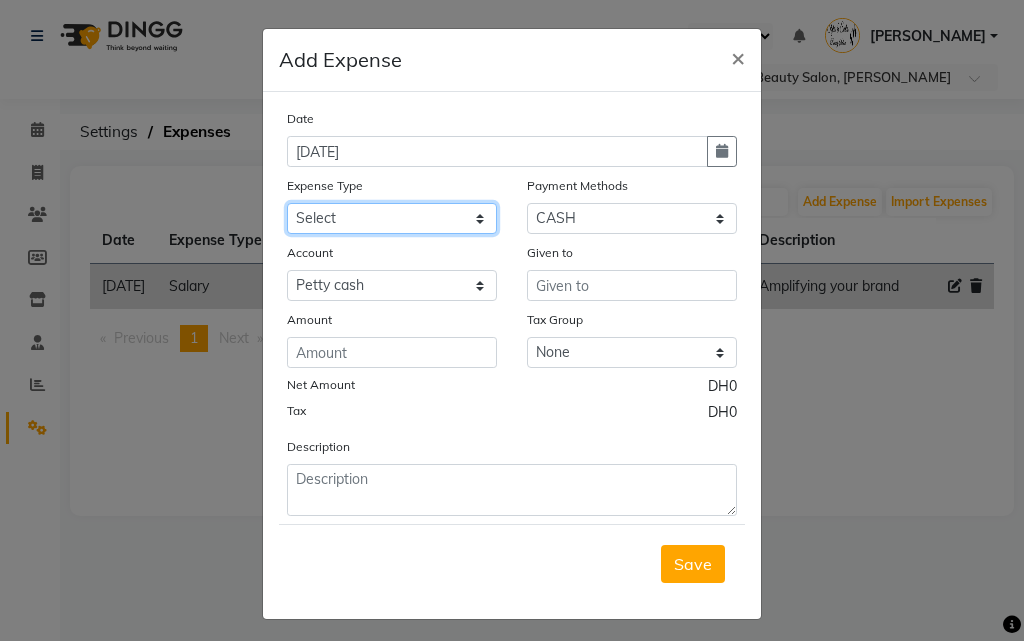 click on "Select Advance Salary Bank charges Car maintenance  Cash transfer to bank Cash transfer to hub Client Snacks Clinical charges Equipment Fuel Govt fee Incentive Insurance International purchase Loan Repayment Maintenance Marketing Market Products Miscellaneous MRA Other Pantry Product Rent Salary Staff Snacks Tax Tea & Refreshment Utilities" 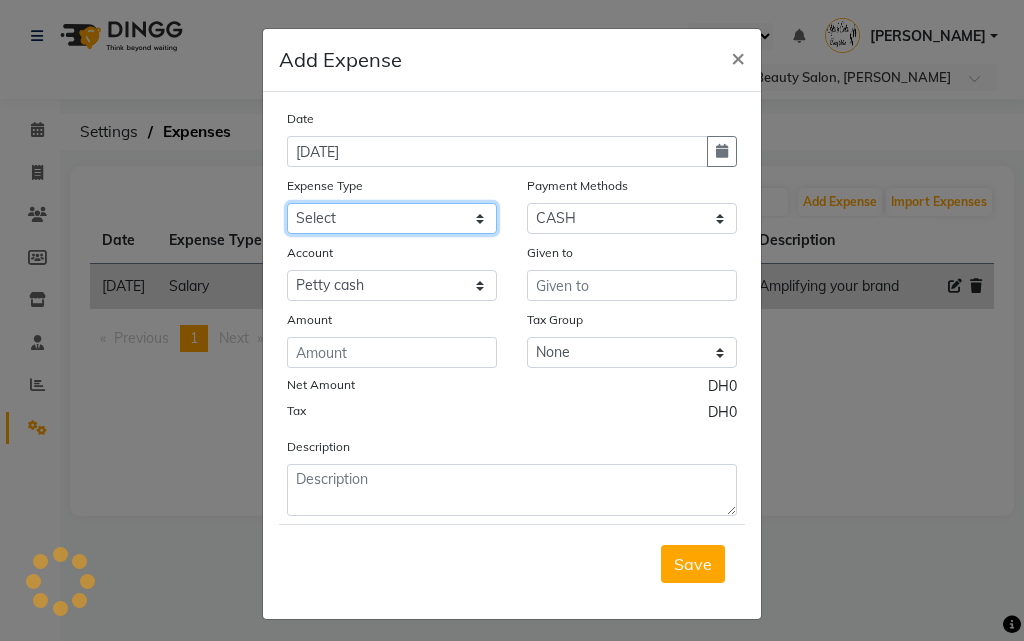 select on "4440" 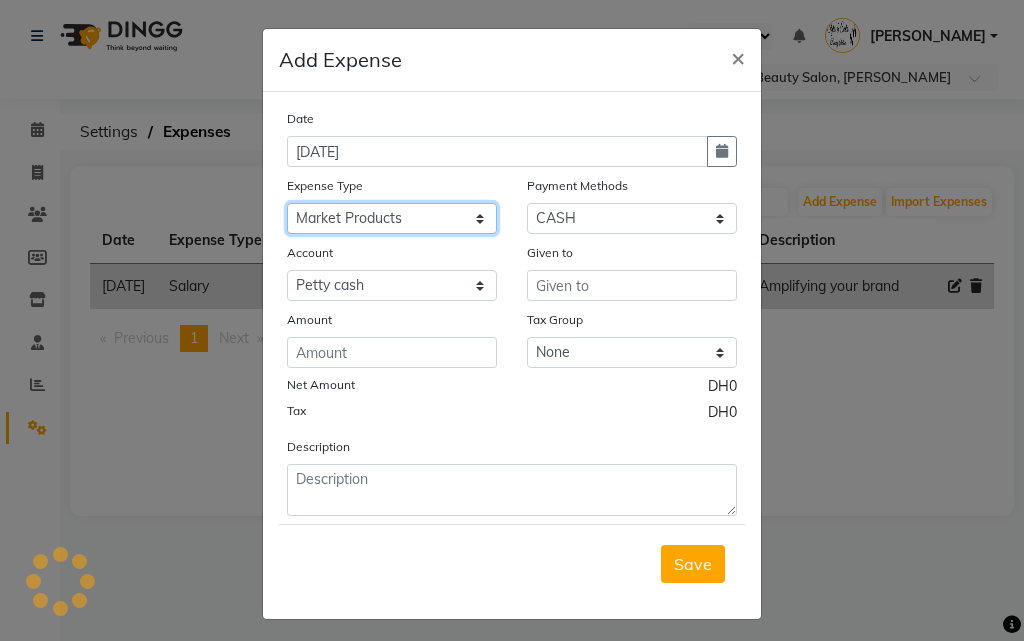 click on "Select Advance Salary Bank charges Car maintenance  Cash transfer to bank Cash transfer to hub Client Snacks Clinical charges Equipment Fuel Govt fee Incentive Insurance International purchase Loan Repayment Maintenance Marketing Market Products Miscellaneous MRA Other Pantry Product Rent Salary Staff Snacks Tax Tea & Refreshment Utilities" 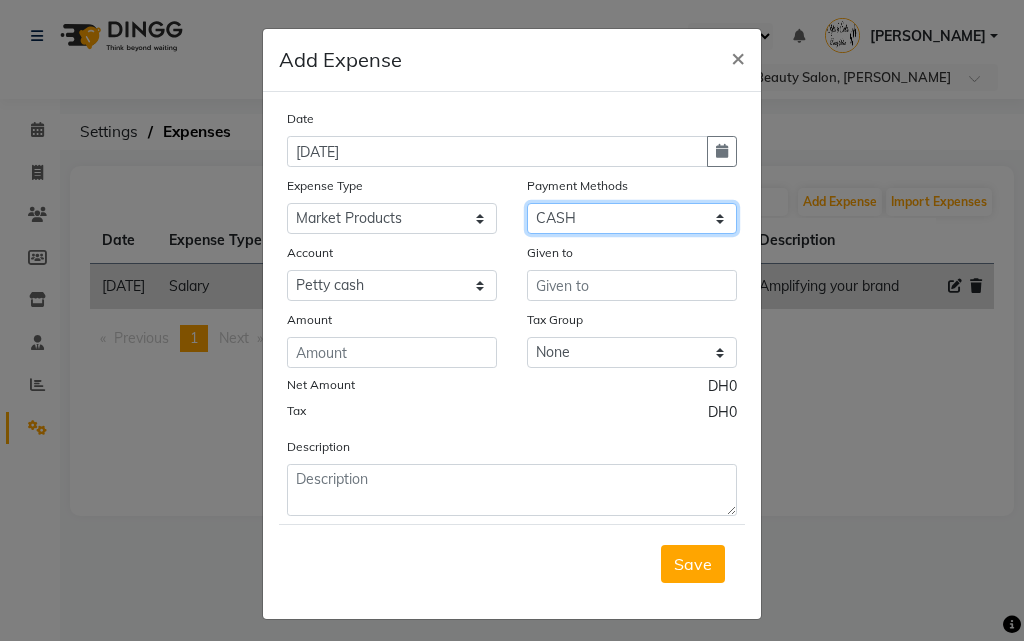 click on "Select Master Card Visa Card CASH" 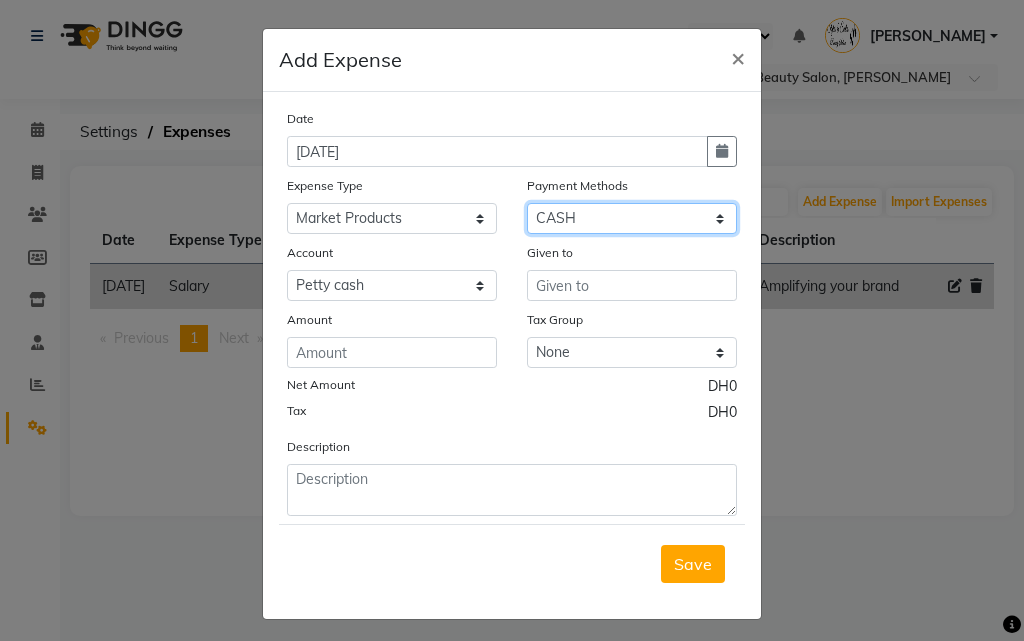 select on "19" 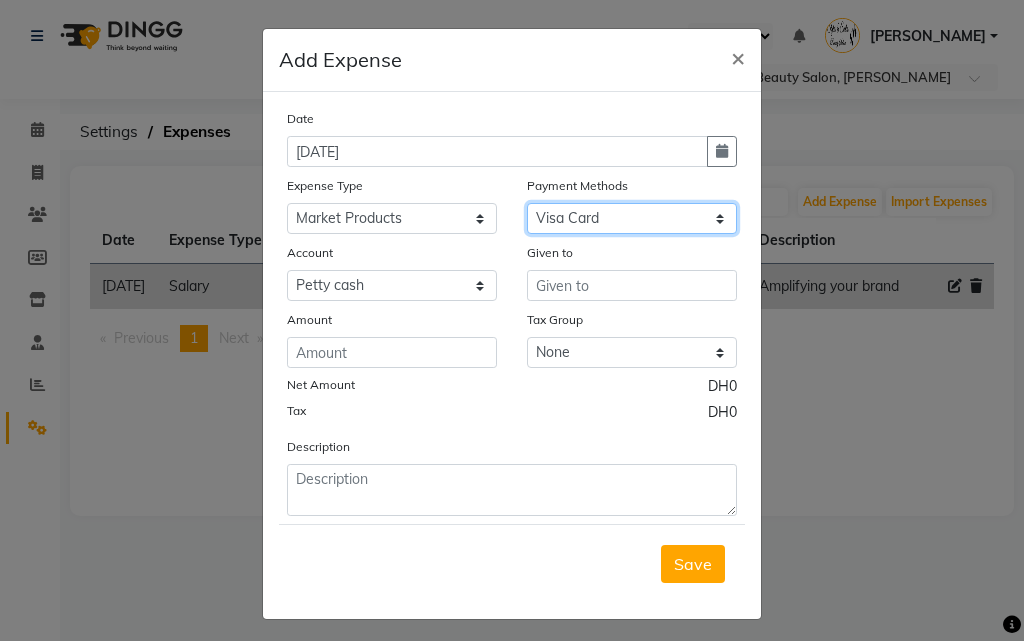 click on "Select Master Card Visa Card CASH" 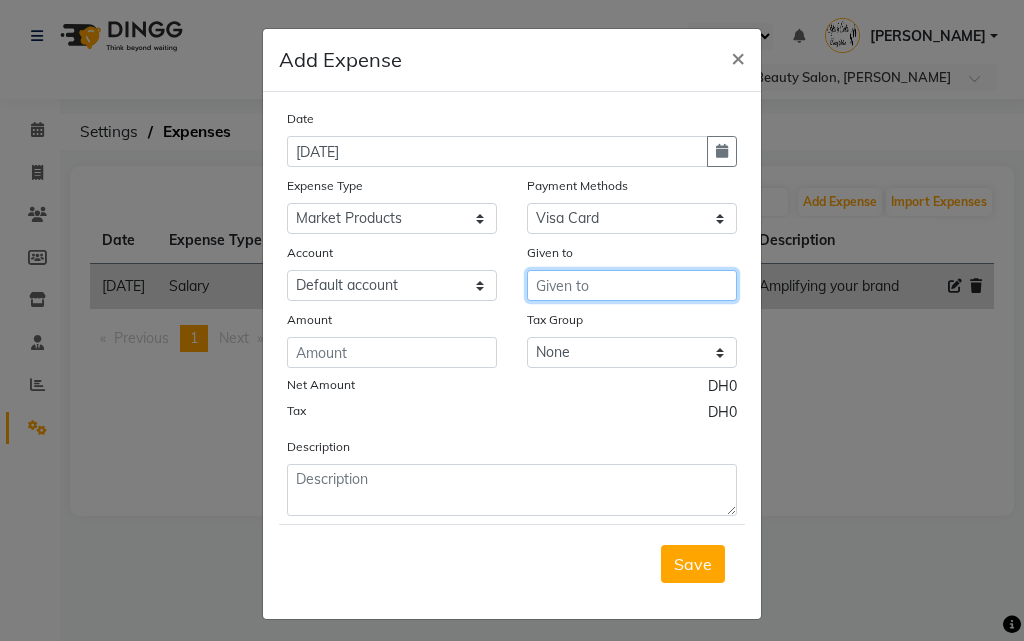 click at bounding box center [632, 285] 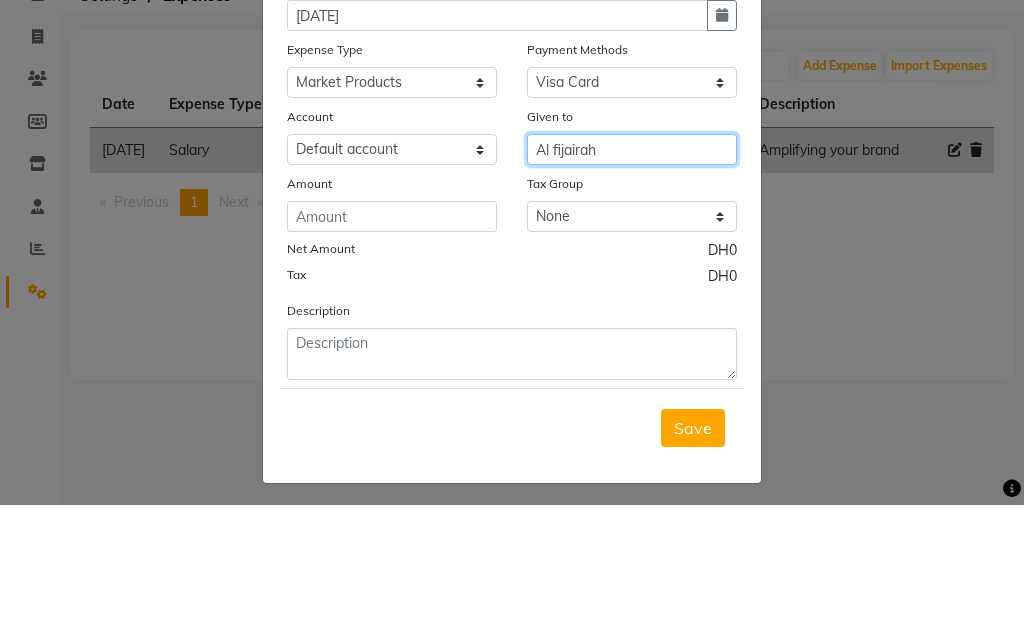 type on "Al fijairah" 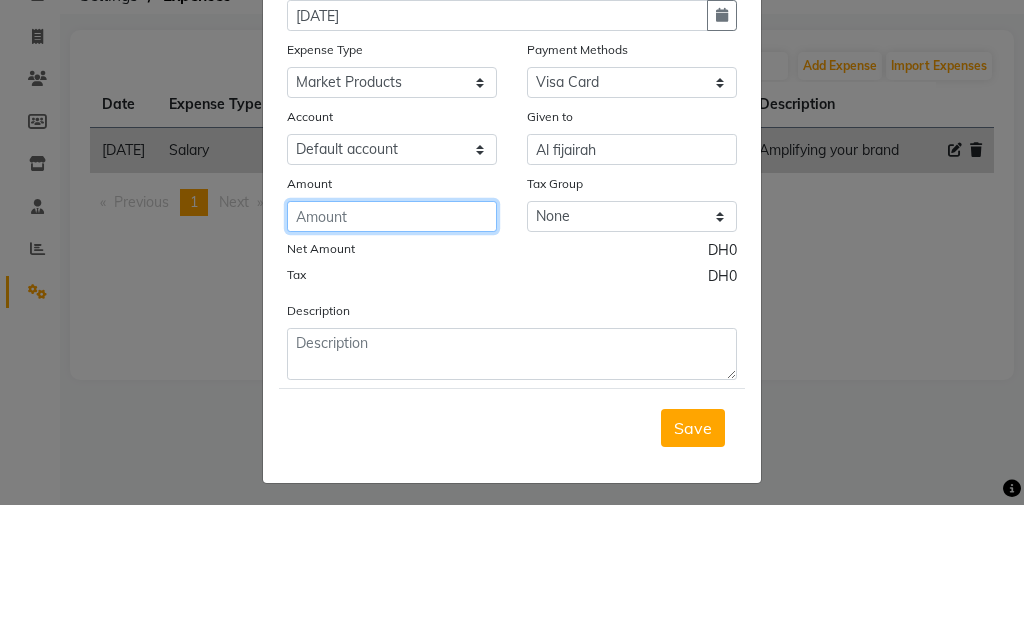 click 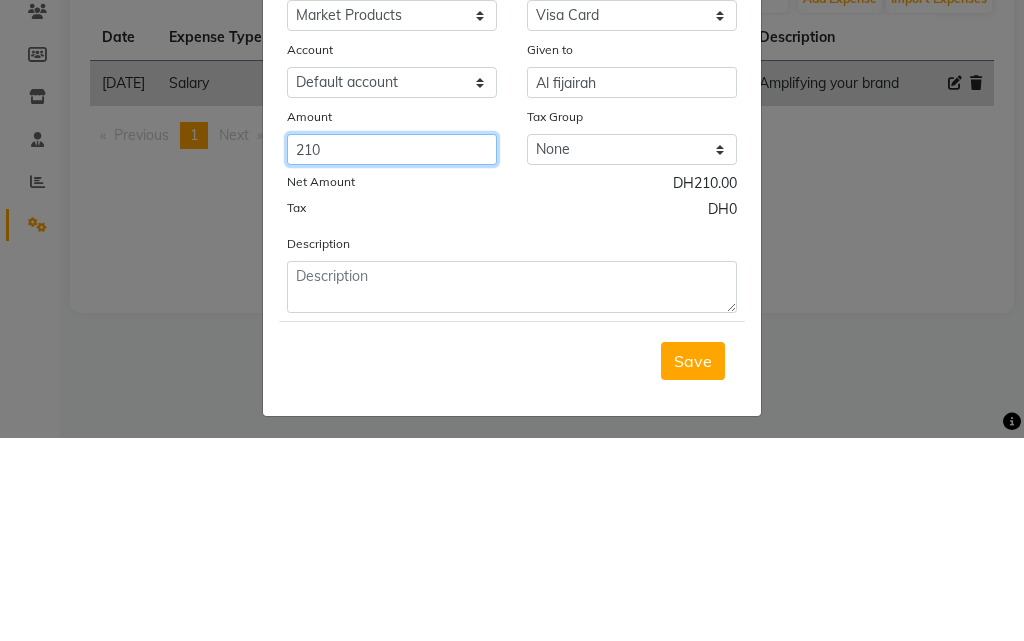 type on "210" 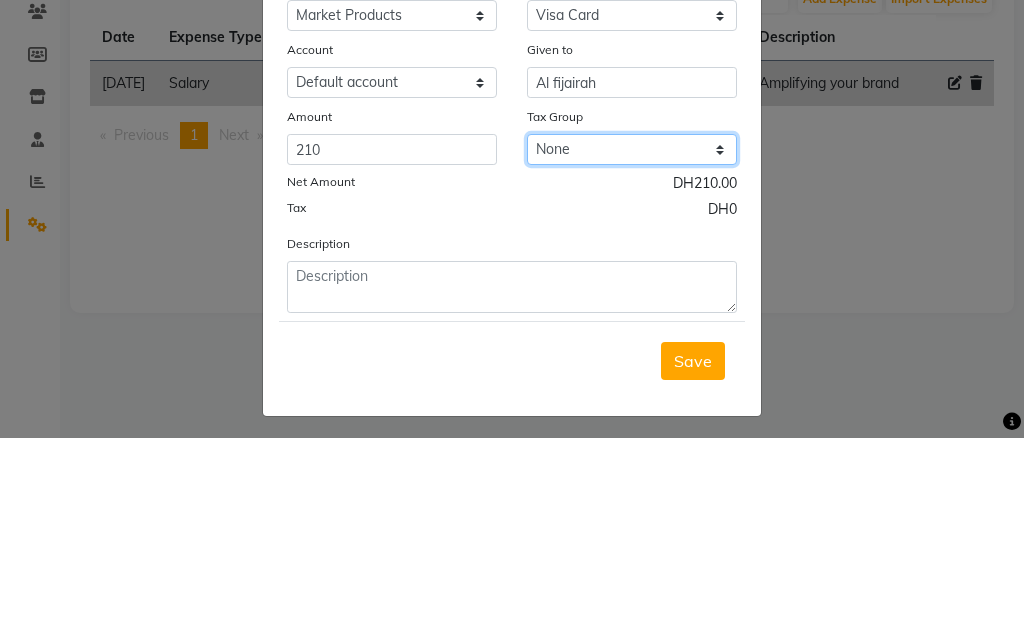 click on "None VAT" 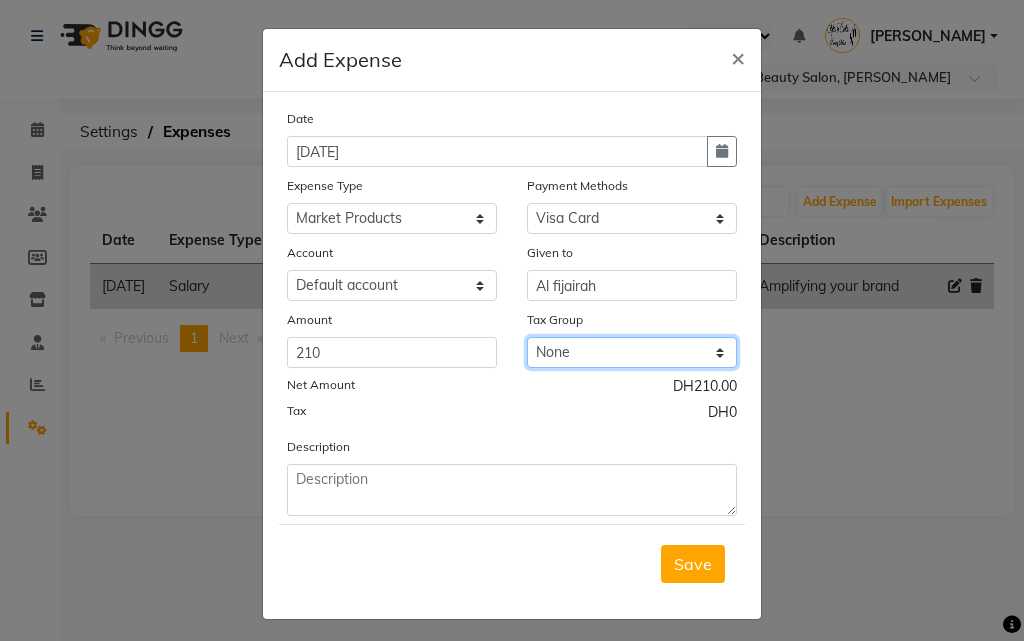 select on "3264" 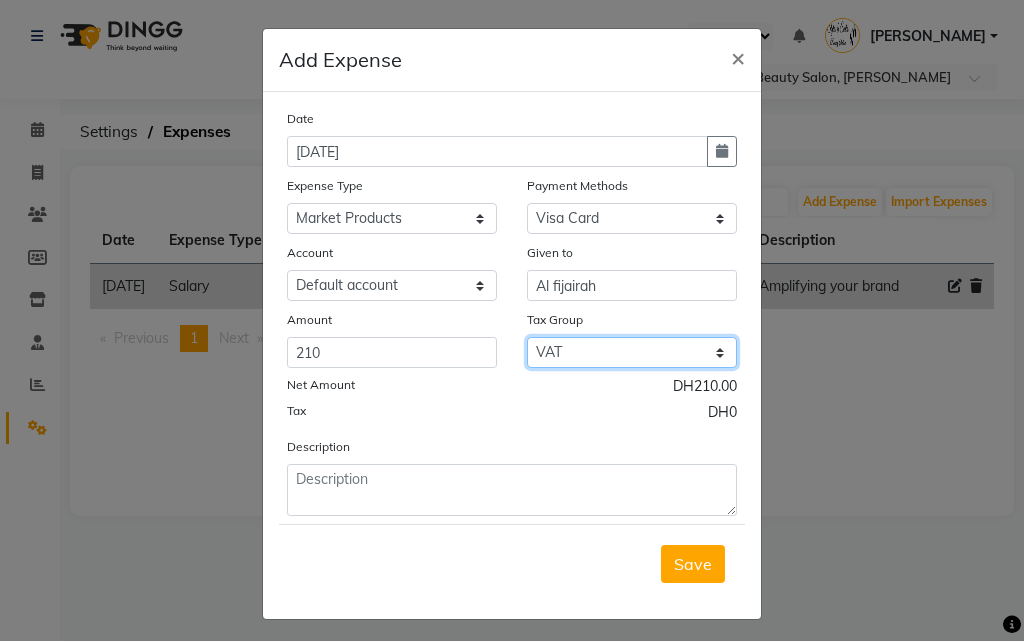 click on "None VAT" 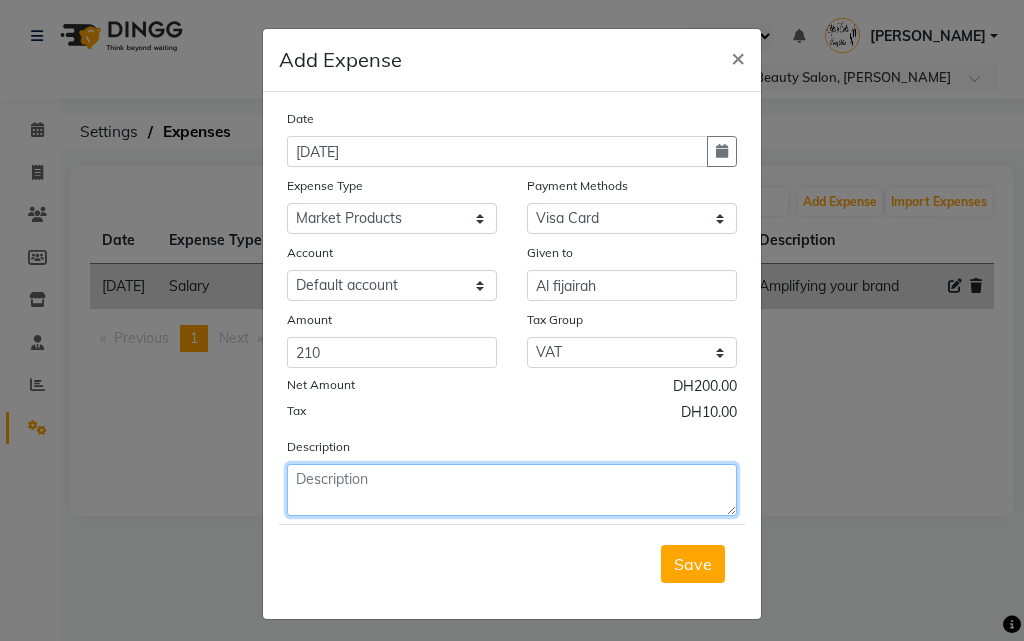 click 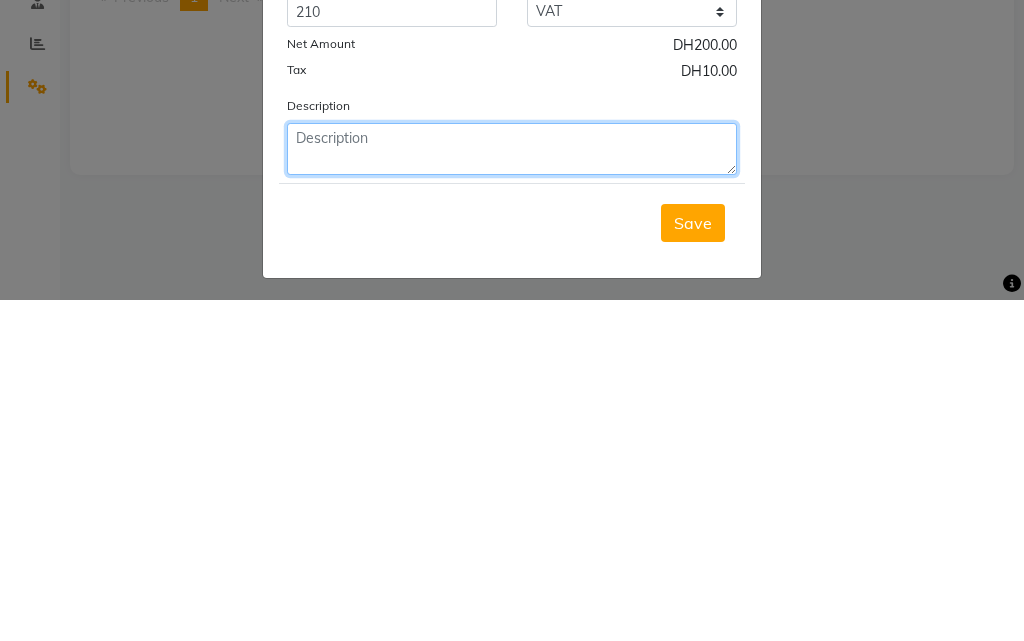 type on "p" 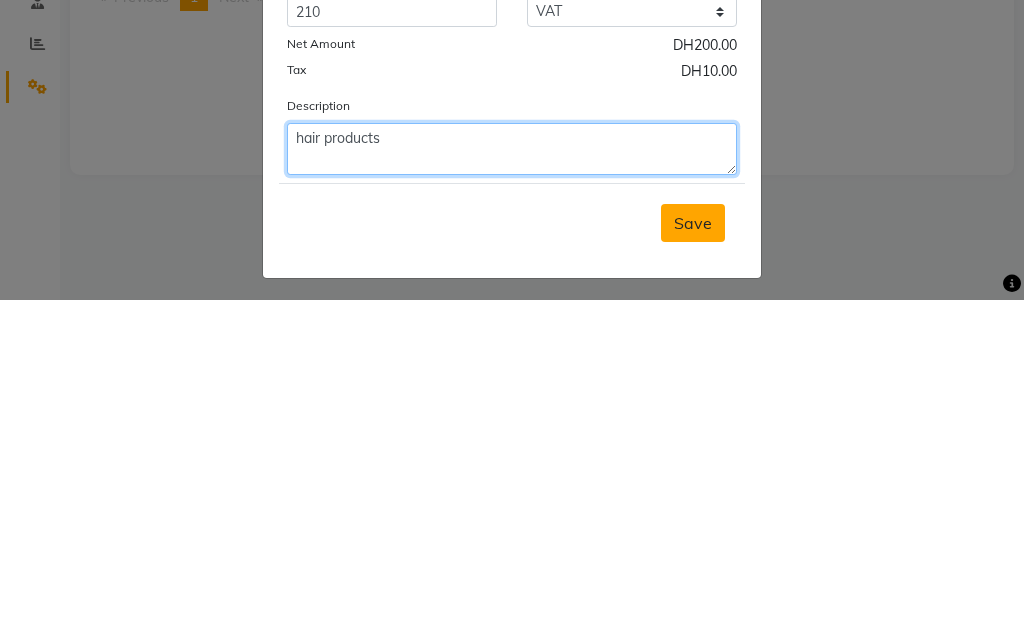 type on "hair products" 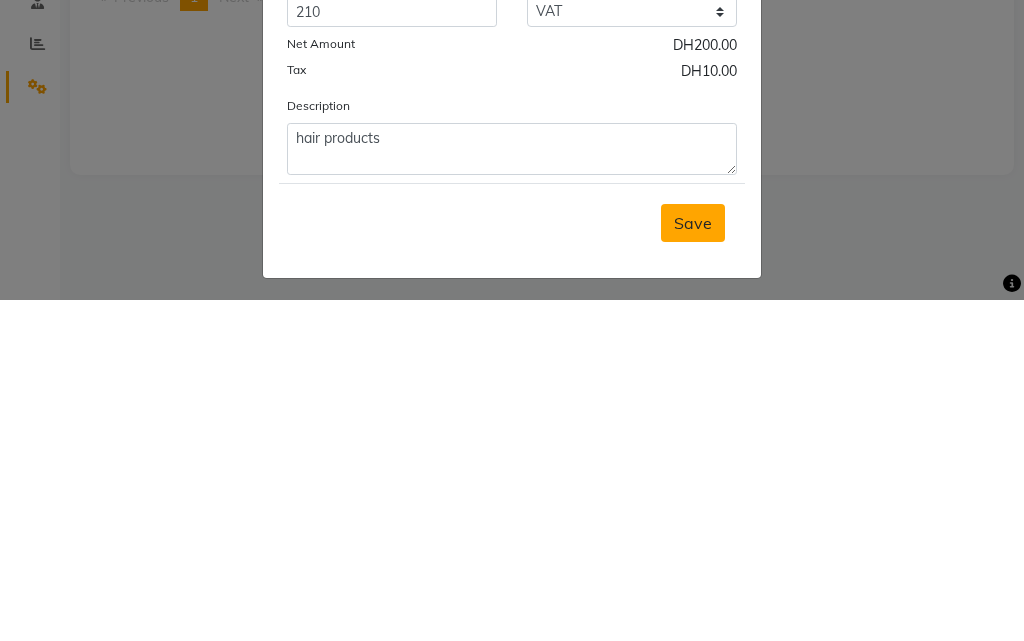 click on "Save" at bounding box center [693, 564] 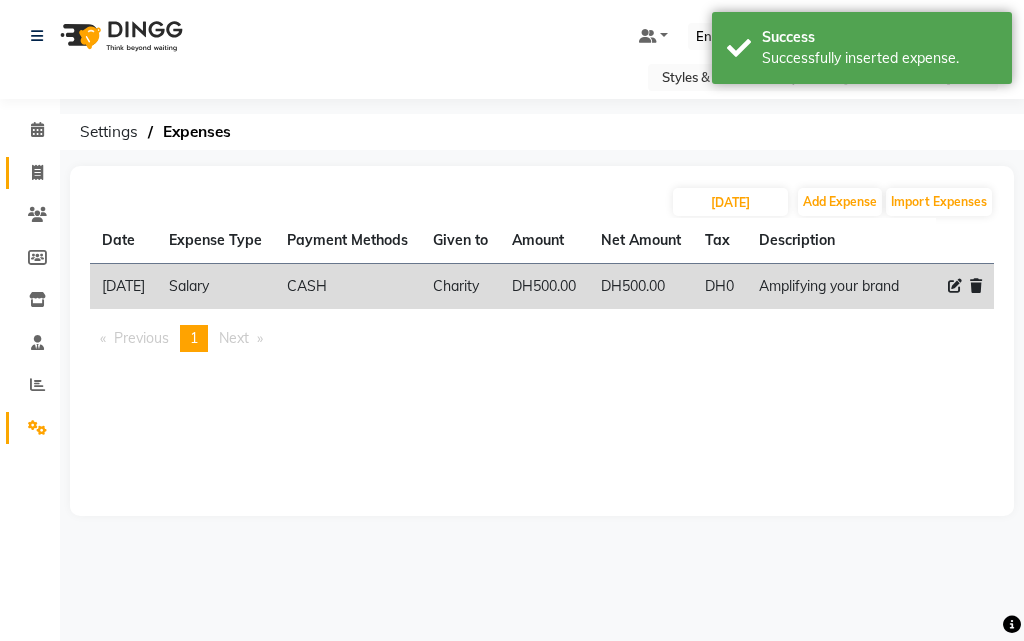 click 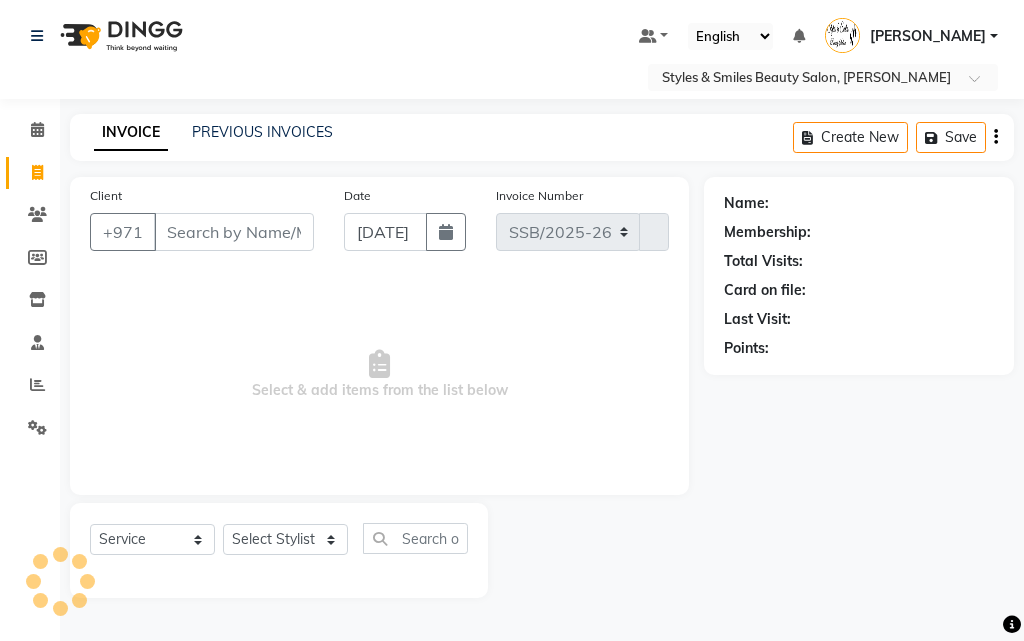 select on "4038" 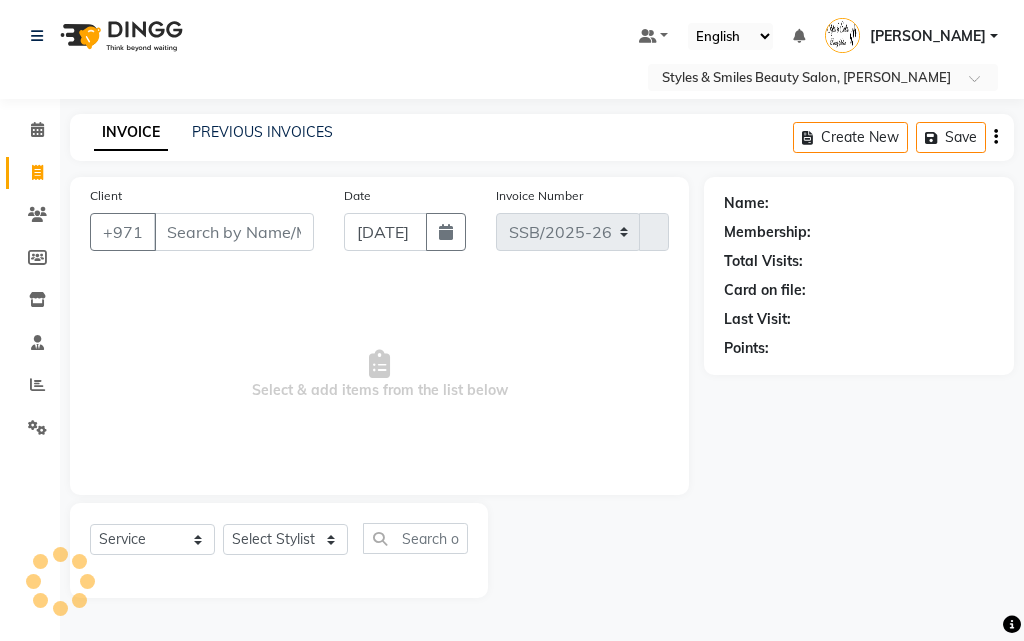 type on "0204" 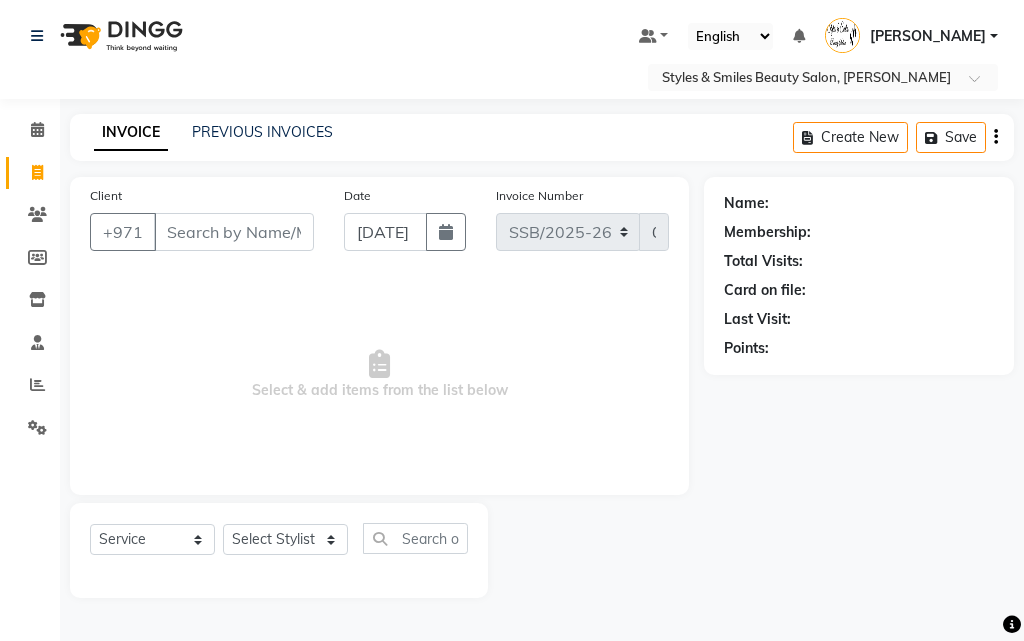 select on "product" 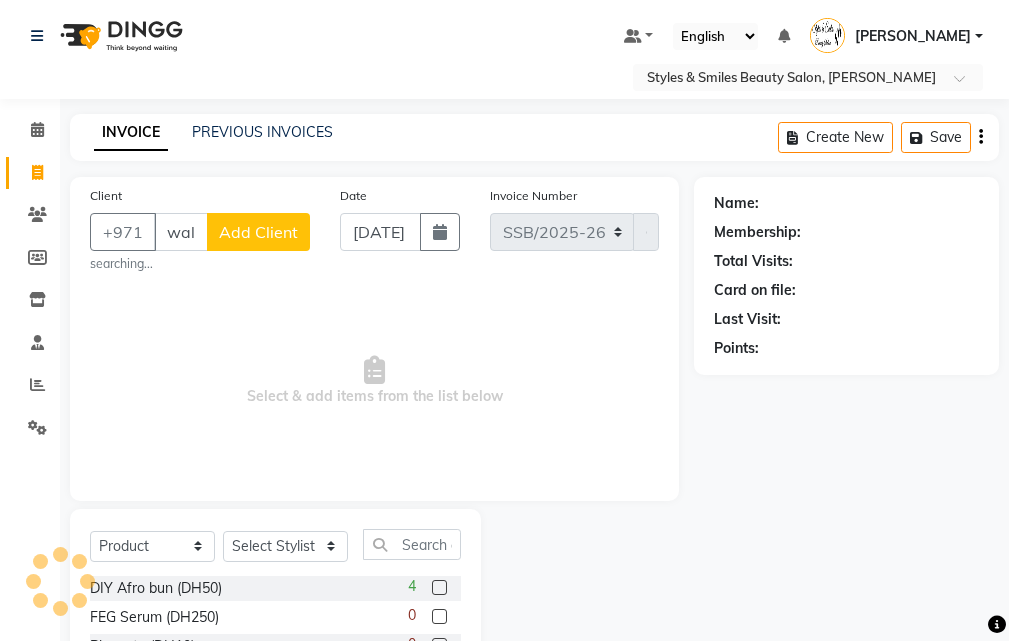 scroll, scrollTop: 0, scrollLeft: 4, axis: horizontal 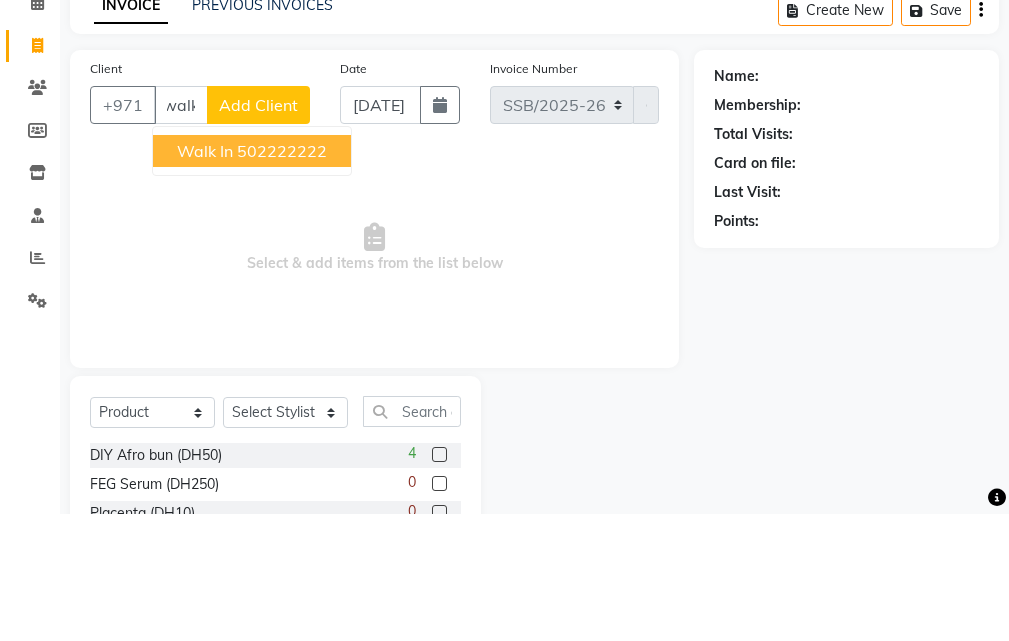 click on "502222222" at bounding box center (282, 278) 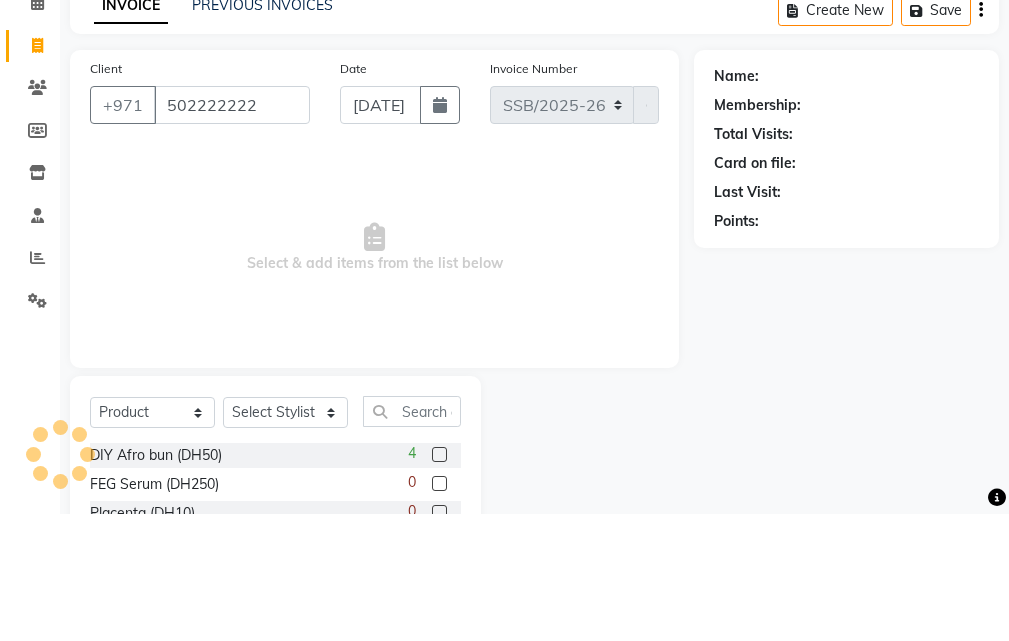 scroll, scrollTop: 0, scrollLeft: 0, axis: both 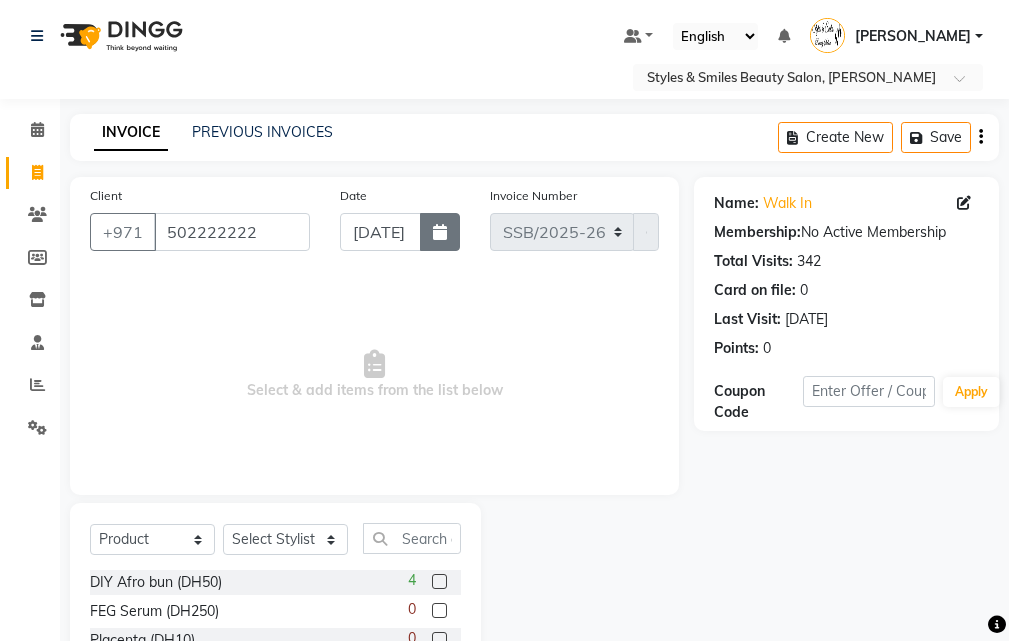 click 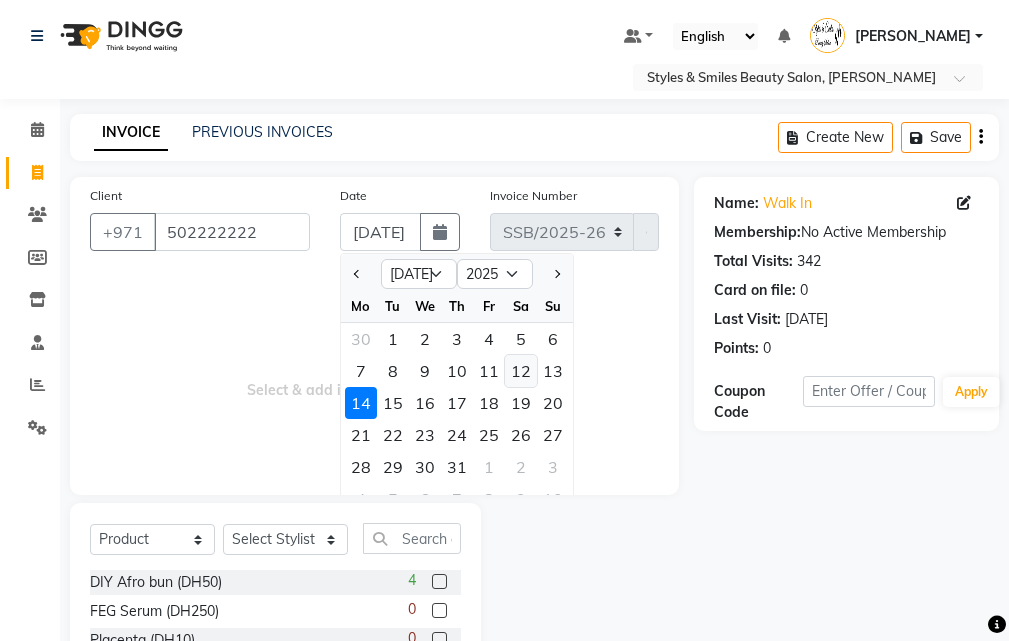click on "12" 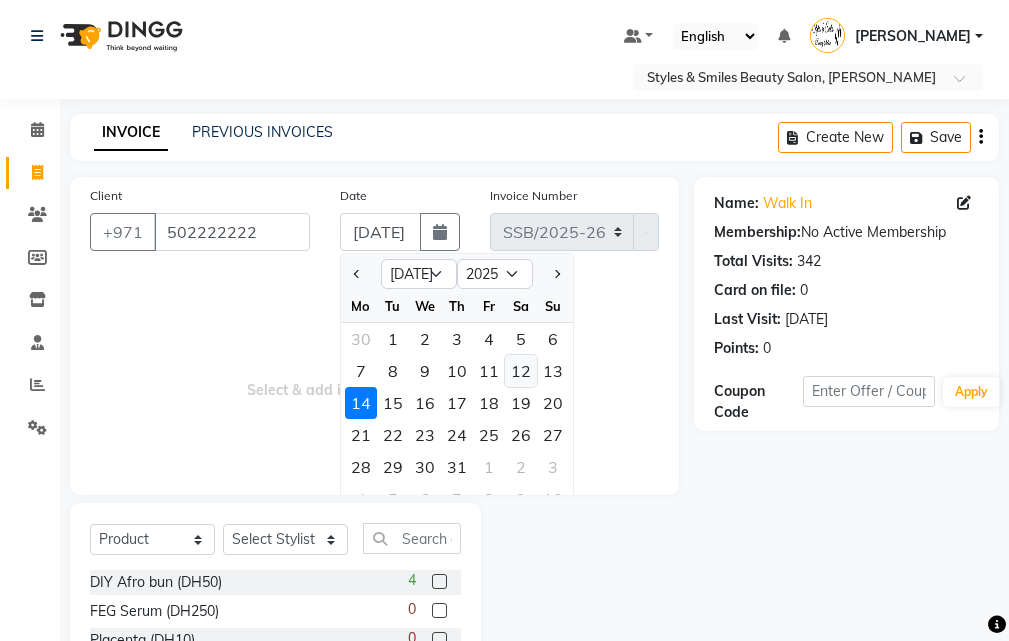 type on "12-07-2025" 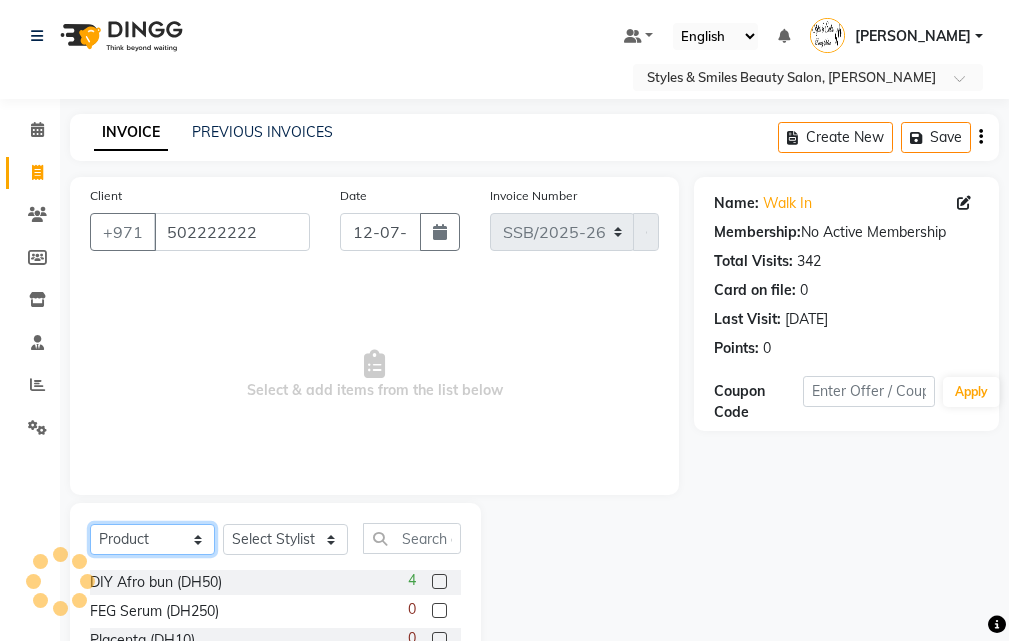 click on "Select  Service  Product  Membership  Package Voucher Prepaid Gift Card" 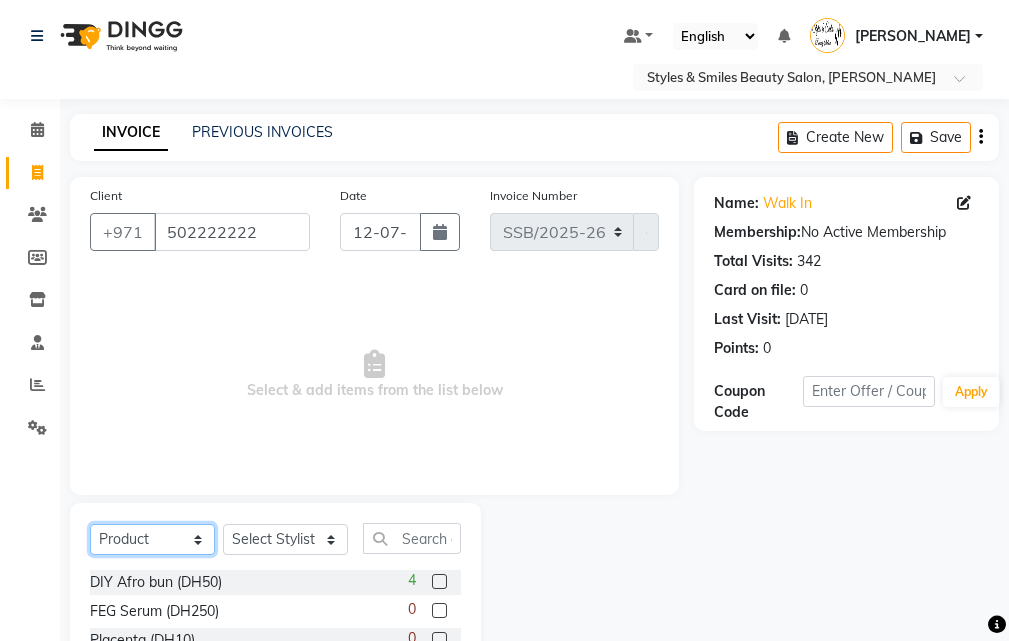 select on "service" 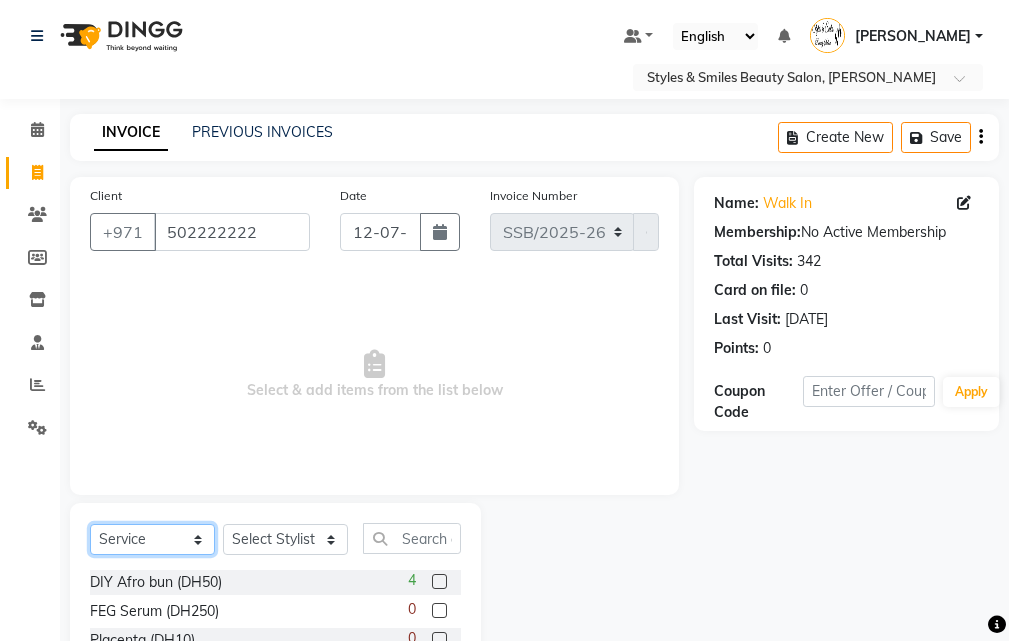 click on "Select  Service  Product  Membership  Package Voucher Prepaid Gift Card" 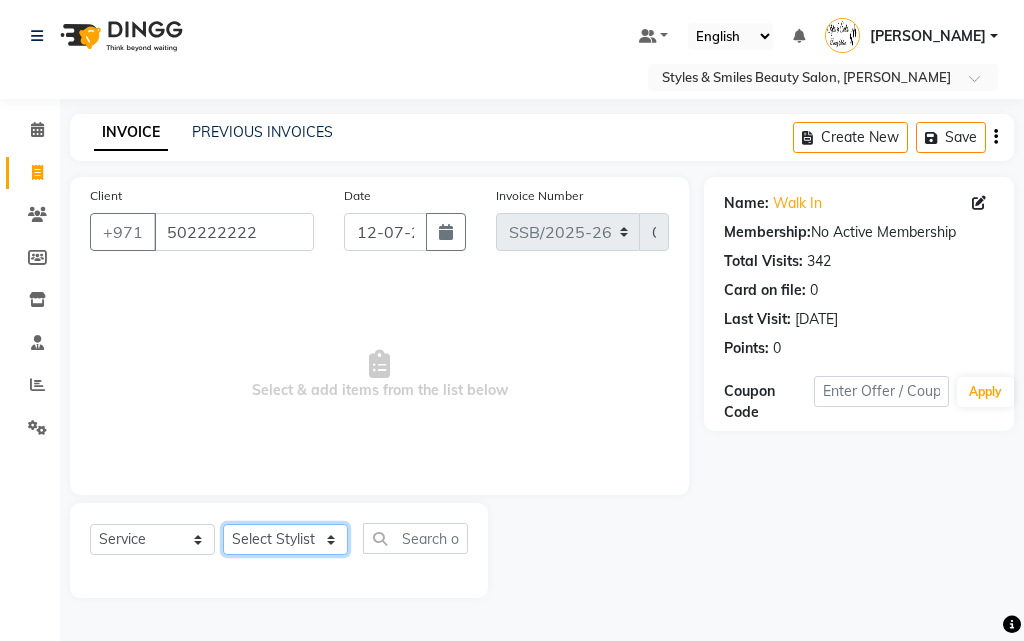 click on "Select Stylist [PERSON_NAME] Gift Enuneku [PERSON_NAME] [PERSON_NAME] [PERSON_NAME] [PERSON_NAME]" 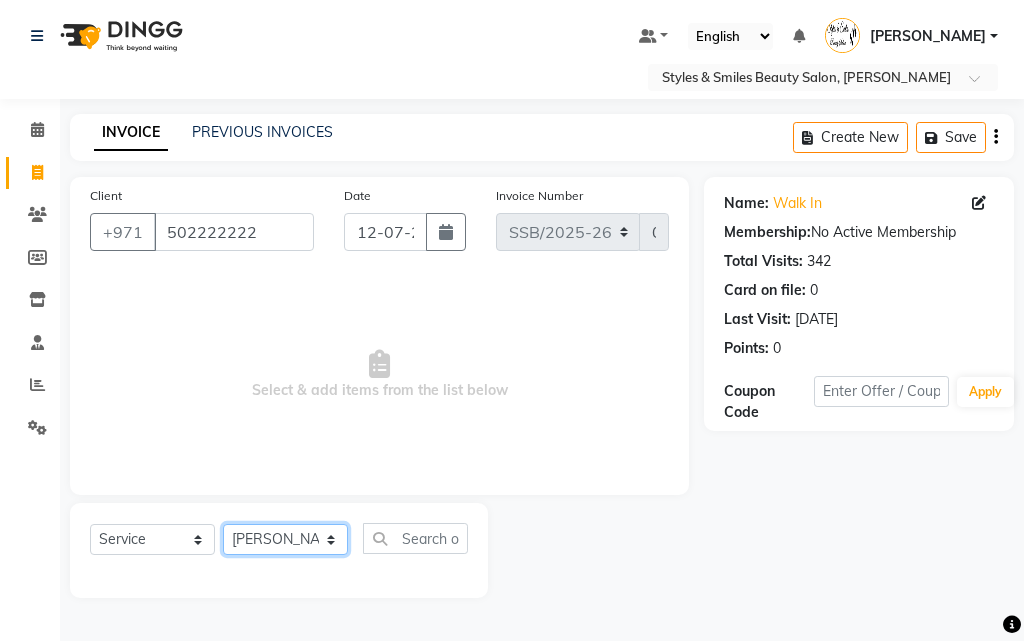click on "Select Stylist [PERSON_NAME] Gift Enuneku [PERSON_NAME] [PERSON_NAME] [PERSON_NAME] [PERSON_NAME]" 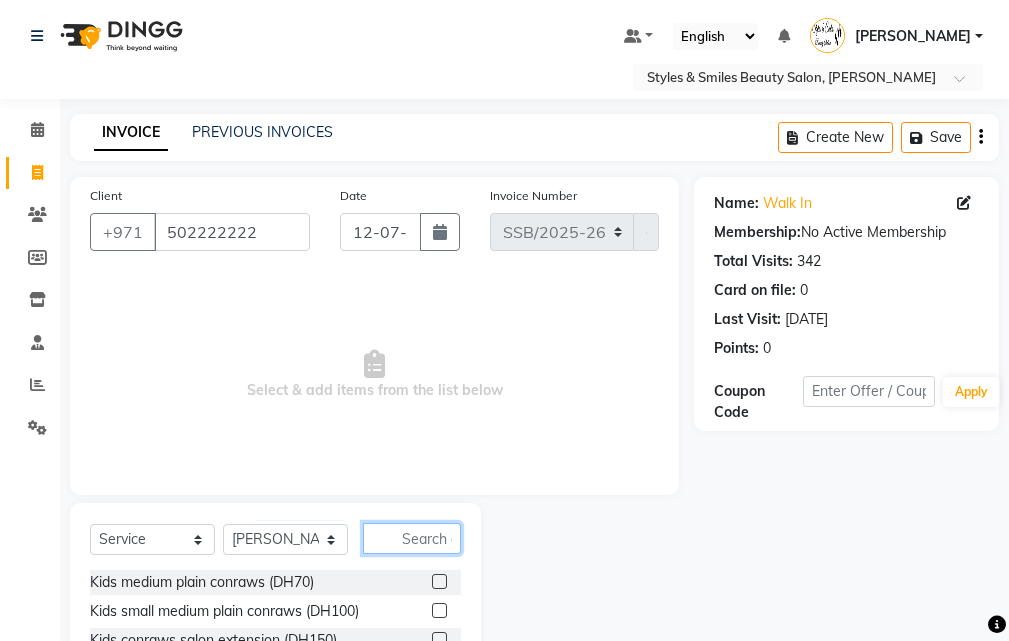 click 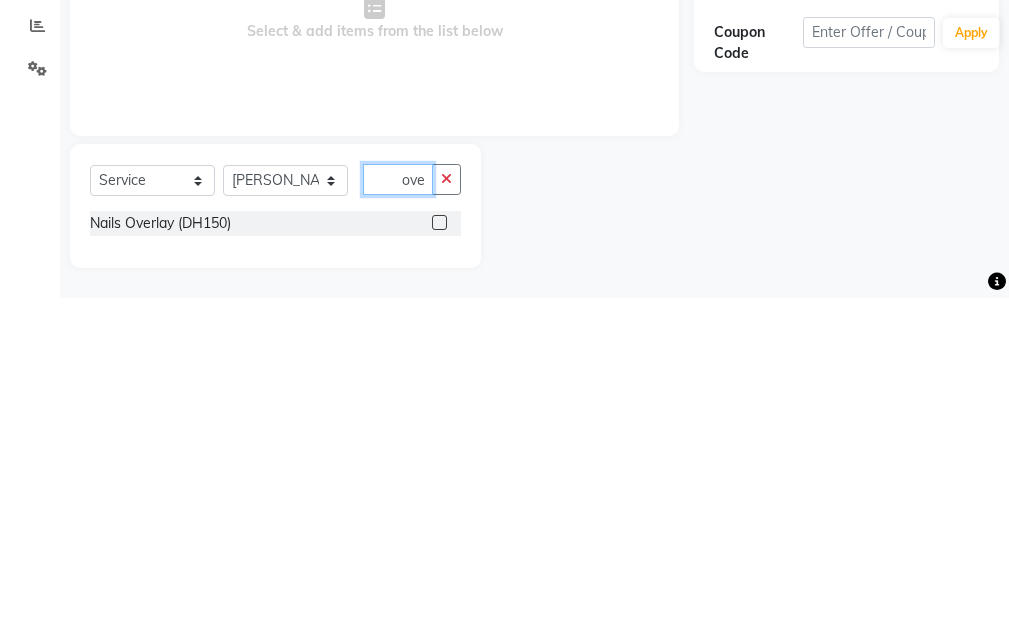 scroll, scrollTop: 16, scrollLeft: 0, axis: vertical 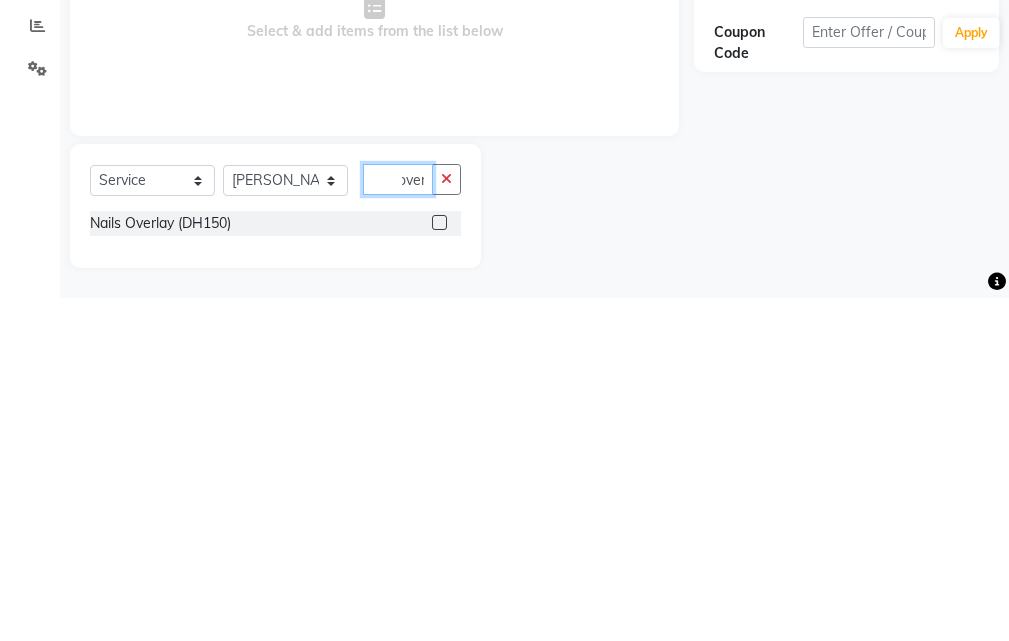 type on "over" 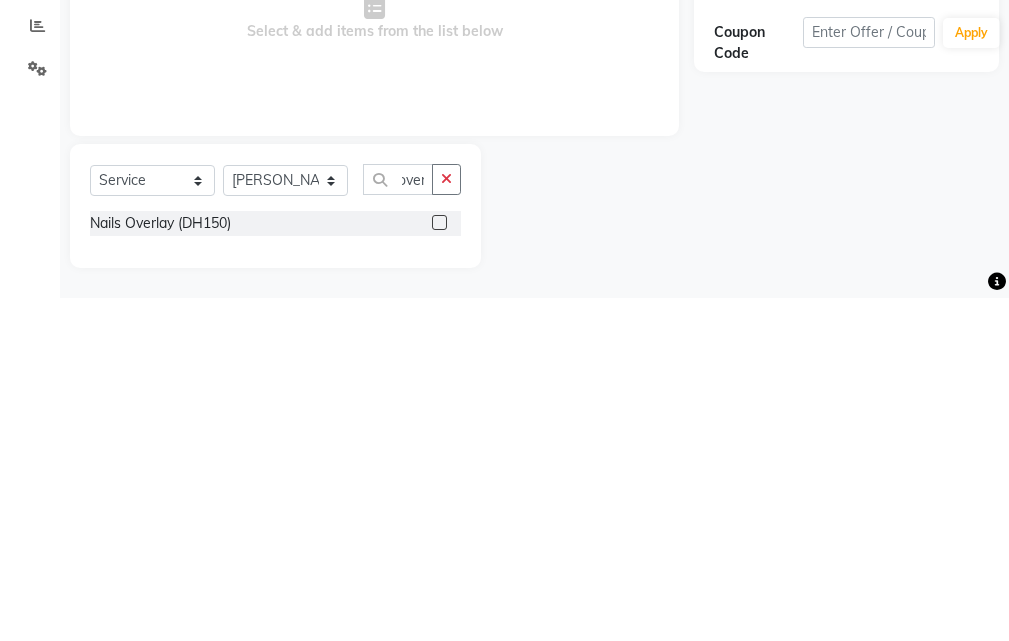 click 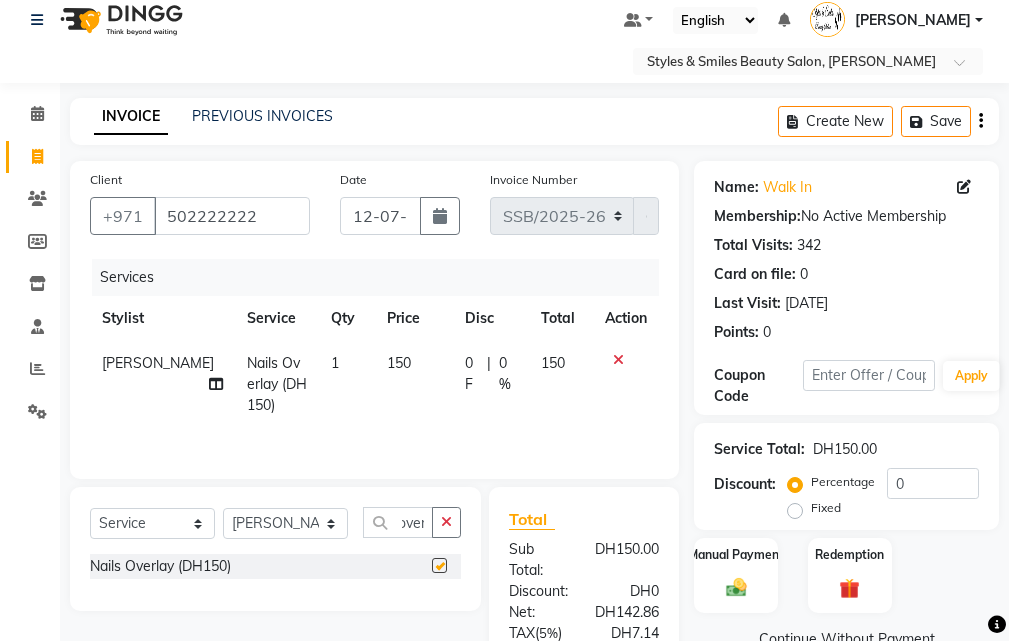 scroll, scrollTop: 0, scrollLeft: 0, axis: both 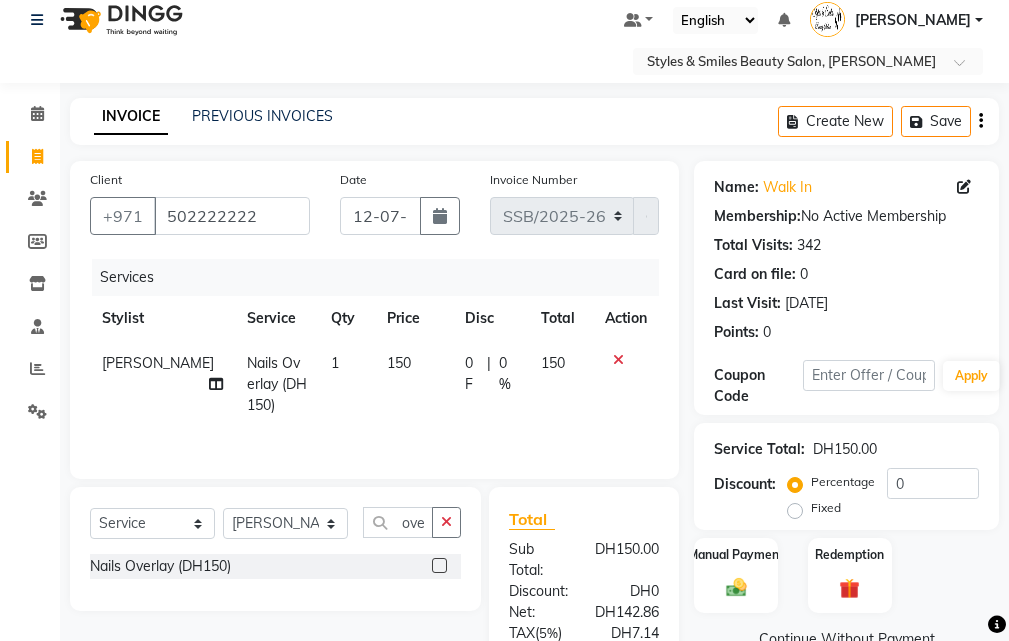 checkbox on "false" 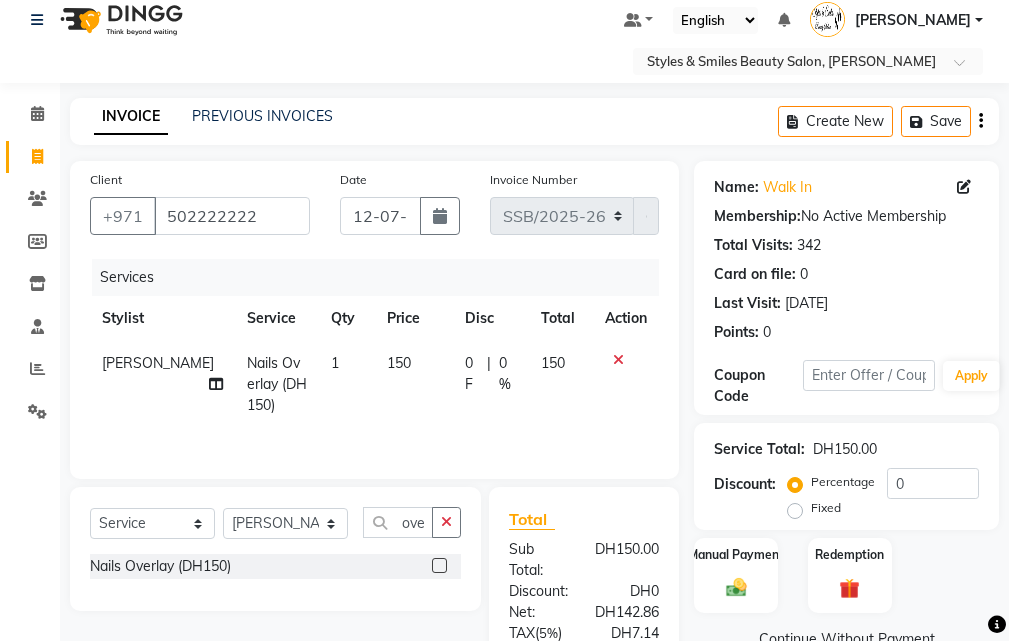 click on "150" 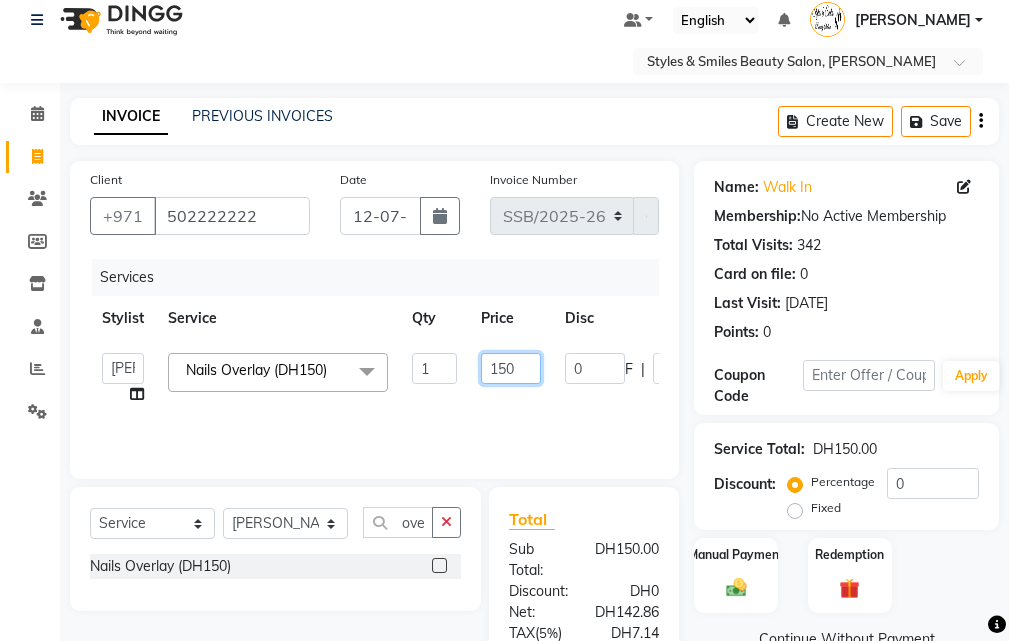 click on "150" 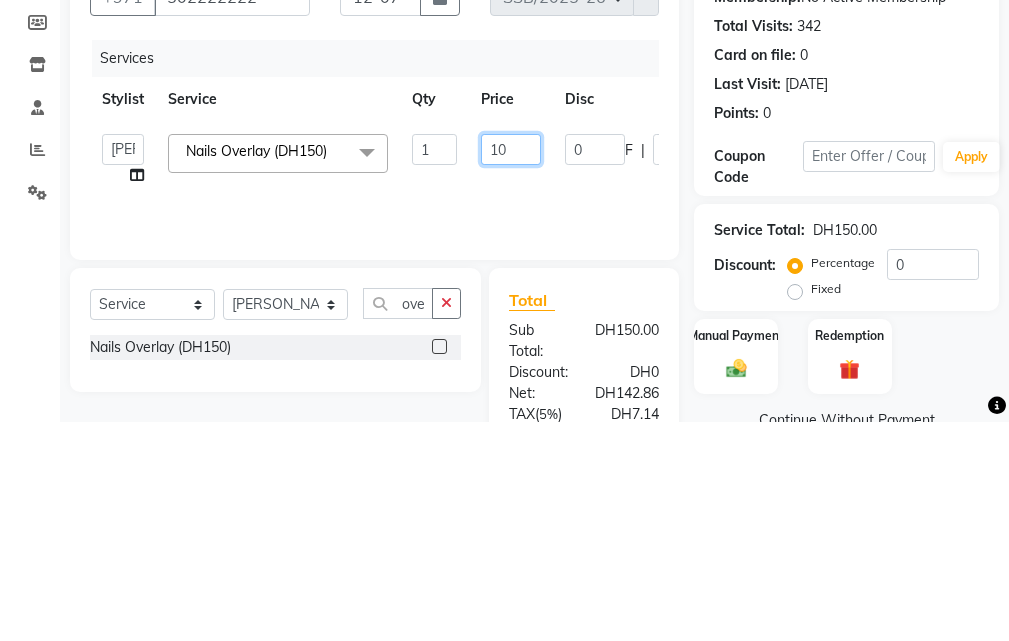 type on "180" 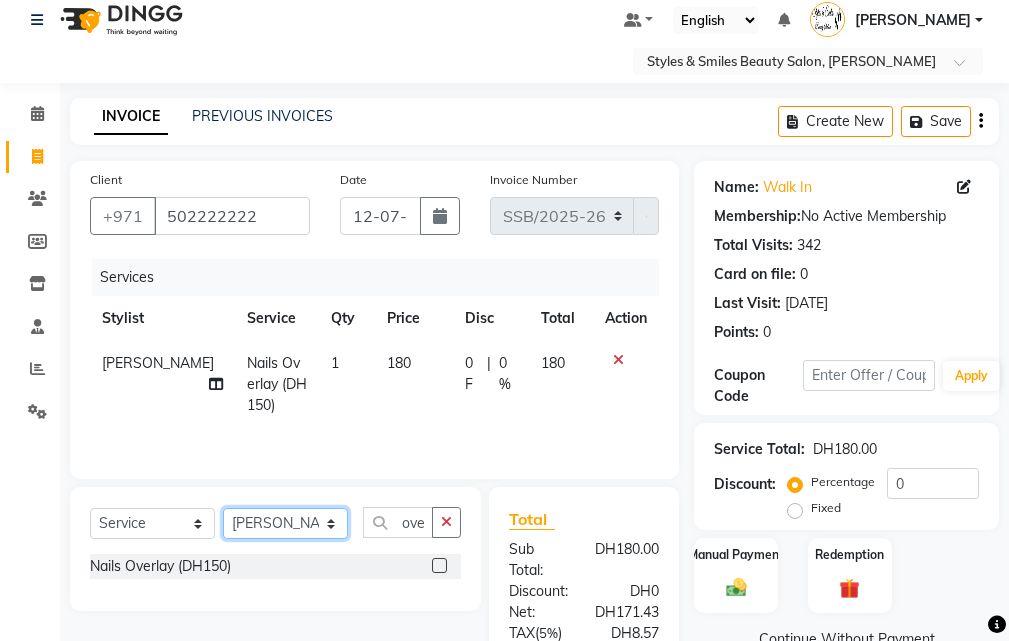 click on "Select Stylist [PERSON_NAME] Gift Enuneku [PERSON_NAME] [PERSON_NAME] [PERSON_NAME] [PERSON_NAME]" 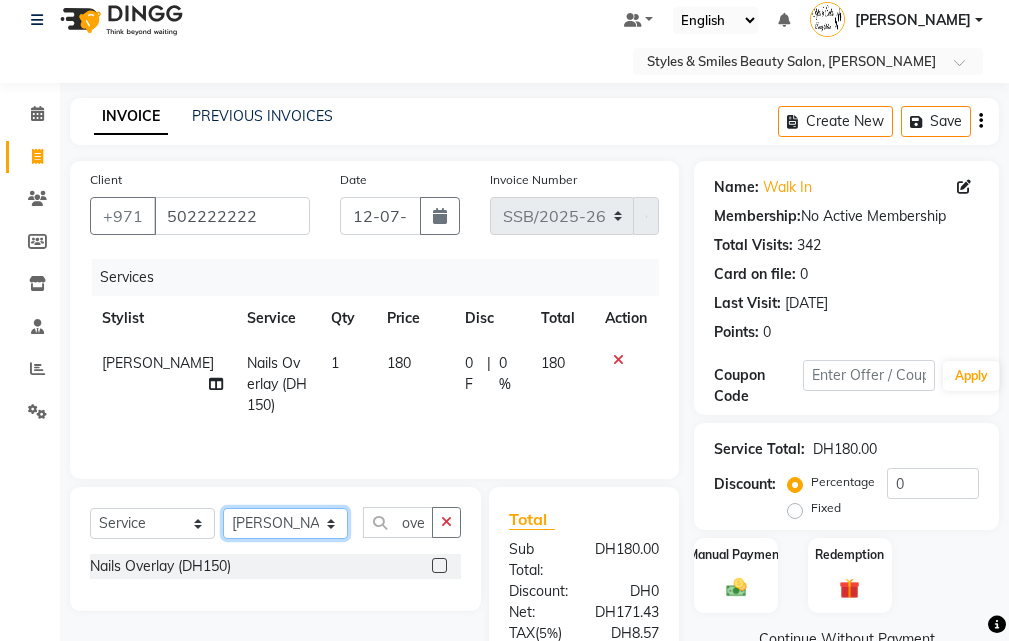 click on "Select Stylist [PERSON_NAME] Gift Enuneku [PERSON_NAME] [PERSON_NAME] [PERSON_NAME] [PERSON_NAME]" 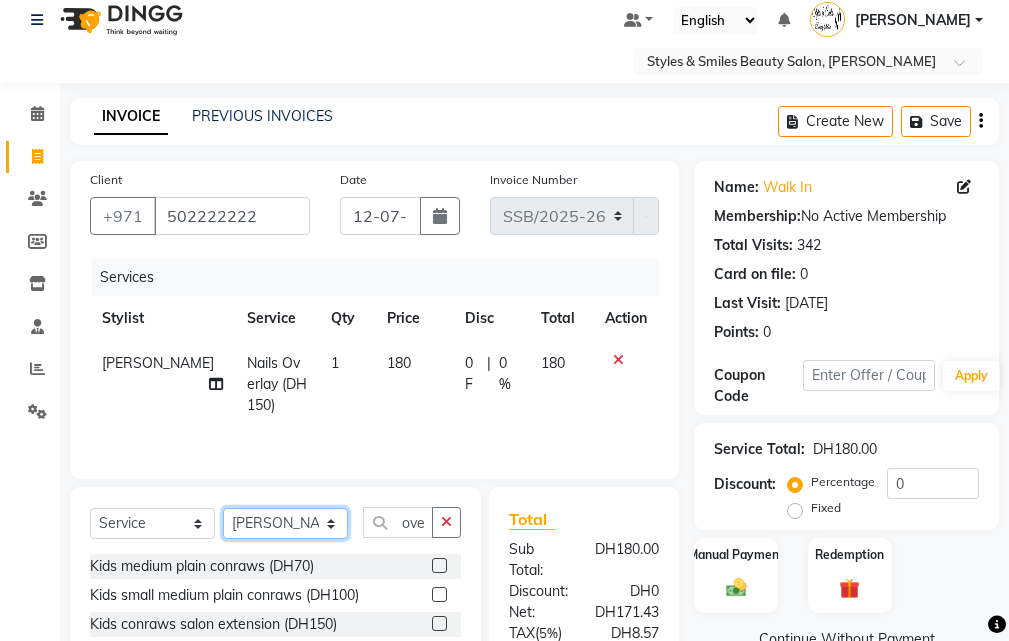 click on "Select Stylist [PERSON_NAME] Gift Enuneku [PERSON_NAME] [PERSON_NAME] [PERSON_NAME] [PERSON_NAME]" 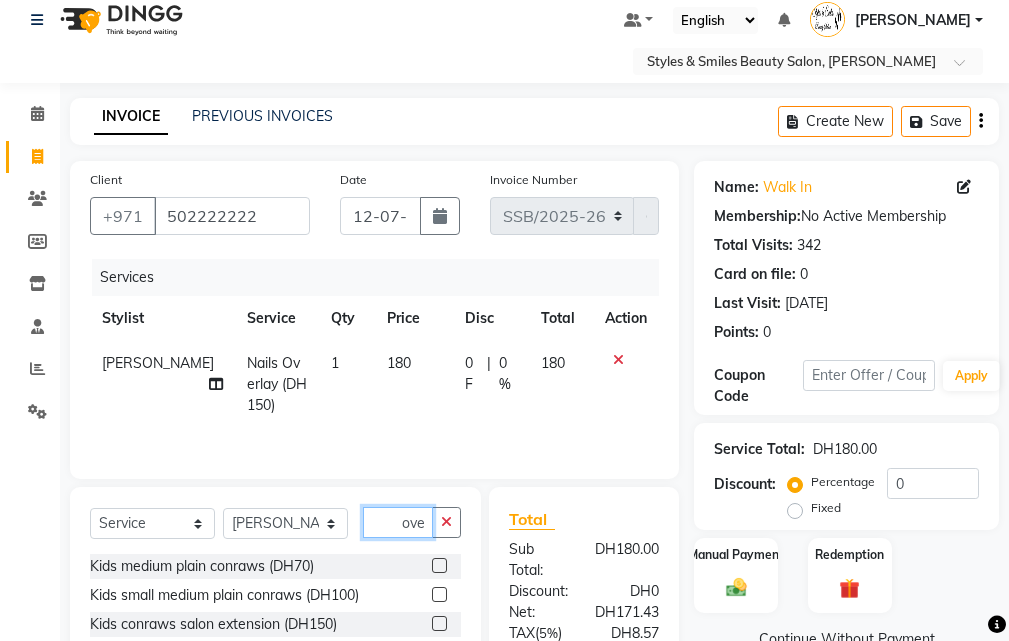 click on "over" 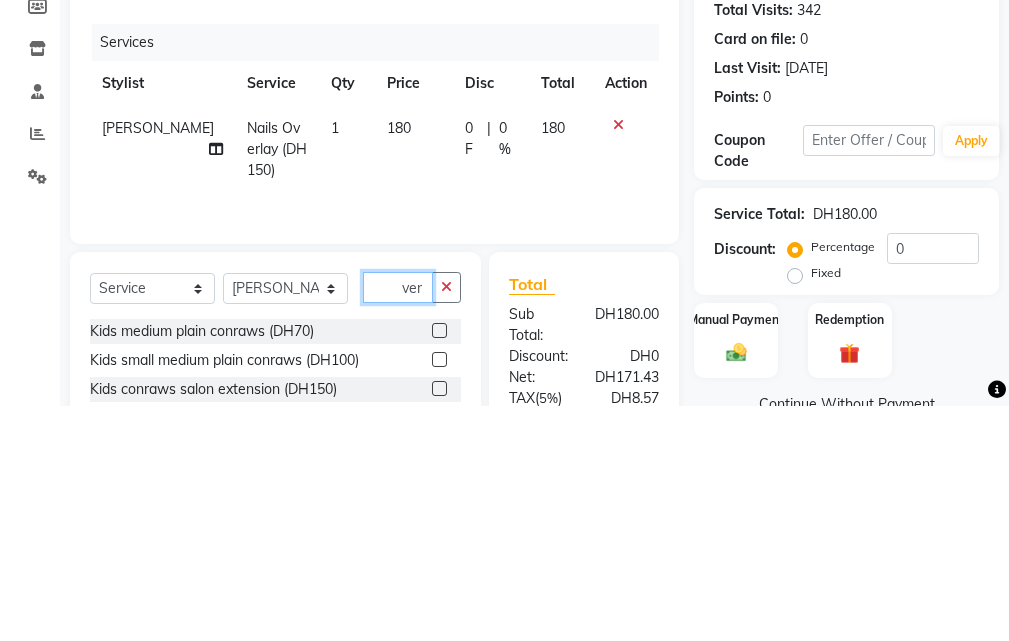 scroll, scrollTop: 46, scrollLeft: 0, axis: vertical 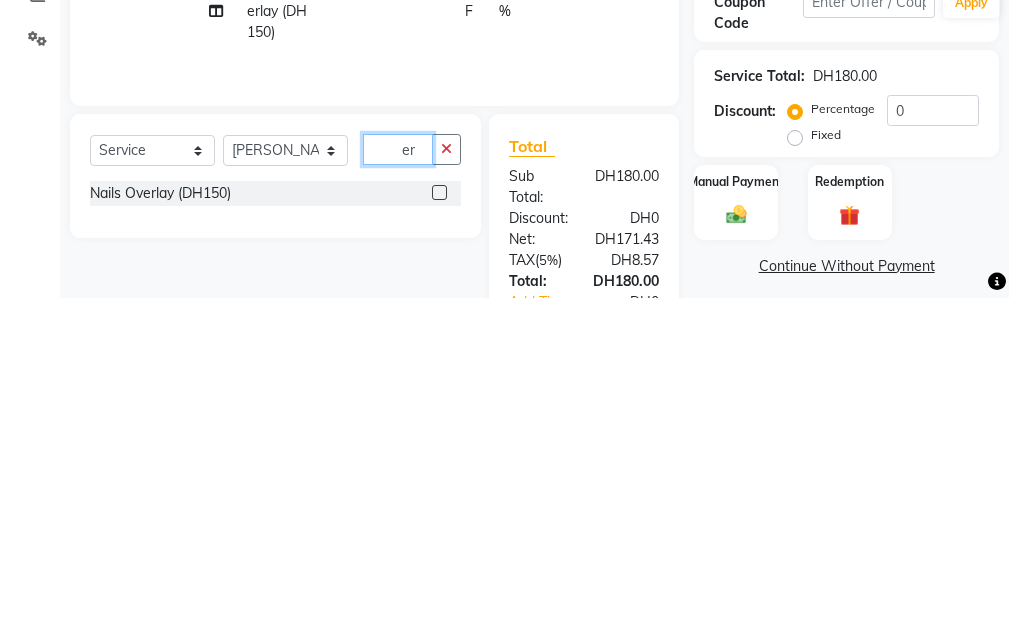 type on "r" 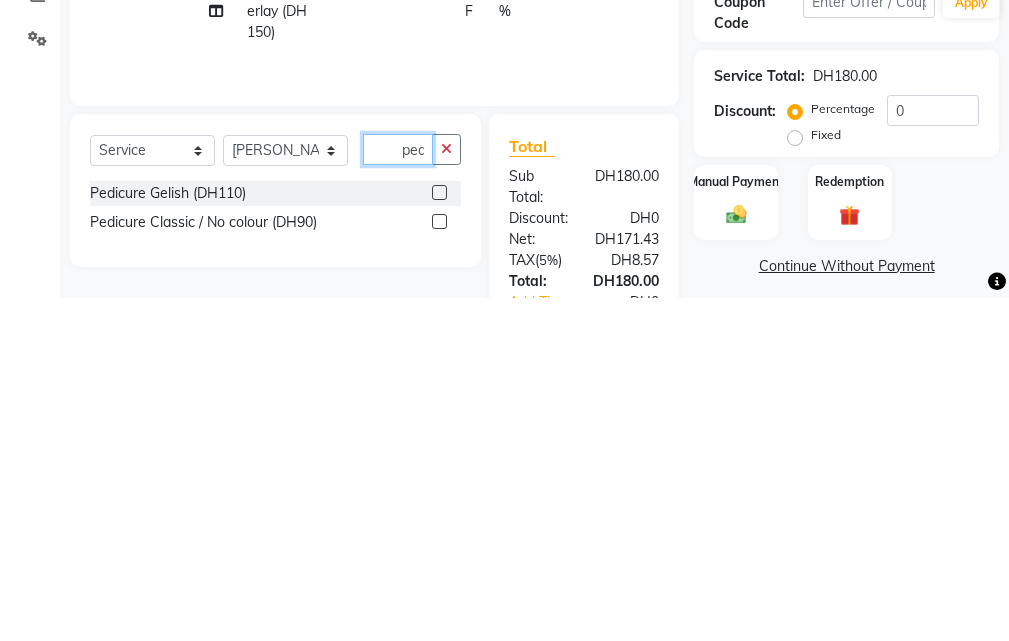 scroll, scrollTop: 0, scrollLeft: 1, axis: horizontal 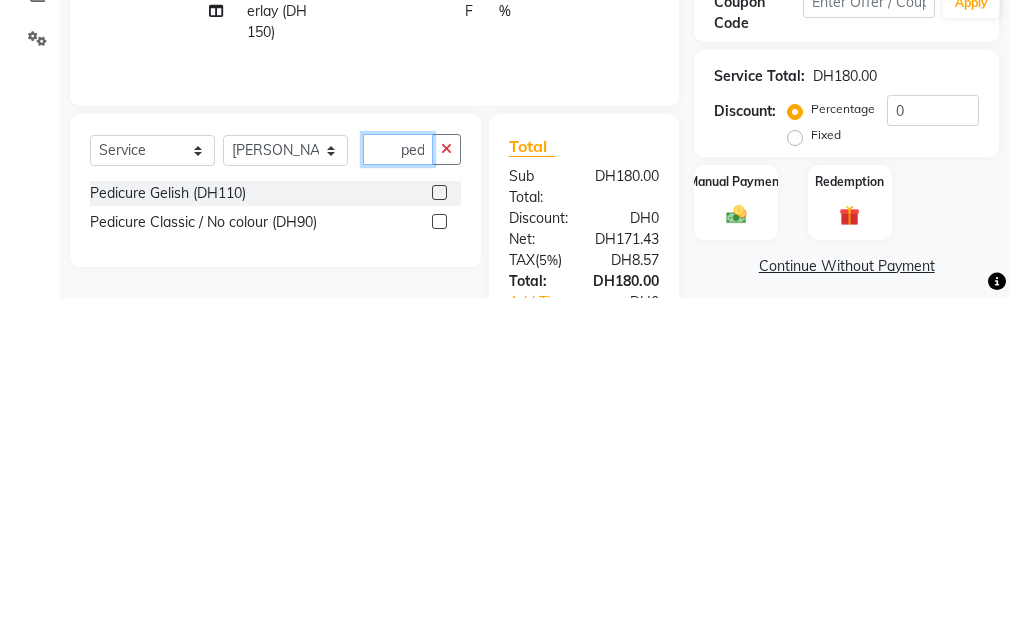 type on "ped" 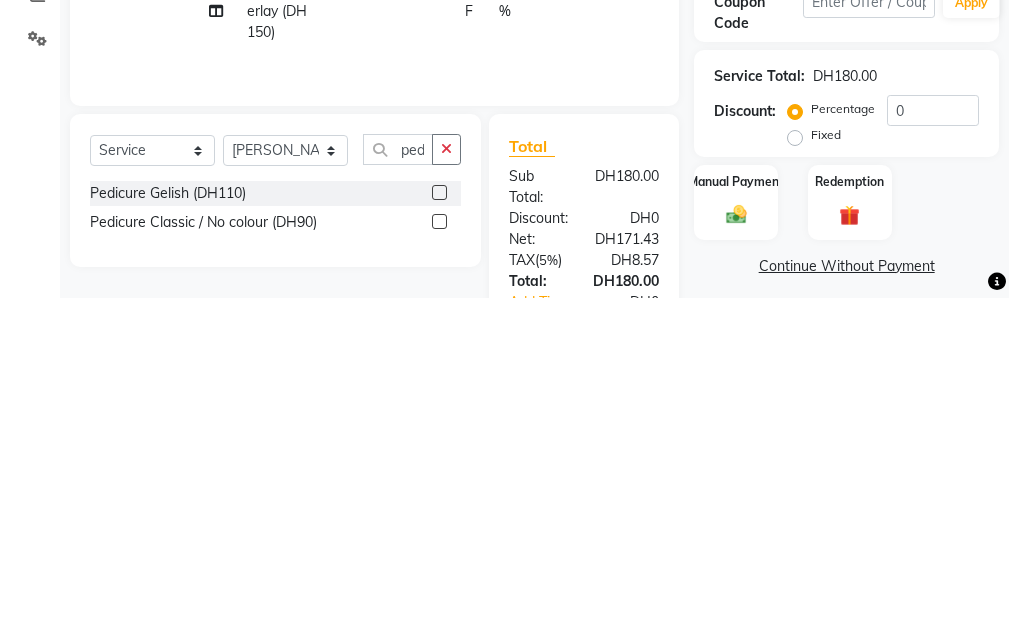 click 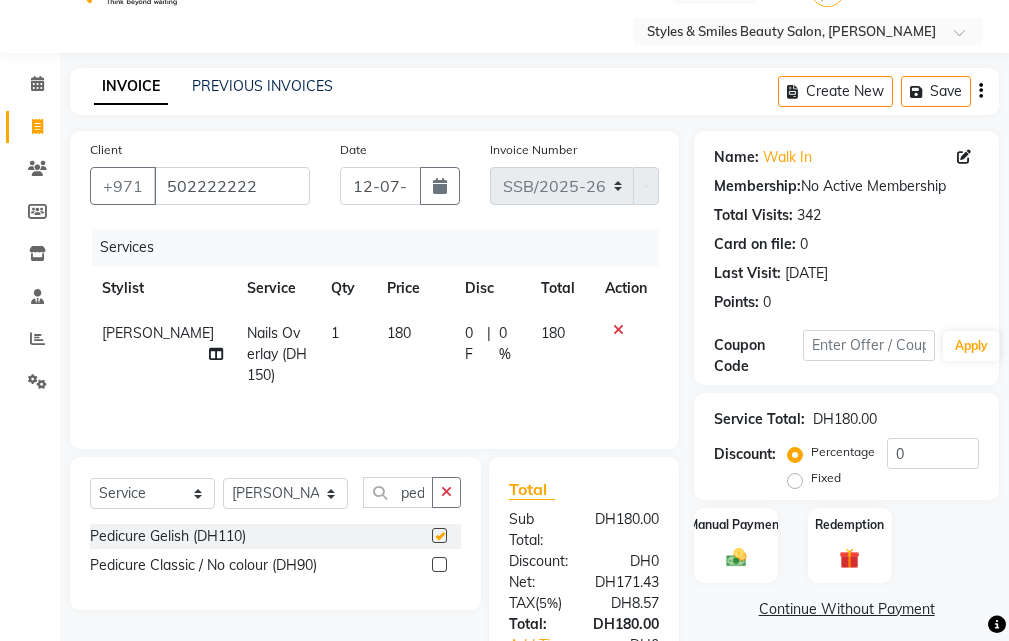 scroll, scrollTop: 0, scrollLeft: 0, axis: both 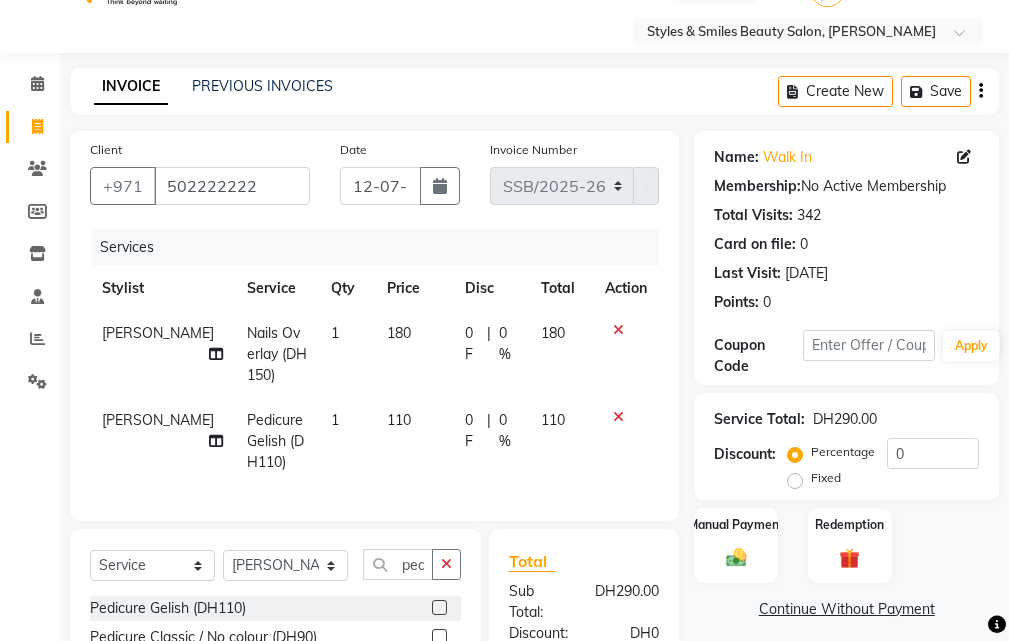 checkbox on "false" 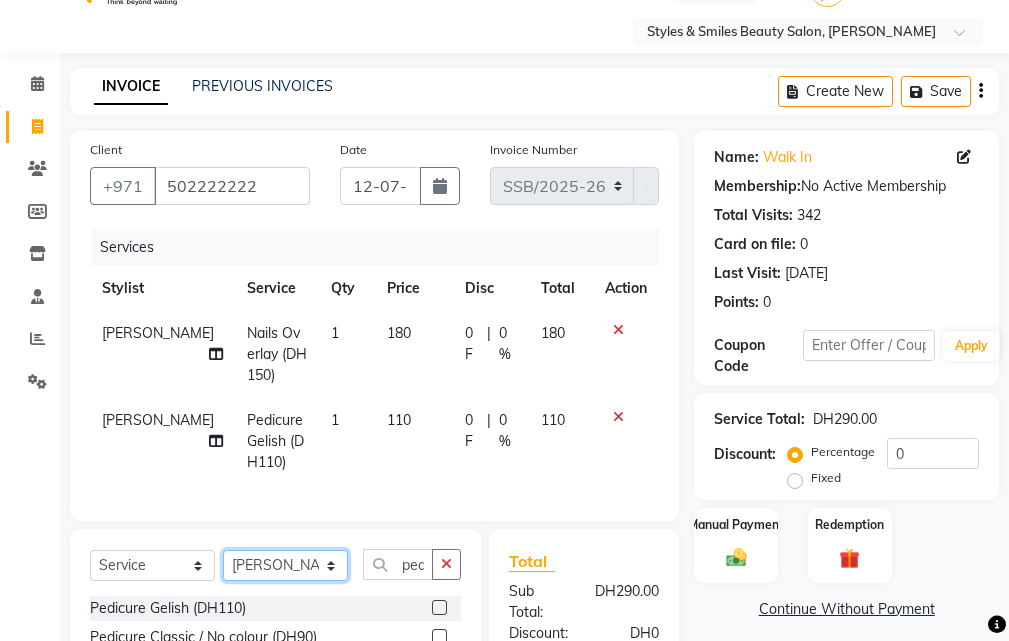 click on "Select Stylist [PERSON_NAME] Gift Enuneku [PERSON_NAME] [PERSON_NAME] [PERSON_NAME] [PERSON_NAME]" 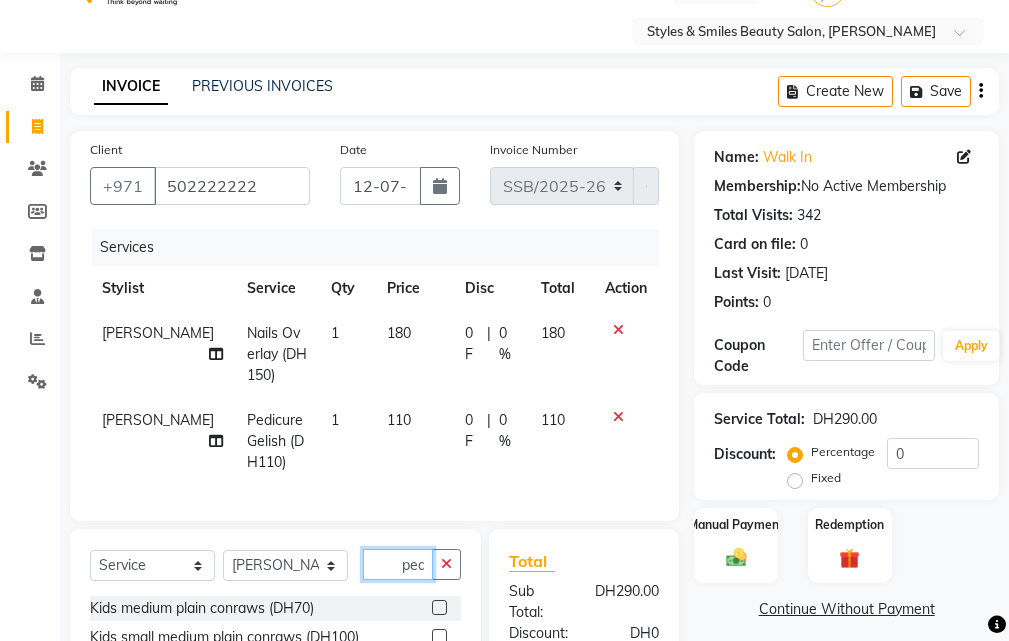 click on "ped" 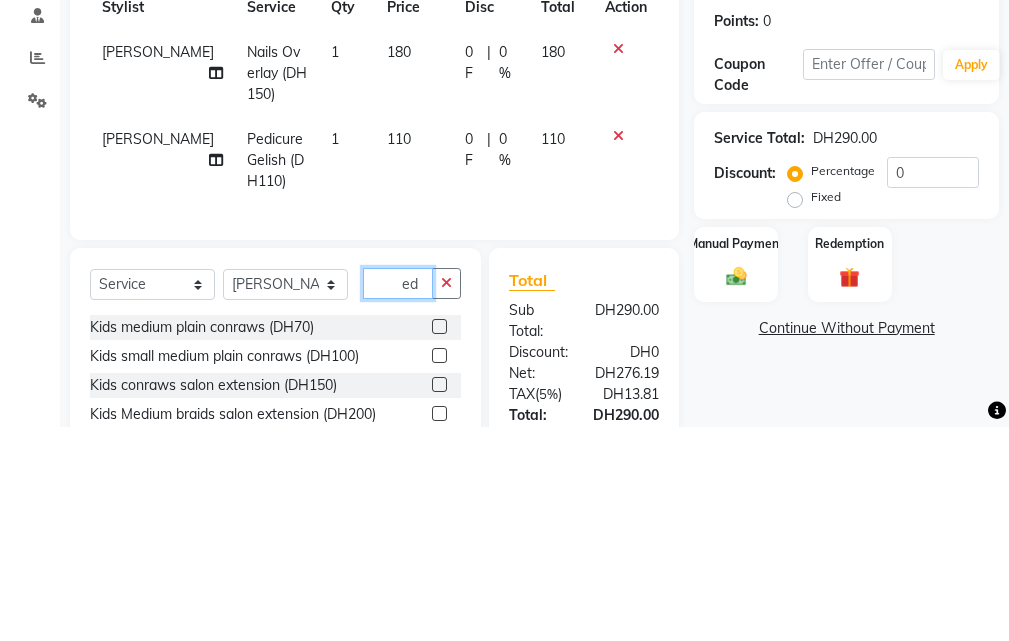 type on "d" 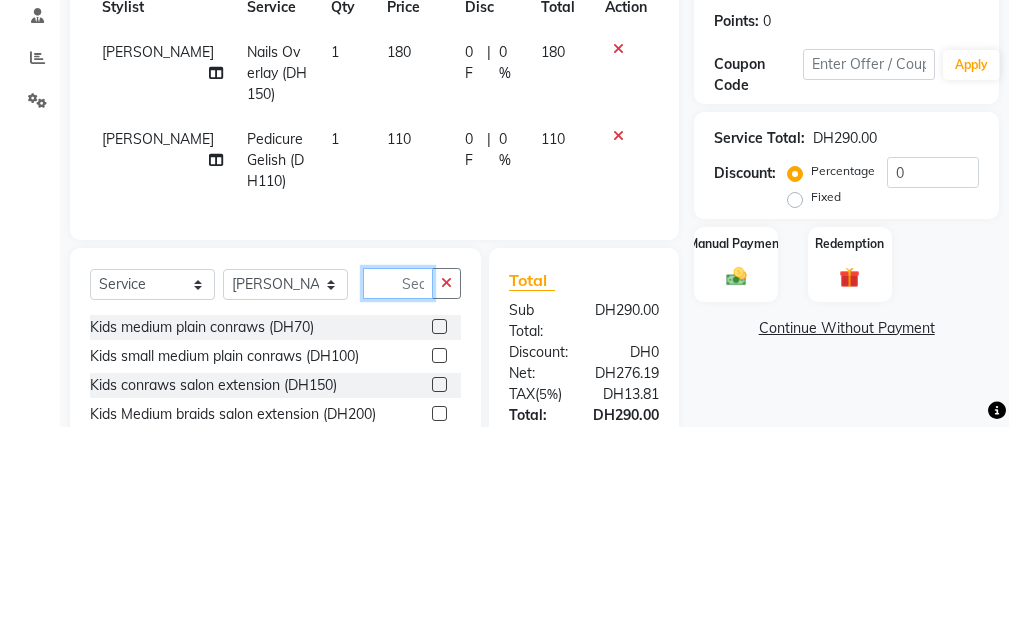 scroll, scrollTop: 133, scrollLeft: 0, axis: vertical 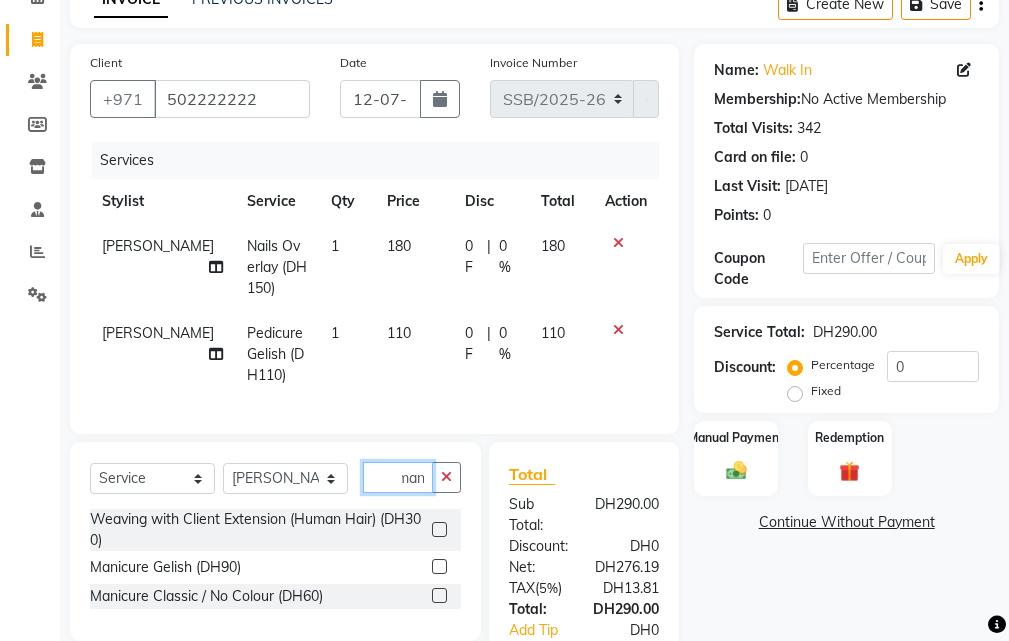 type on "man" 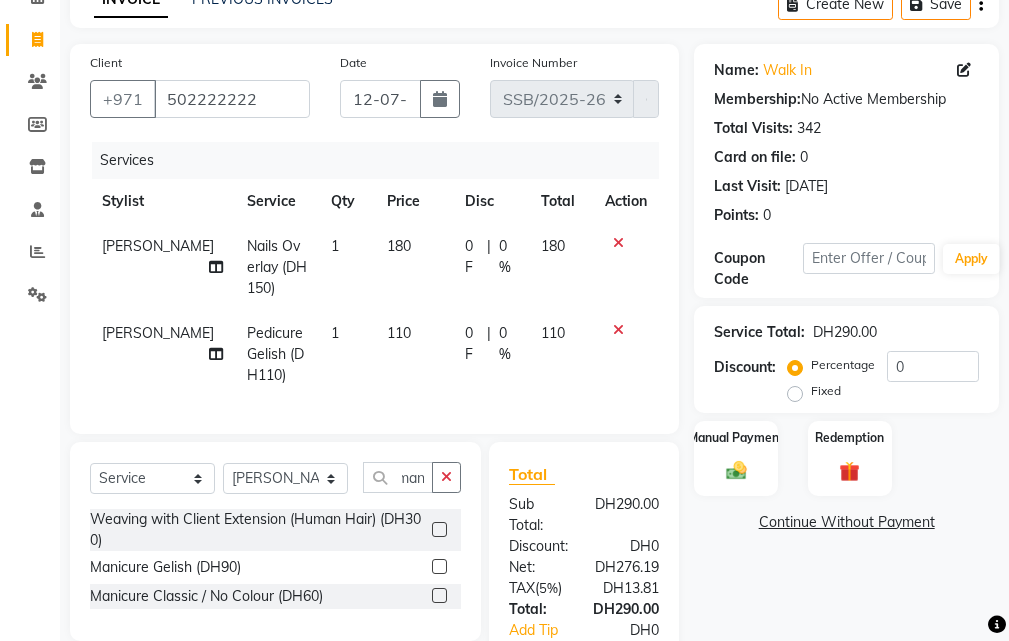 click 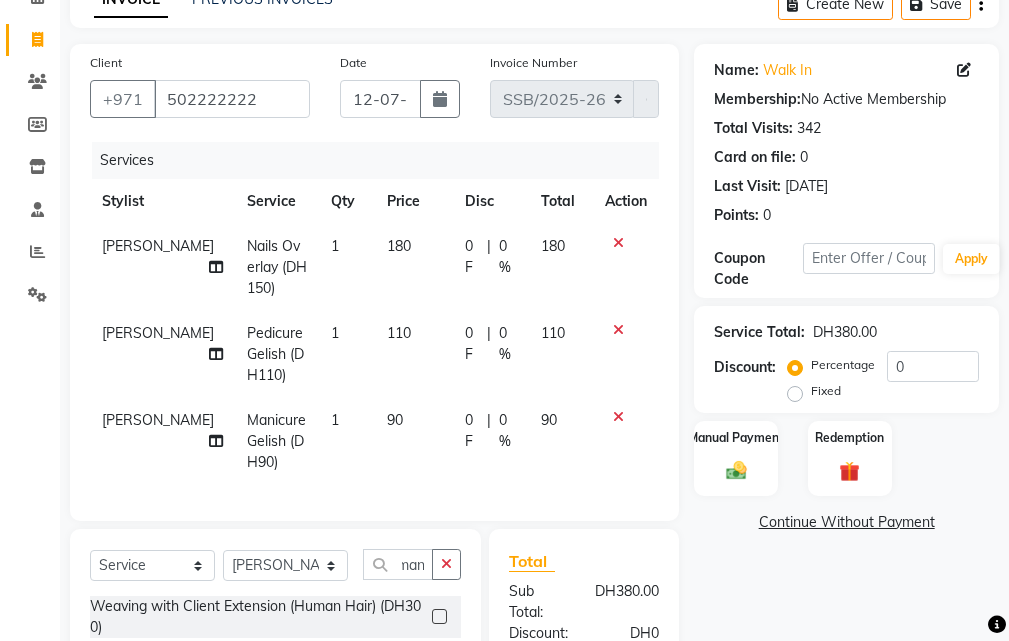 scroll, scrollTop: 0, scrollLeft: 0, axis: both 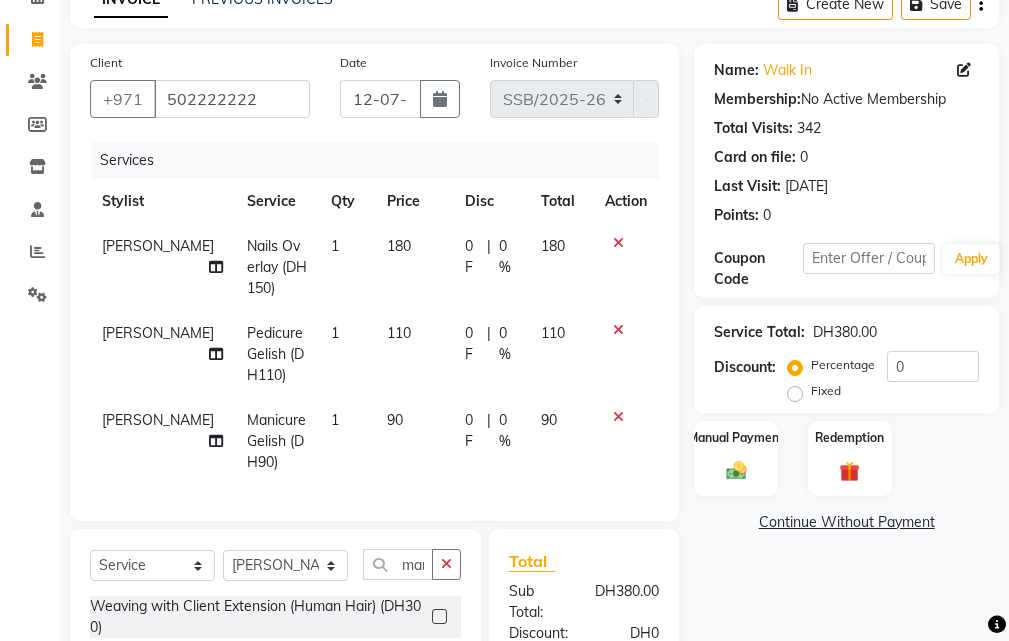 checkbox on "false" 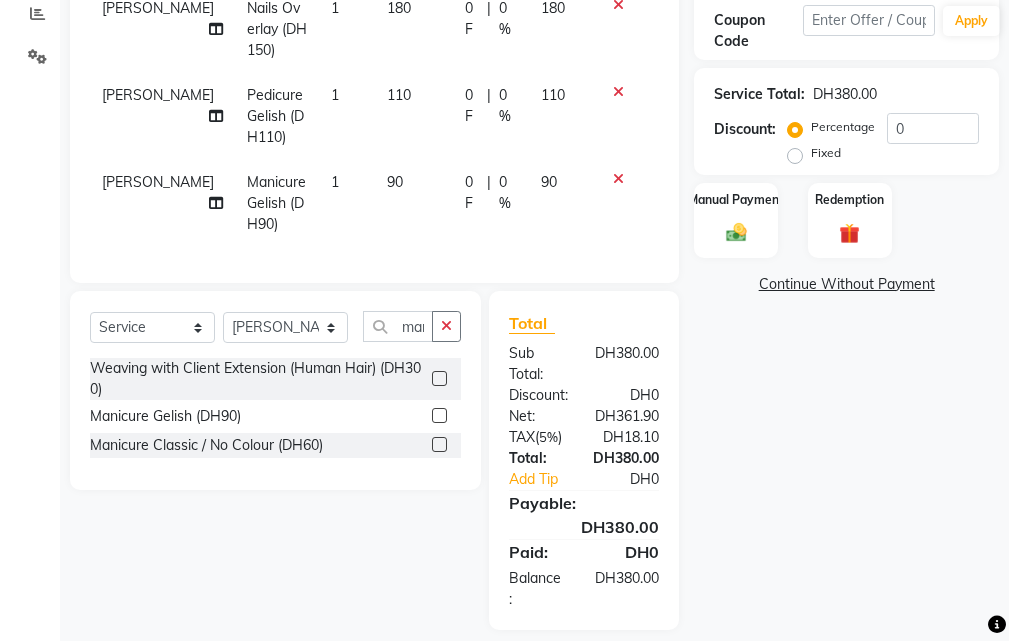 scroll, scrollTop: 405, scrollLeft: 0, axis: vertical 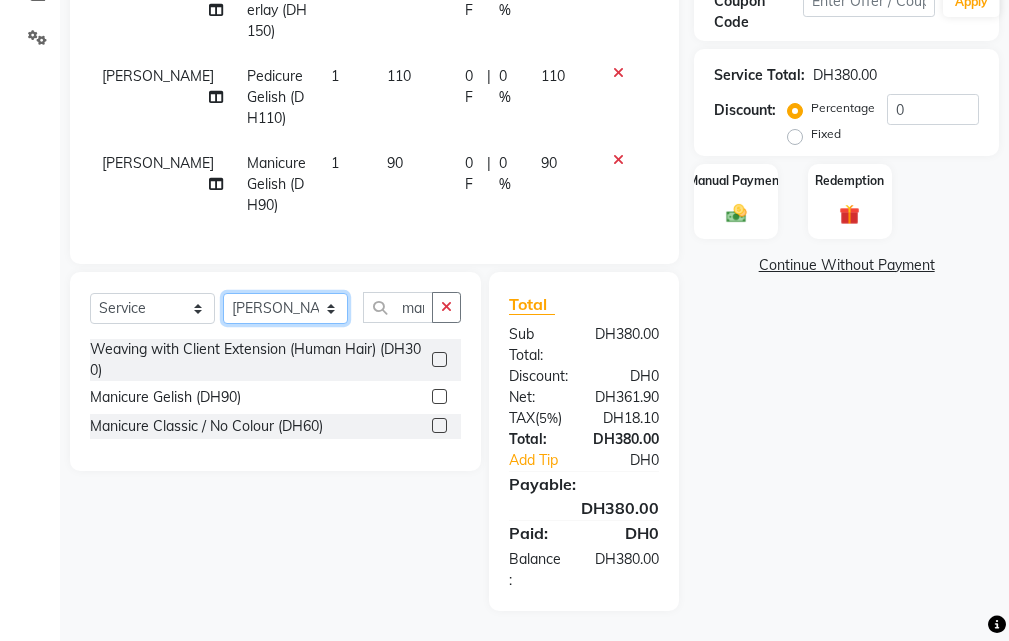 click on "Select Stylist [PERSON_NAME] Gift Enuneku [PERSON_NAME] [PERSON_NAME] [PERSON_NAME] [PERSON_NAME]" 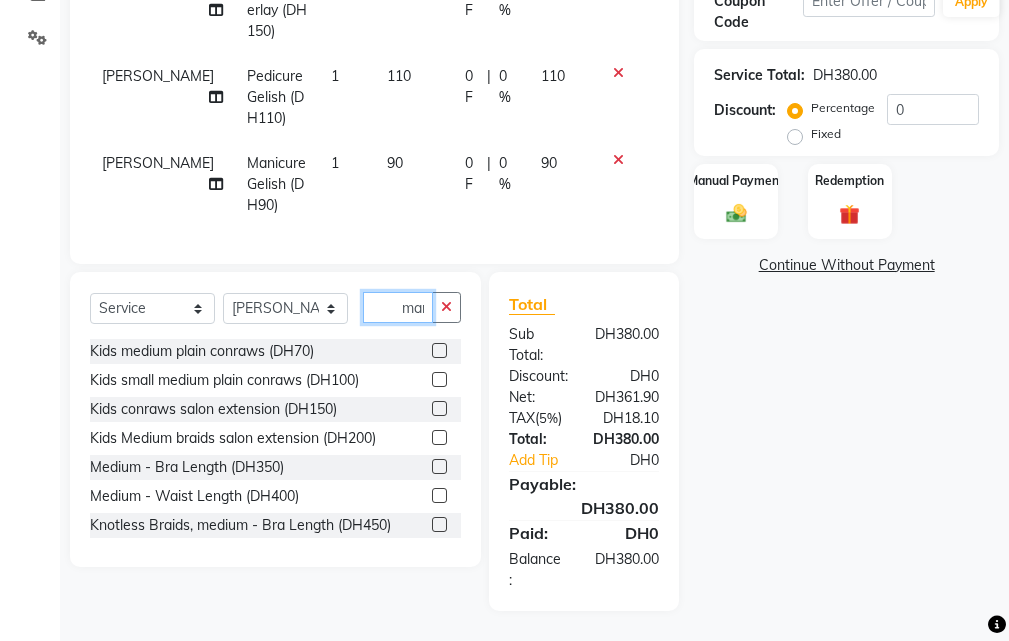 click on "man" 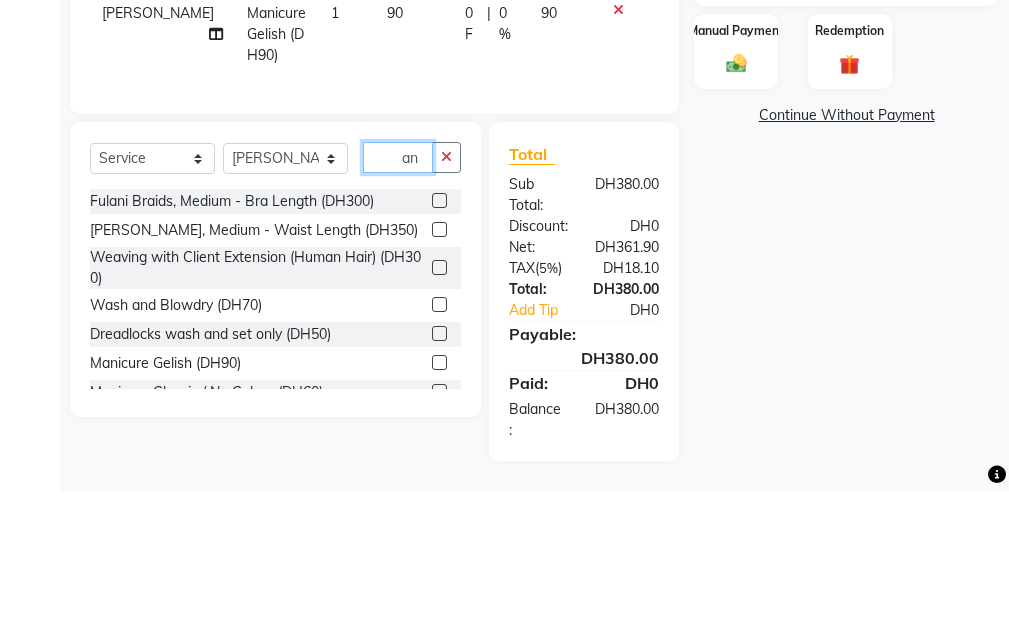 type on "n" 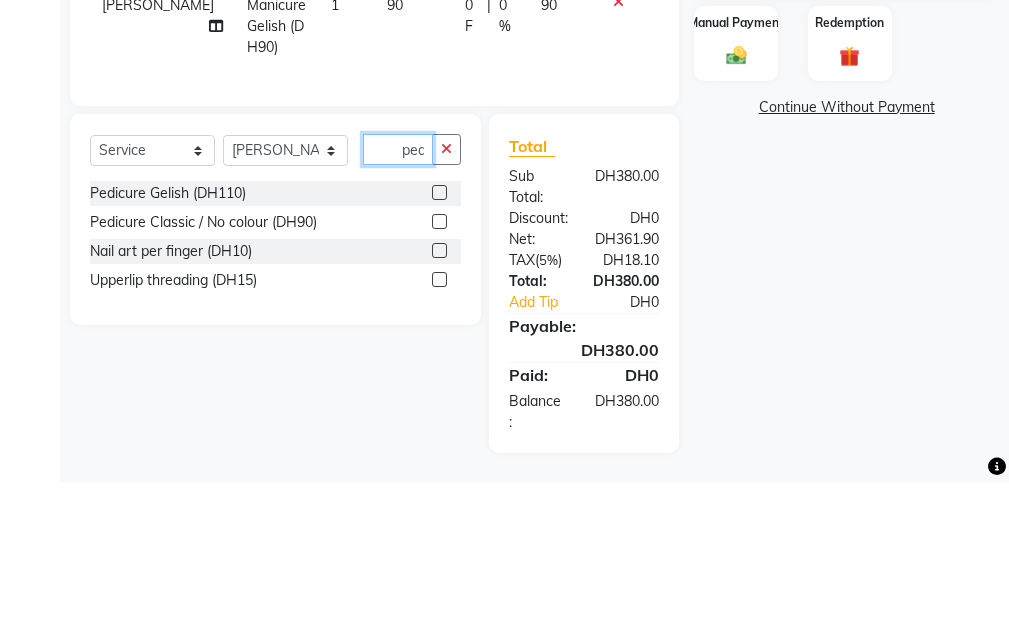 scroll, scrollTop: 0, scrollLeft: 1, axis: horizontal 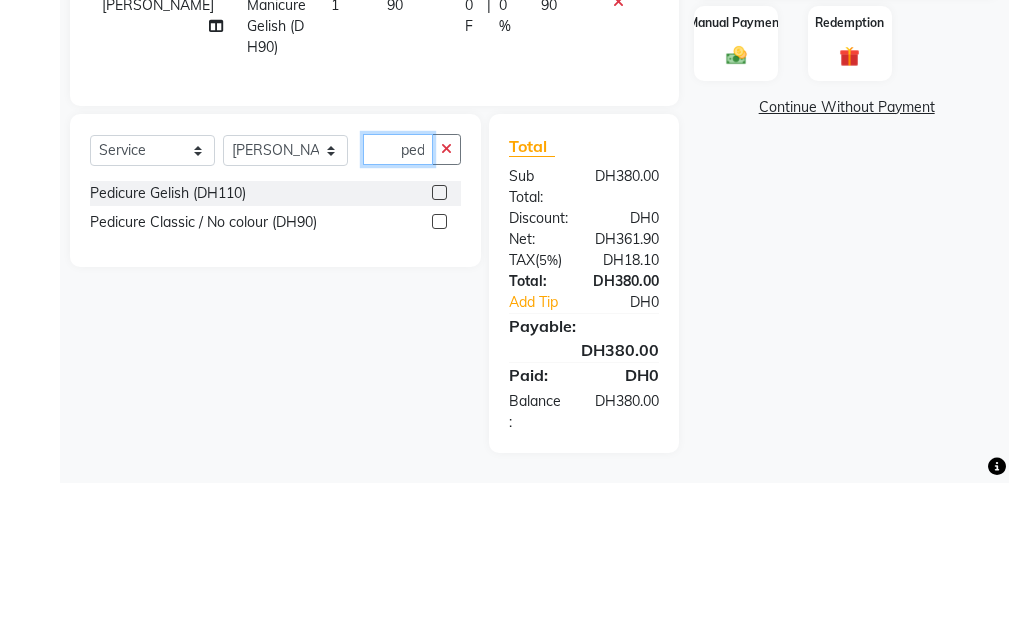 type on "ped" 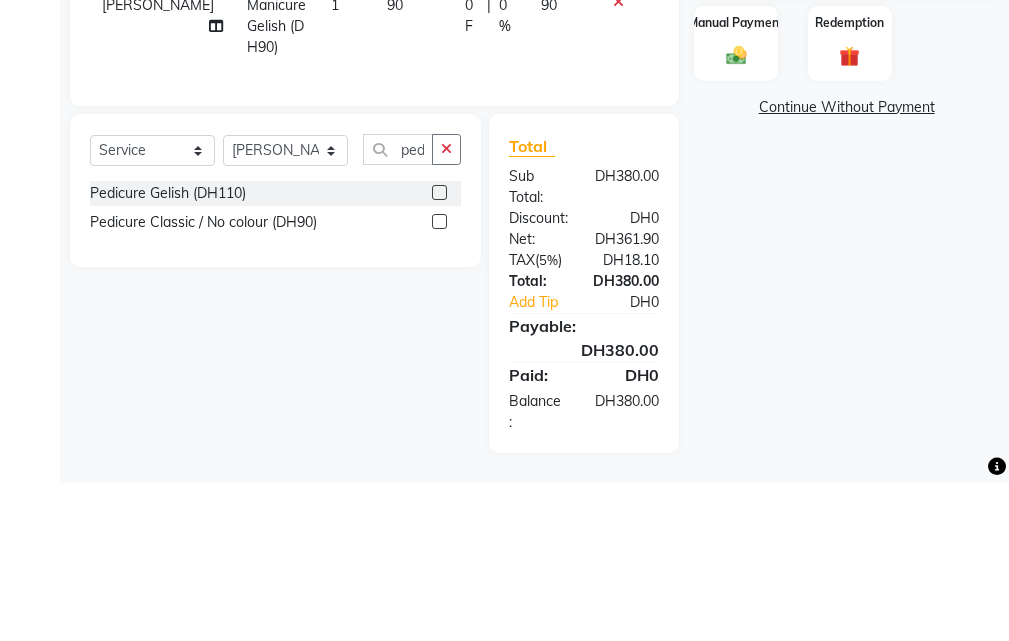 click 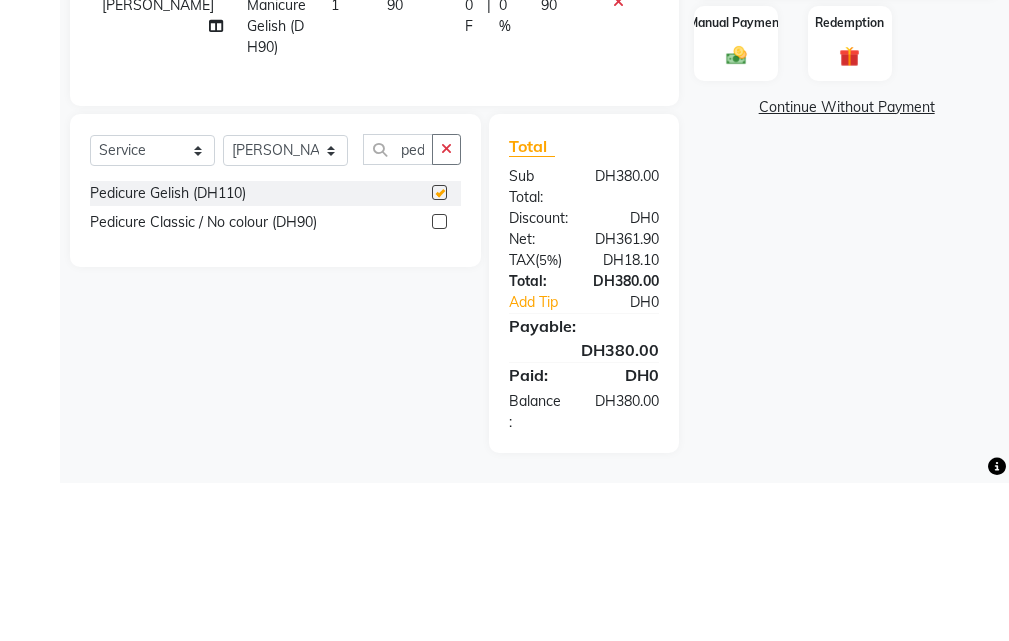 scroll, scrollTop: 0, scrollLeft: 0, axis: both 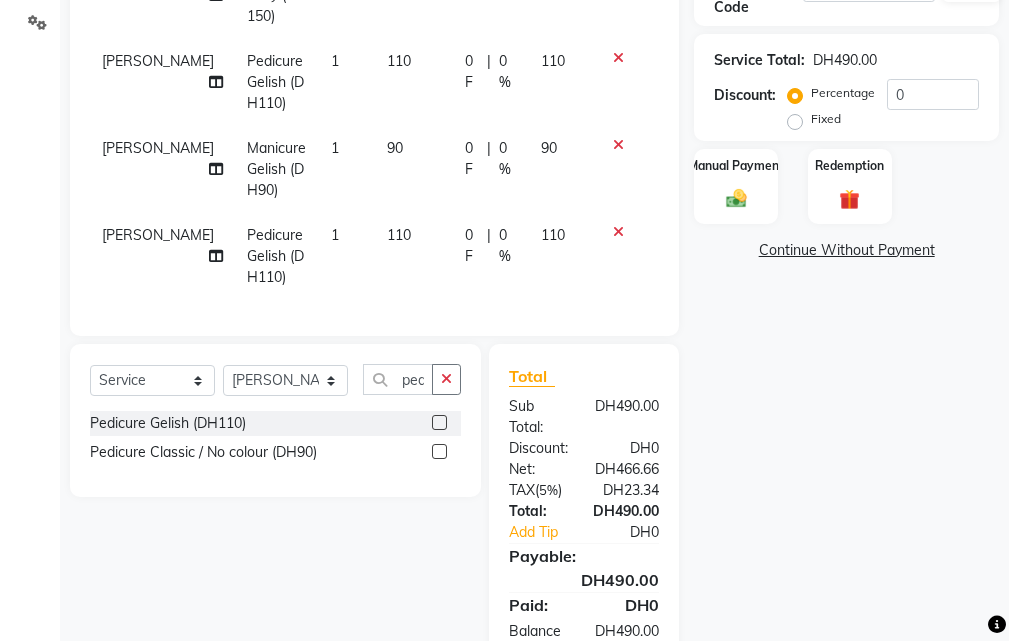 checkbox on "false" 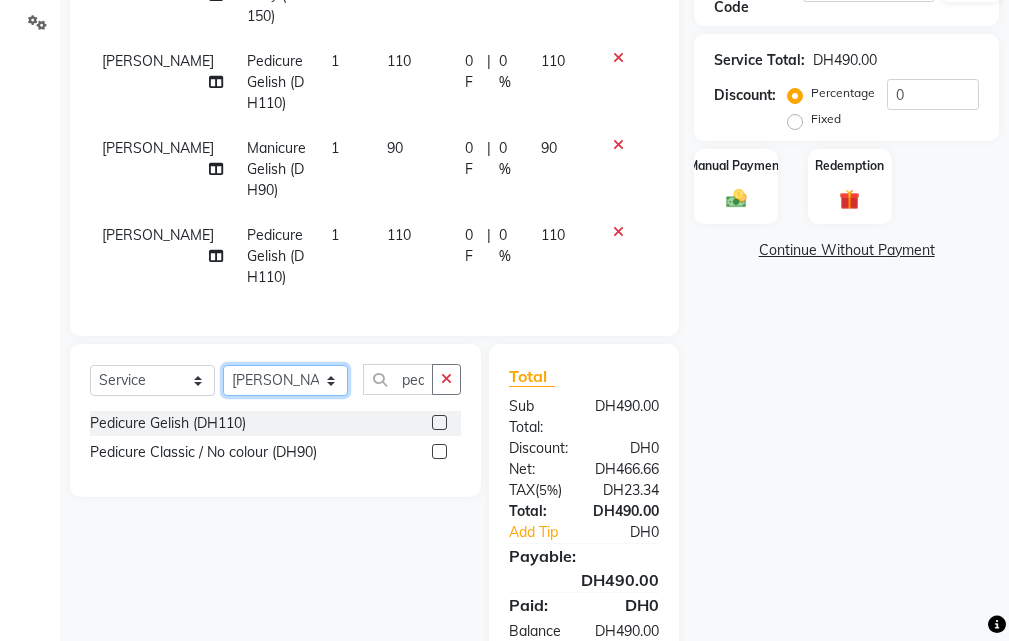 click on "Select Stylist [PERSON_NAME] Gift Enuneku [PERSON_NAME] [PERSON_NAME] [PERSON_NAME] [PERSON_NAME]" 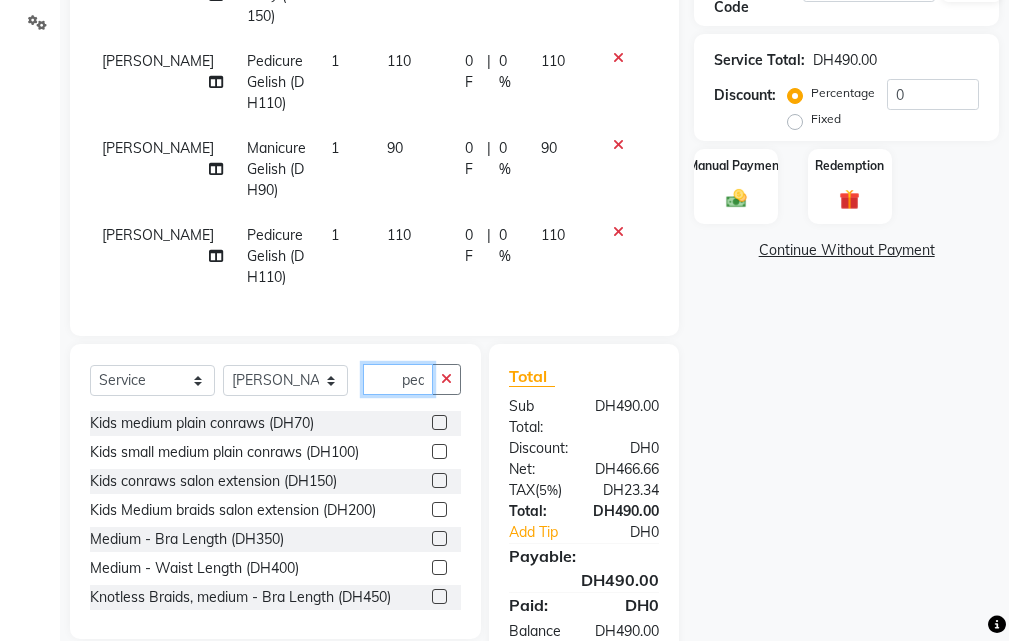 click on "ped" 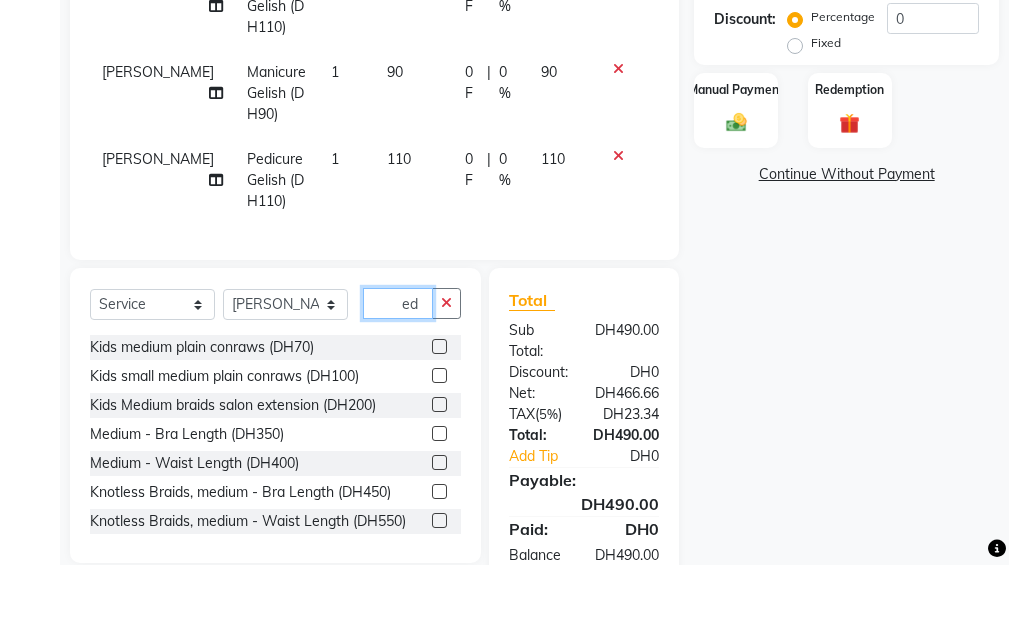type on "d" 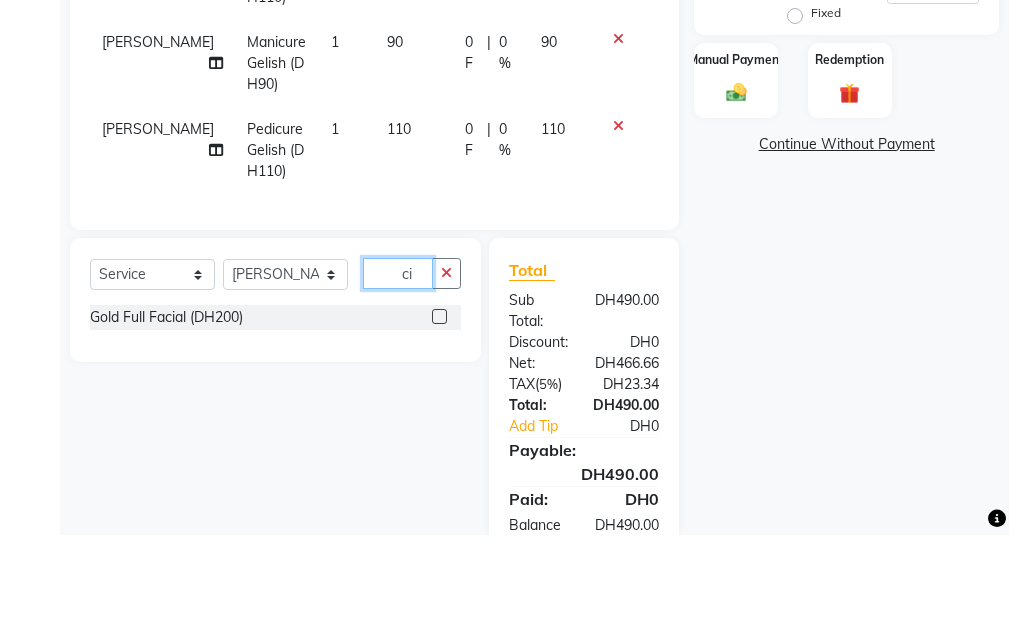type on "c" 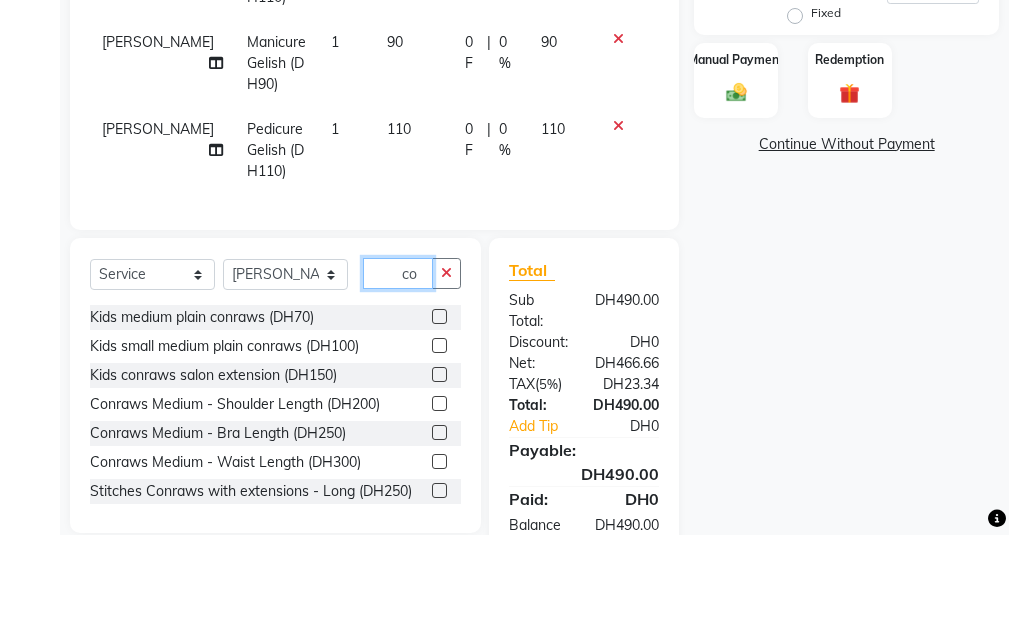 type on "c" 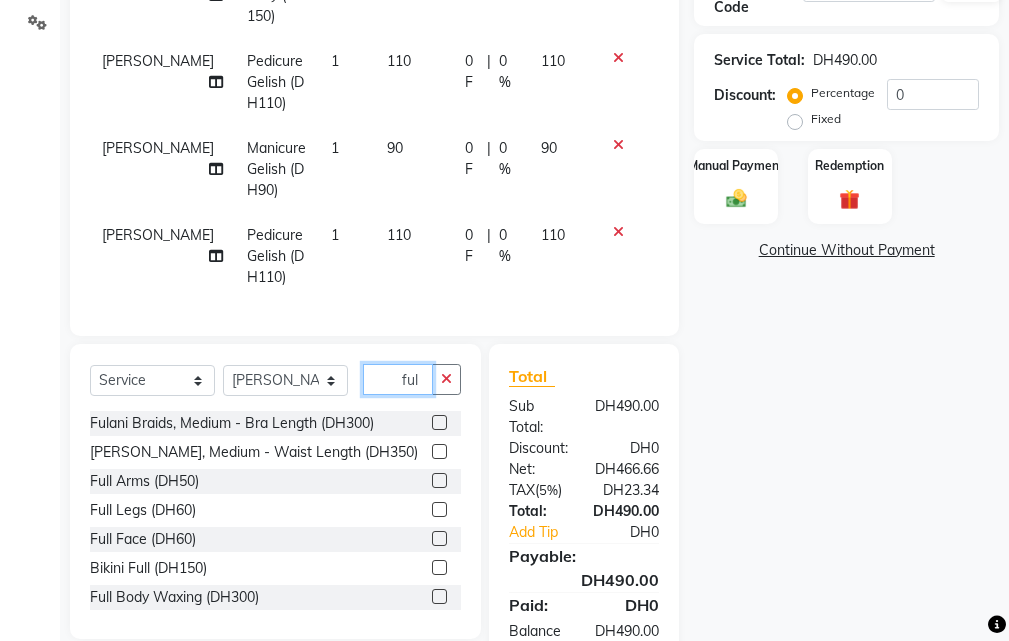 type on "ful" 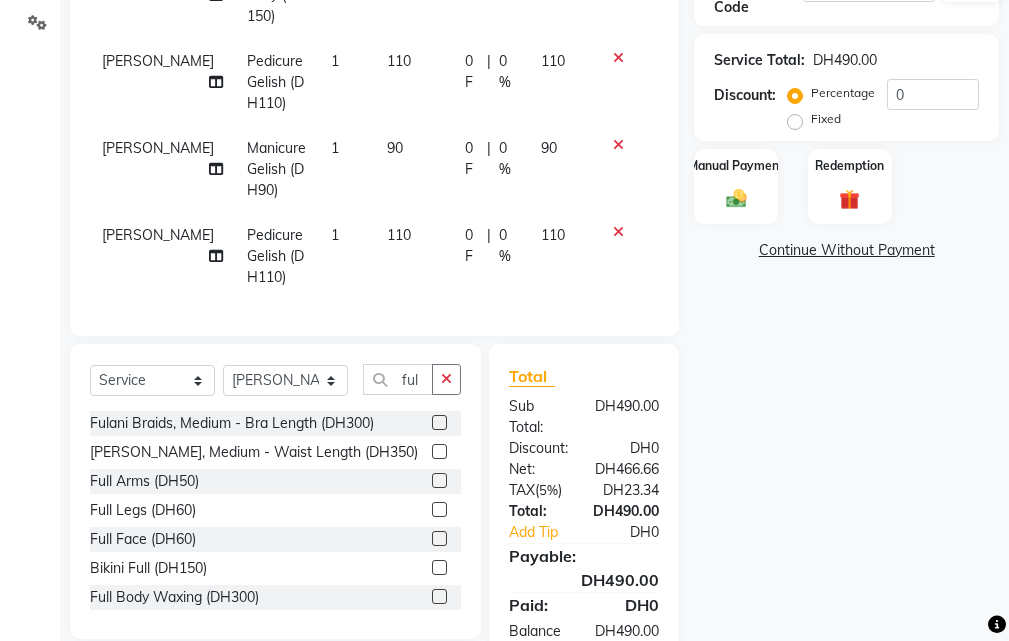 click 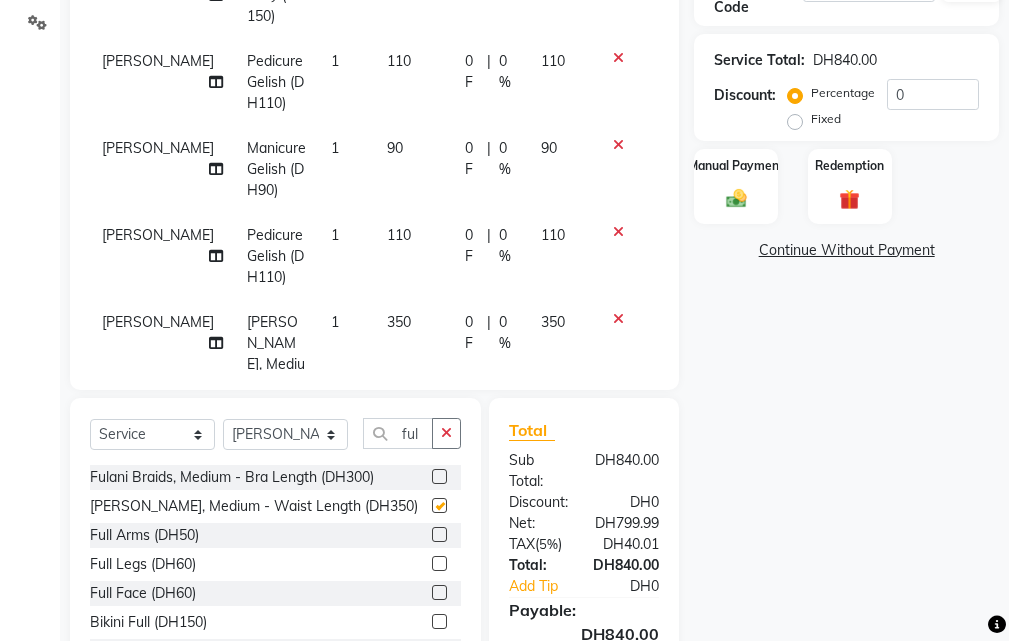 checkbox on "false" 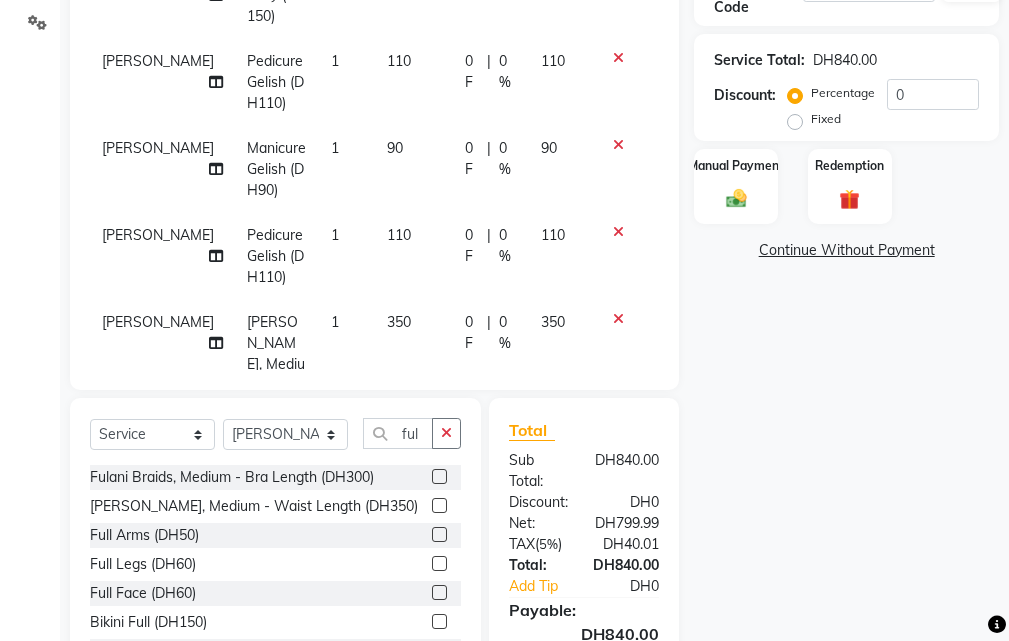 scroll, scrollTop: 90, scrollLeft: 0, axis: vertical 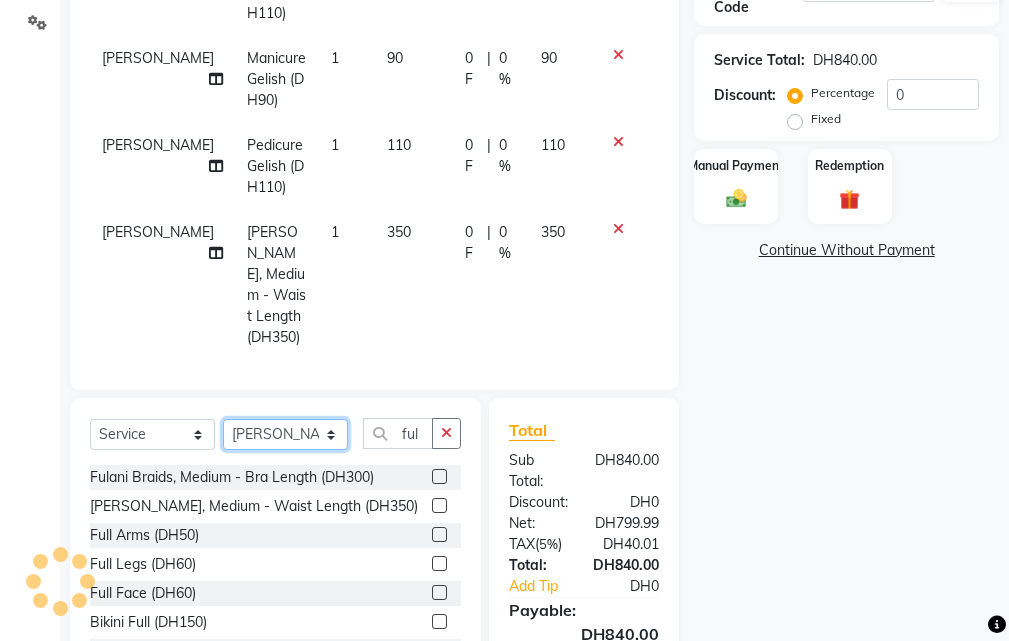 click on "Select Stylist [PERSON_NAME] Gift Enuneku [PERSON_NAME] [PERSON_NAME] [PERSON_NAME] [PERSON_NAME]" 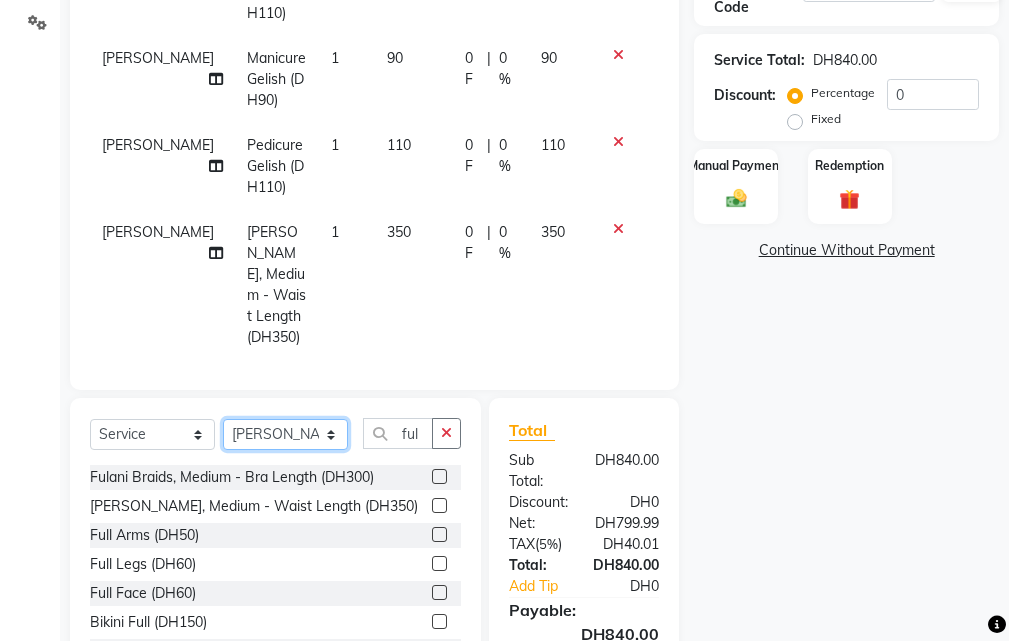 select on "63278" 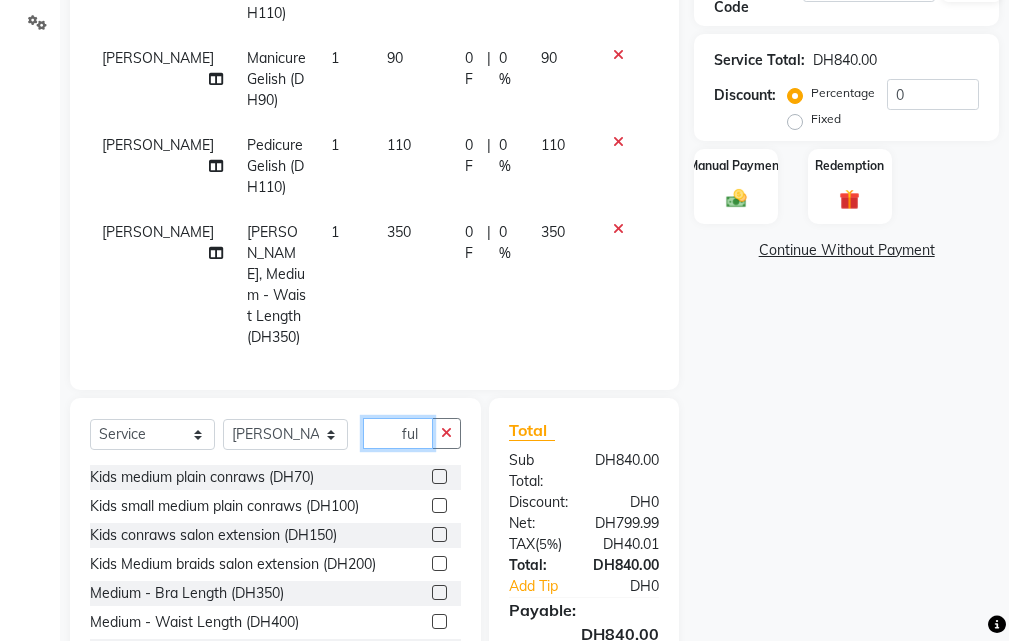 click on "ful" 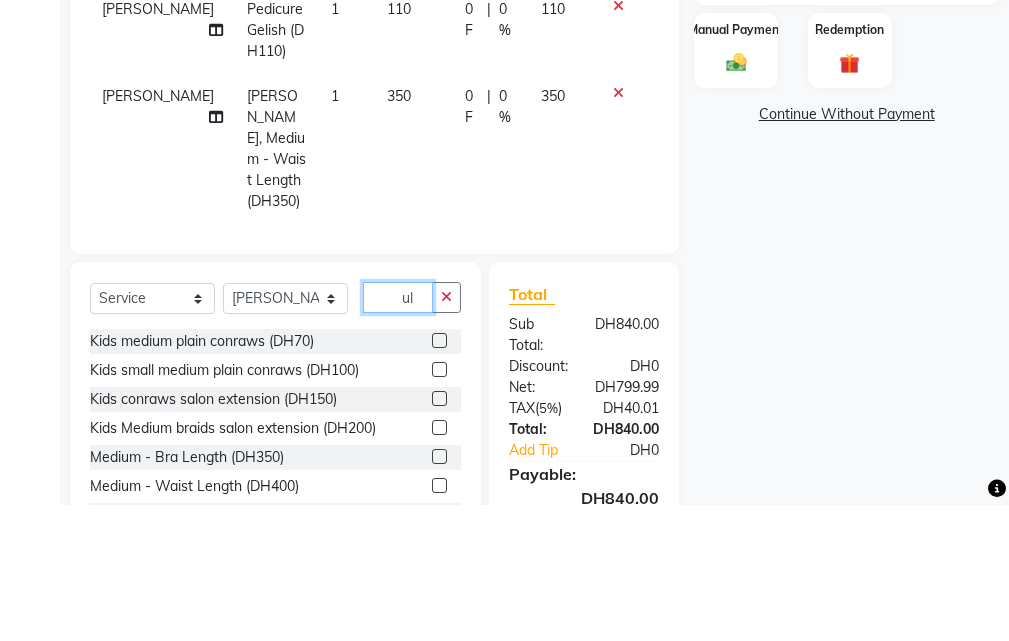 type on "l" 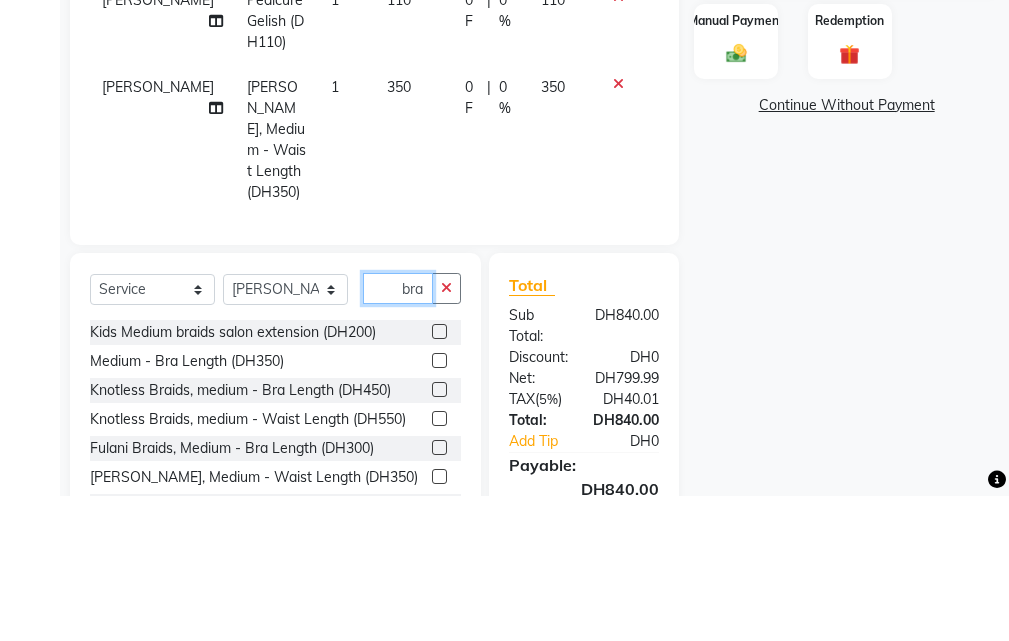 scroll, scrollTop: 0, scrollLeft: 2, axis: horizontal 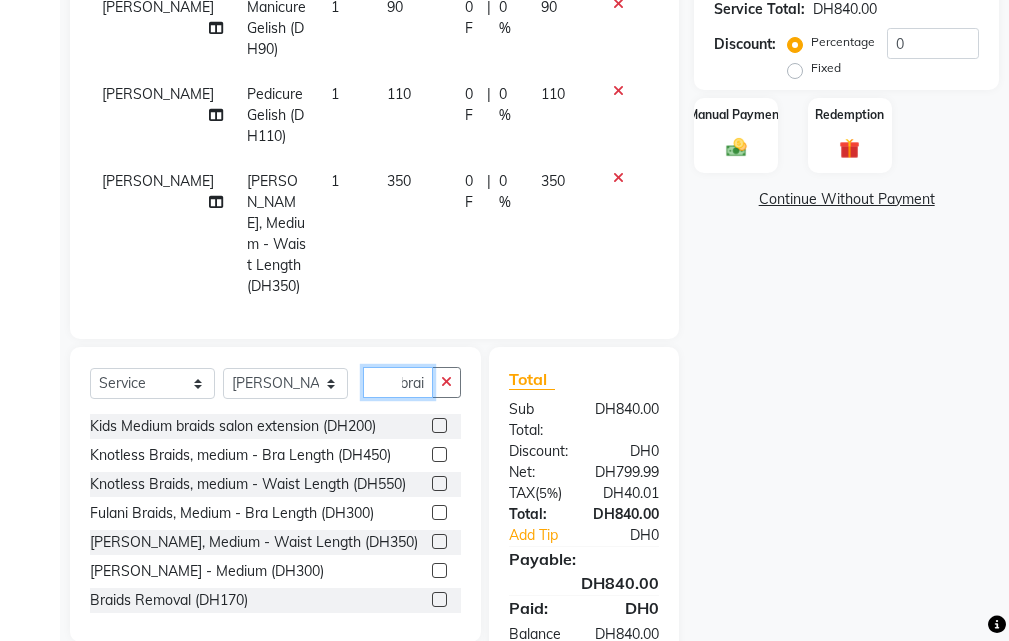 click on "brai" 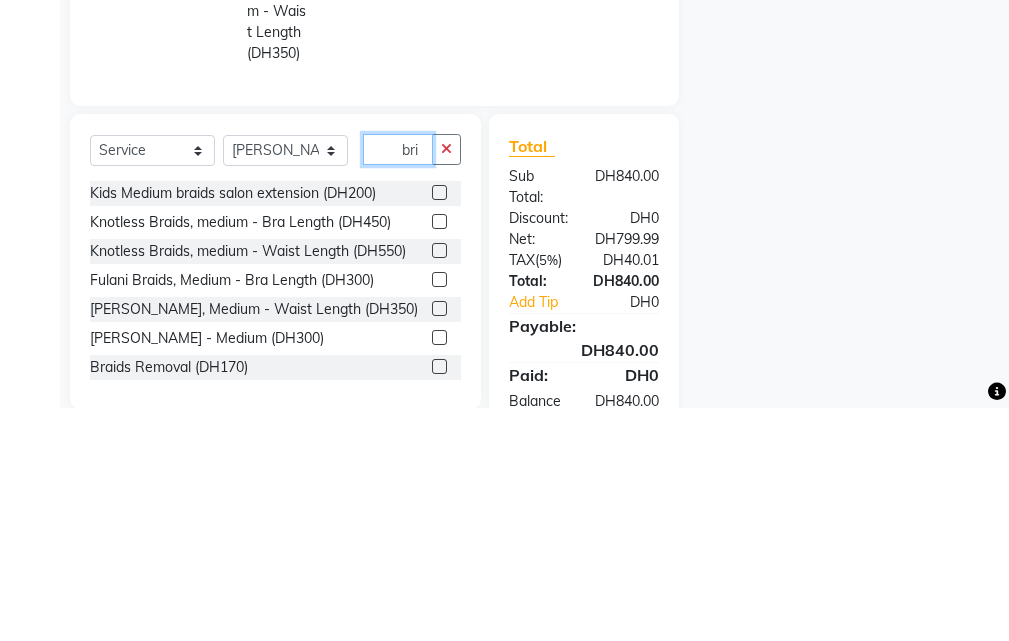 scroll, scrollTop: 0, scrollLeft: 0, axis: both 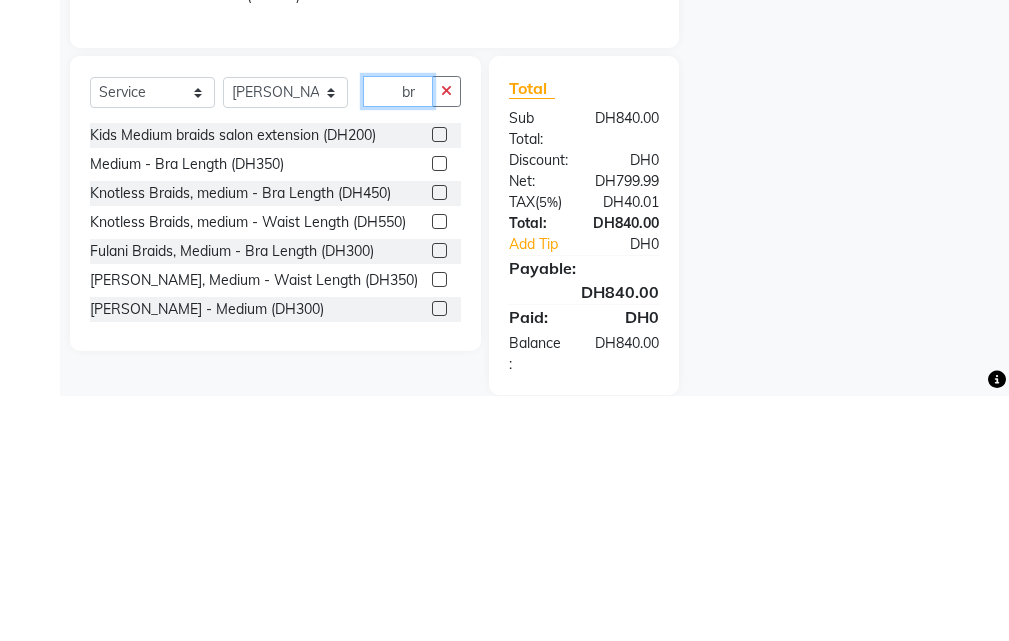 type on "b" 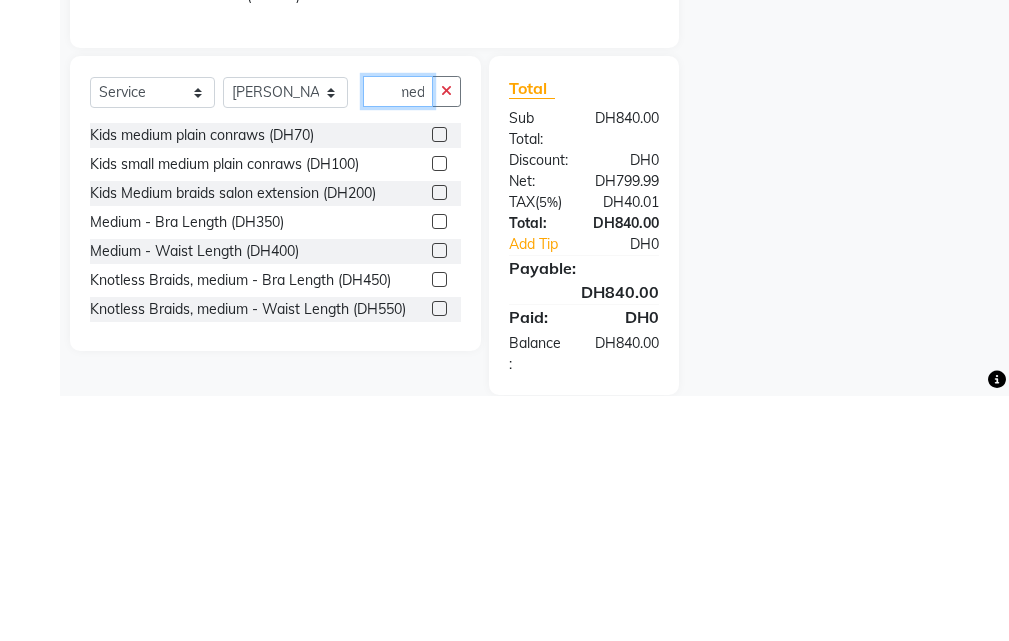 scroll, scrollTop: 0, scrollLeft: 8, axis: horizontal 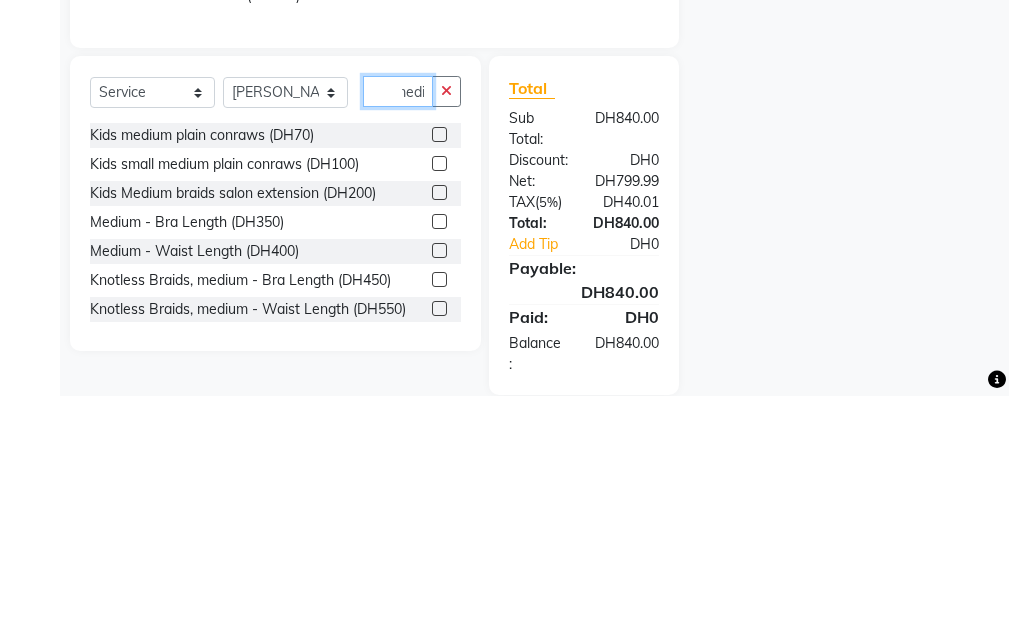 type on "medi" 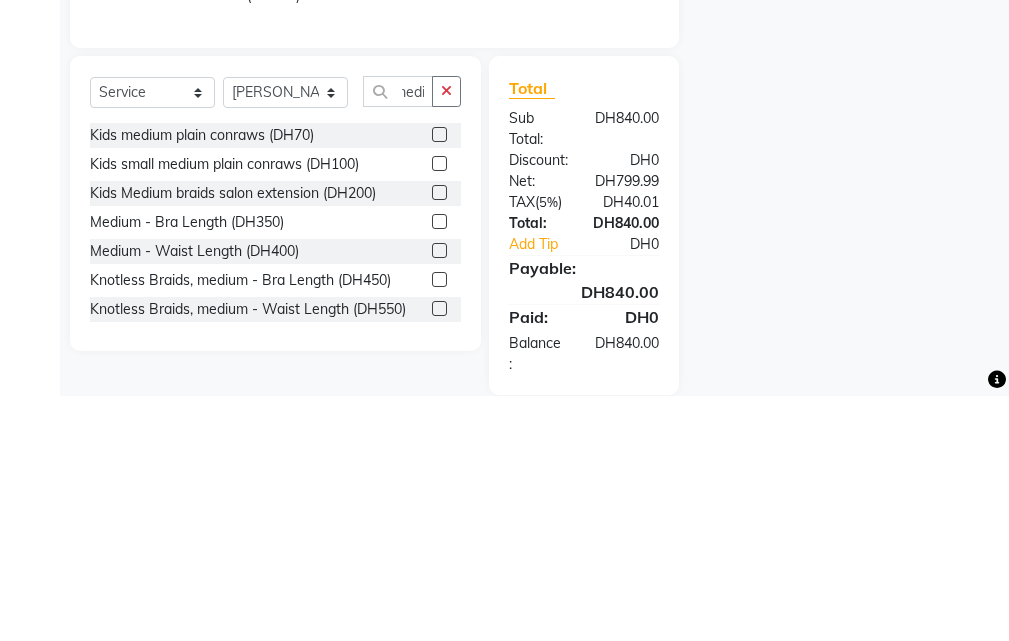 click 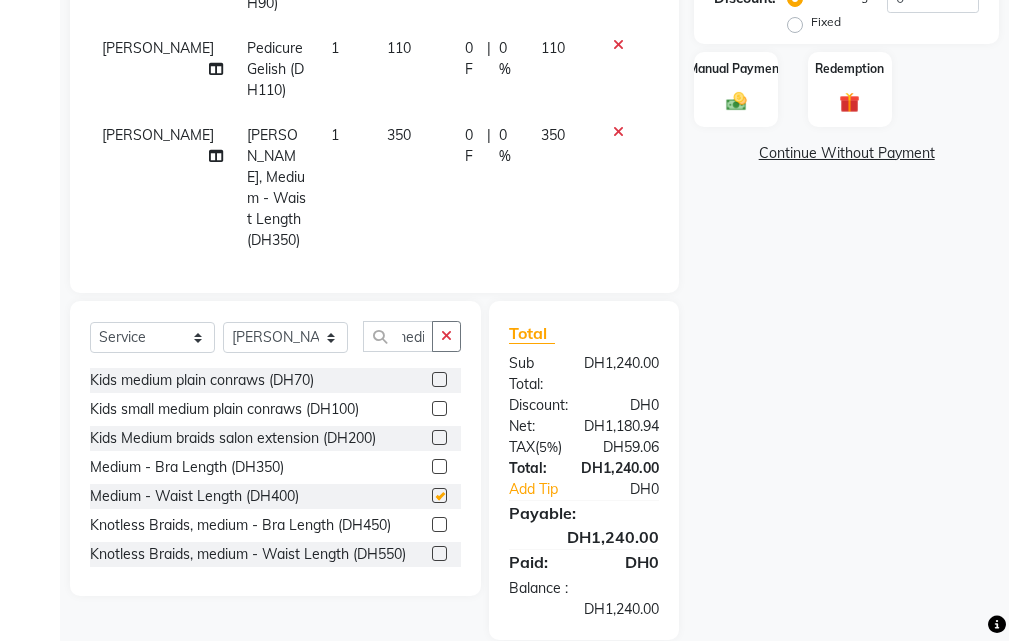 scroll, scrollTop: 0, scrollLeft: 0, axis: both 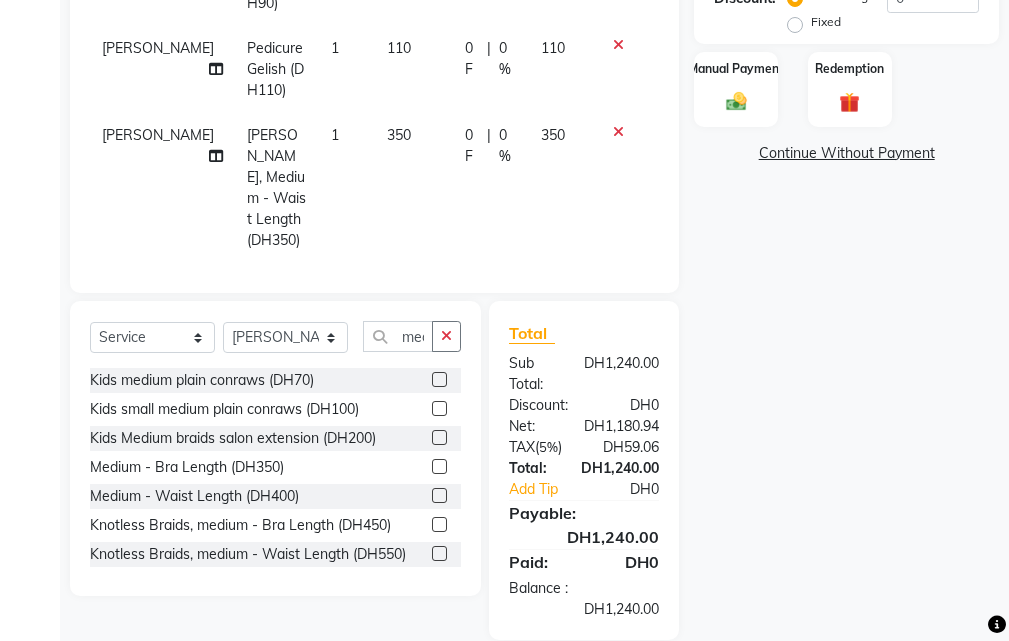 checkbox on "false" 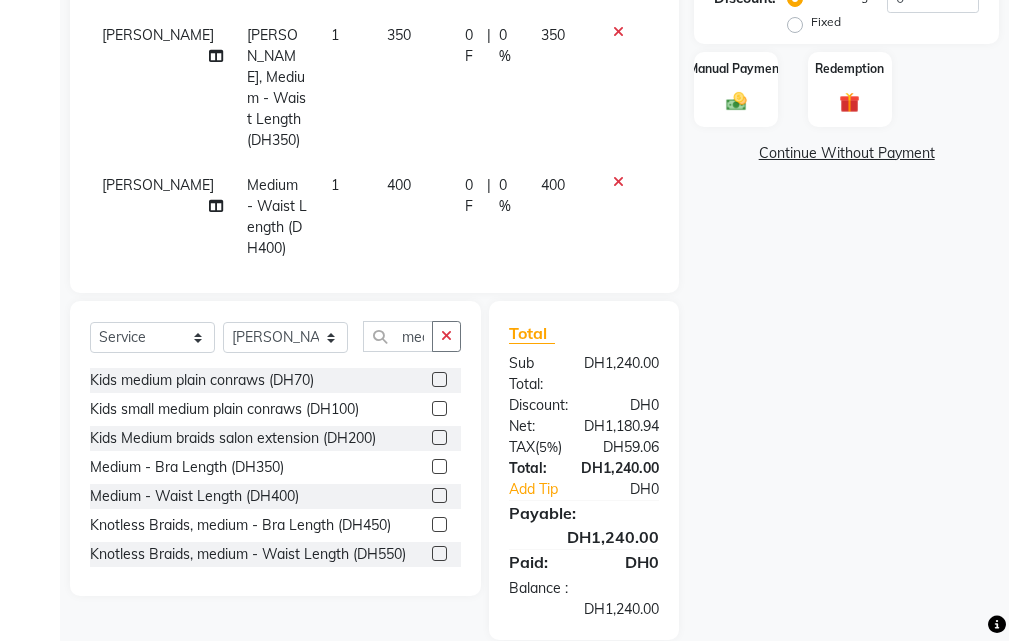 scroll, scrollTop: 198, scrollLeft: 0, axis: vertical 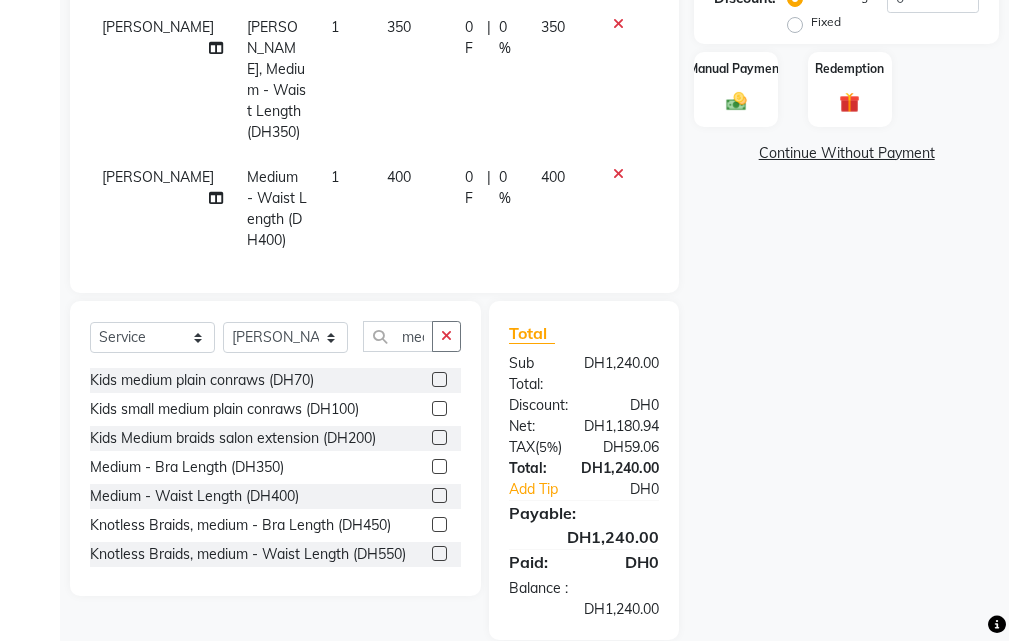 click 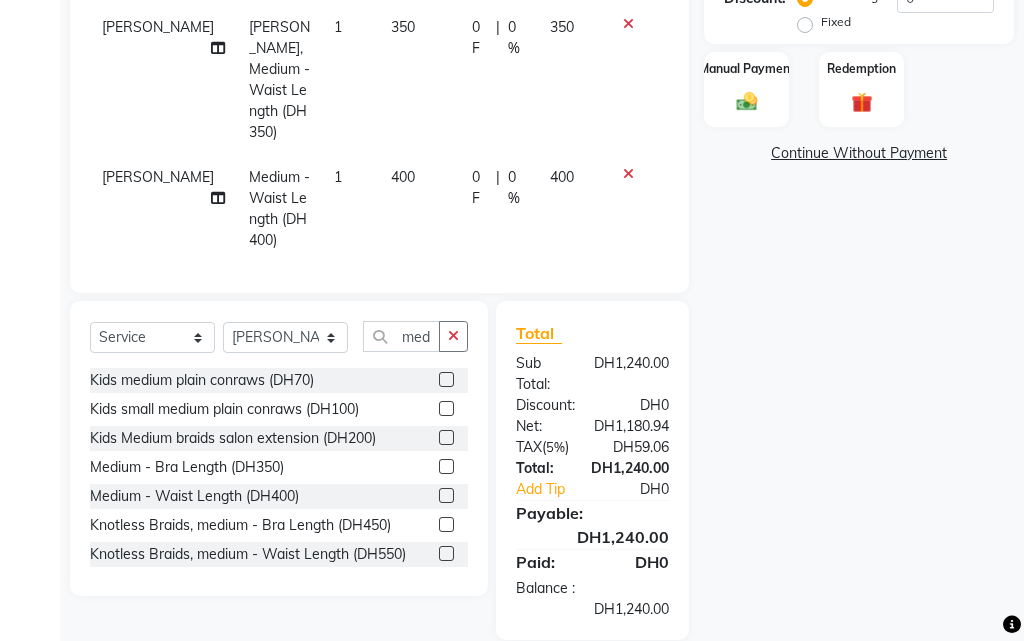 select on "63278" 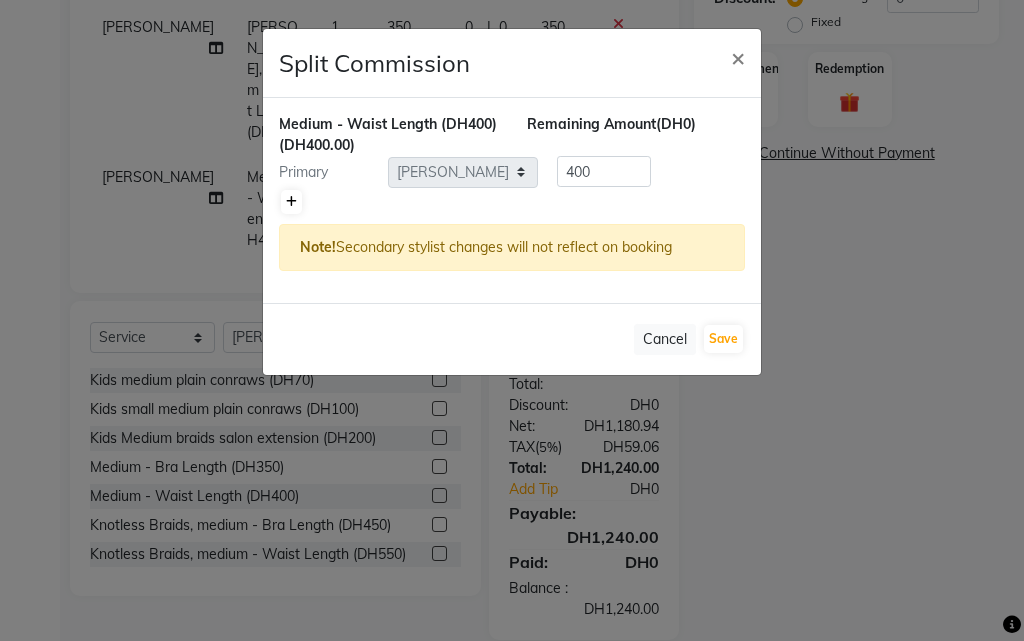 click 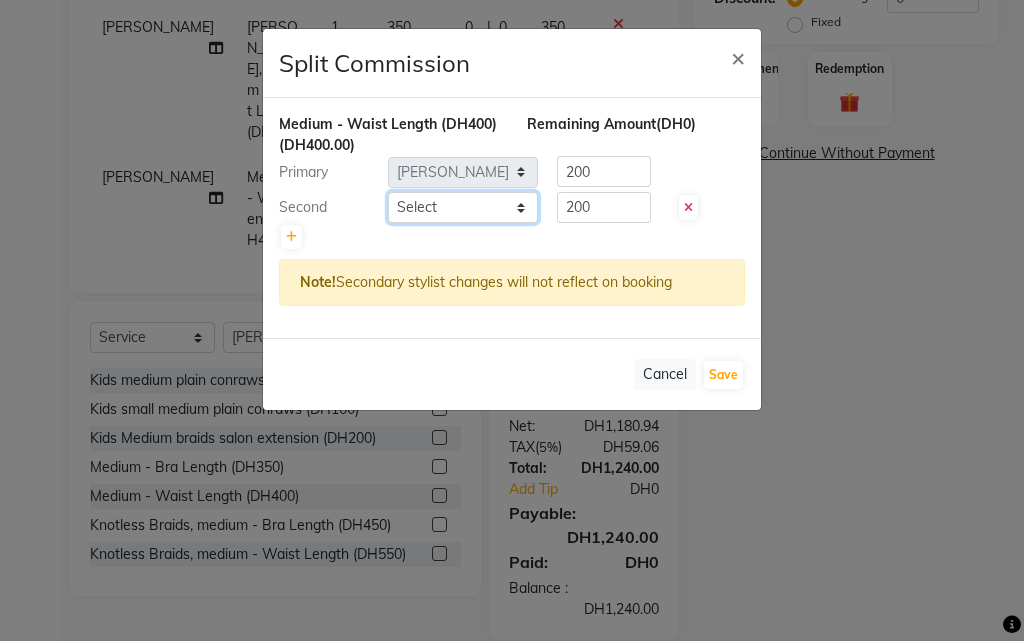 click on "Select  [PERSON_NAME]   Gift Enuneku   [PERSON_NAME]   [PERSON_NAME]   [PERSON_NAME]   [PERSON_NAME]" 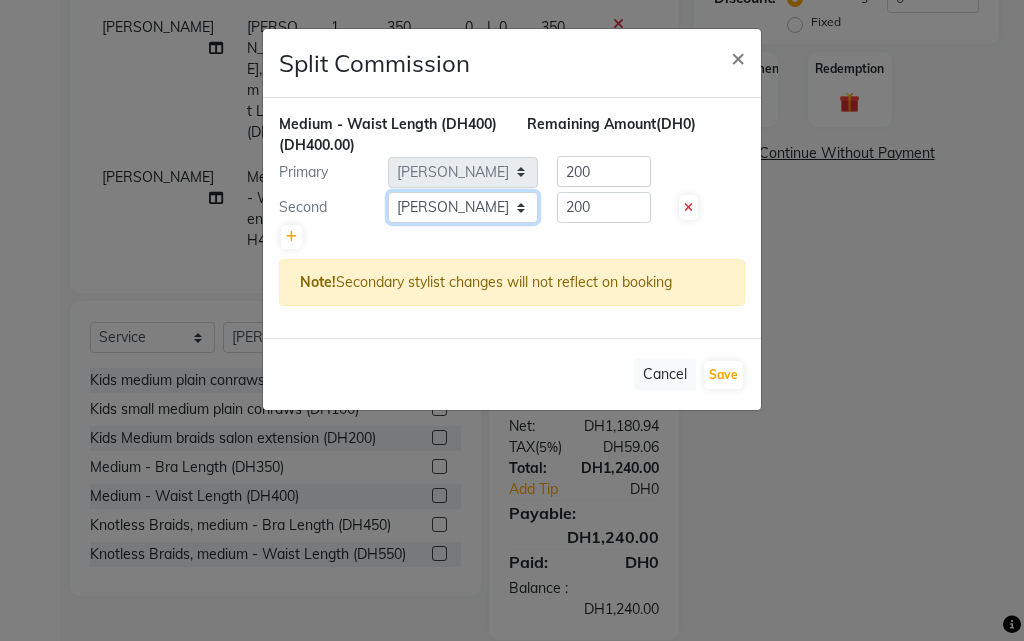 click on "Select  [PERSON_NAME]   Gift Enuneku   [PERSON_NAME]   [PERSON_NAME]   [PERSON_NAME]   [PERSON_NAME]" 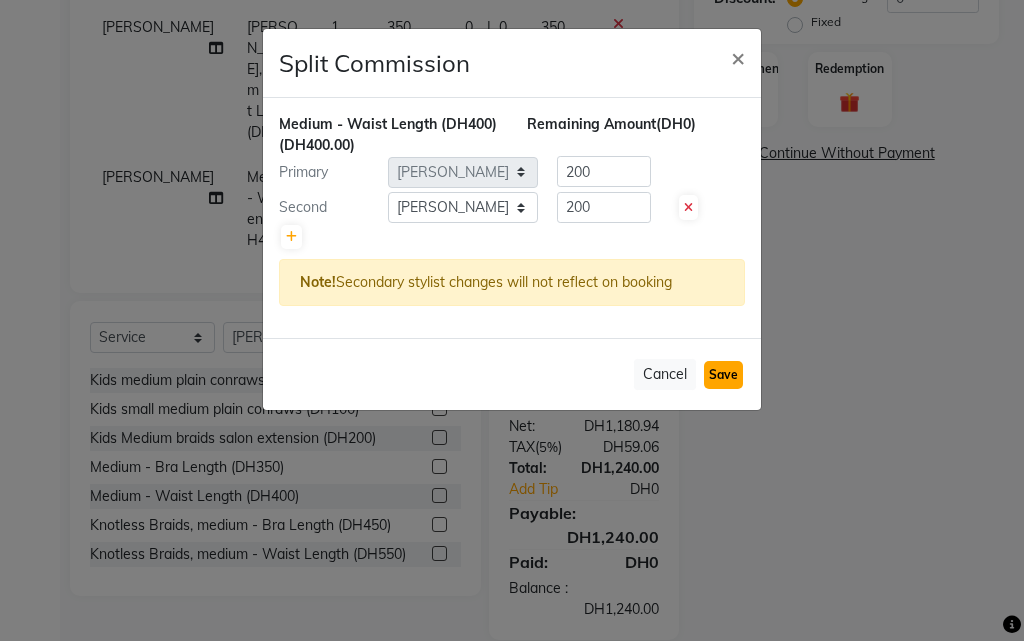 click on "Save" 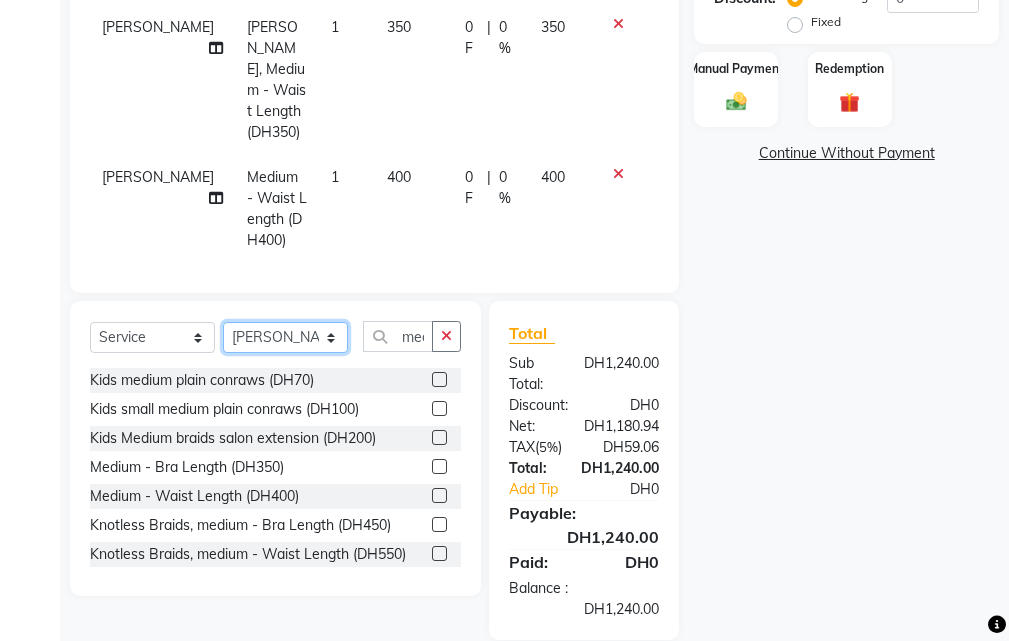 click on "Select Stylist [PERSON_NAME] Gift Enuneku [PERSON_NAME] [PERSON_NAME] [PERSON_NAME] [PERSON_NAME]" 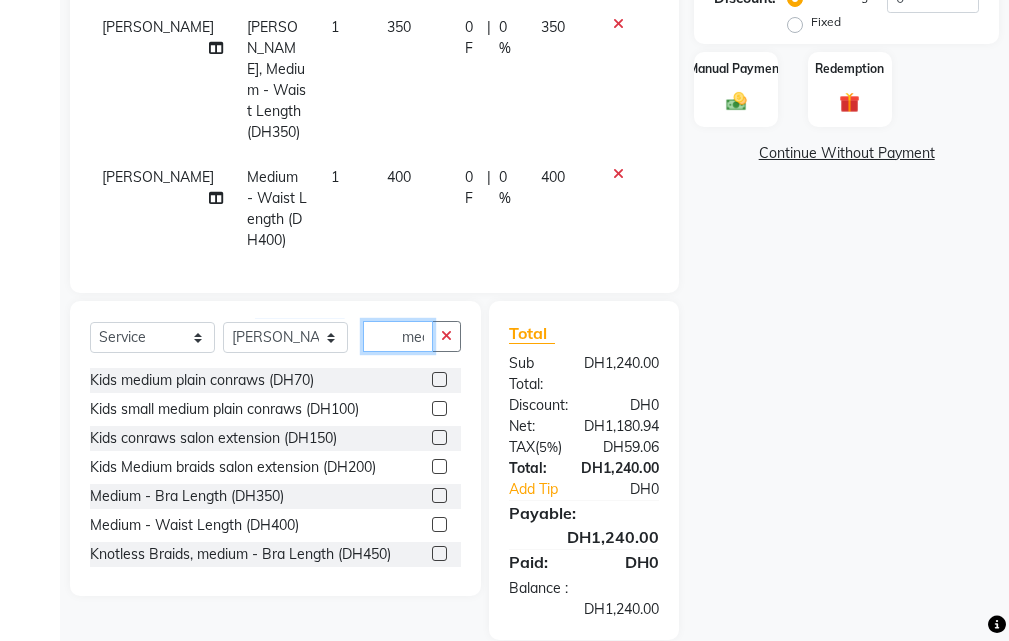 click on "medi" 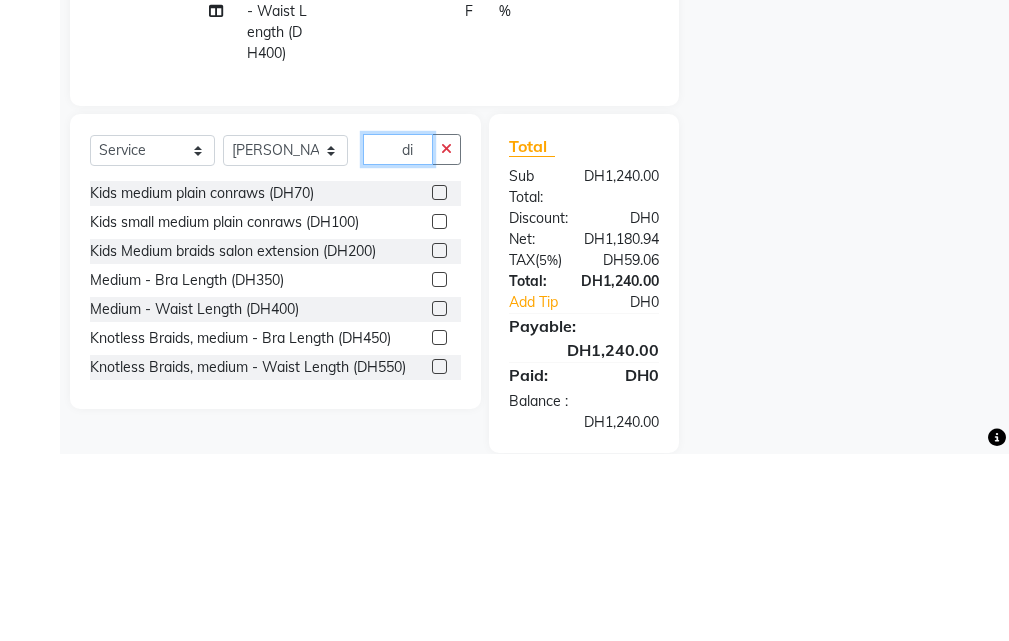 type on "i" 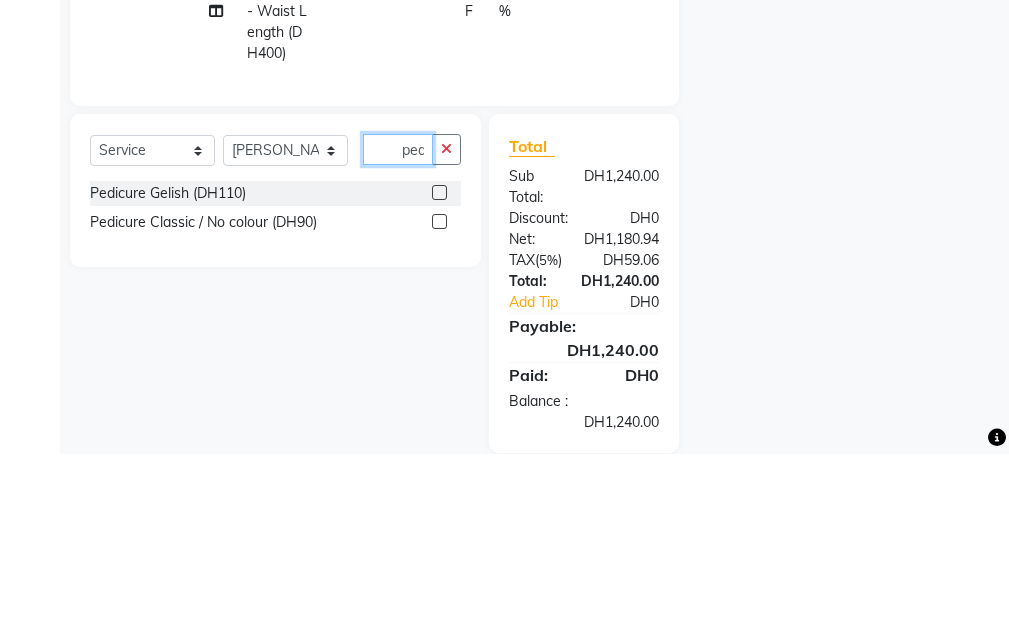 scroll, scrollTop: 0, scrollLeft: 1, axis: horizontal 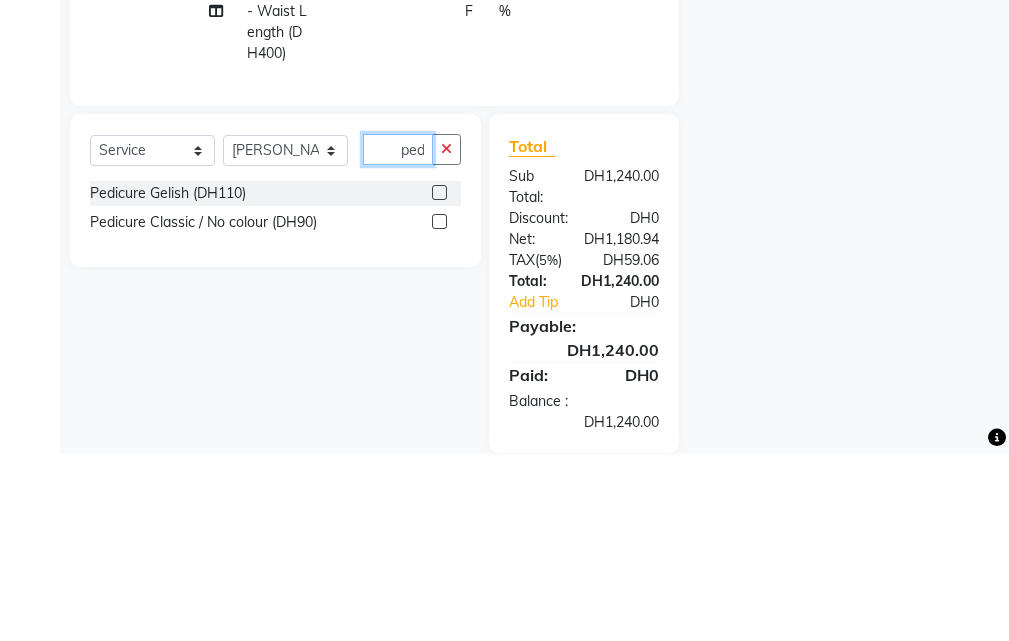 type on "ped" 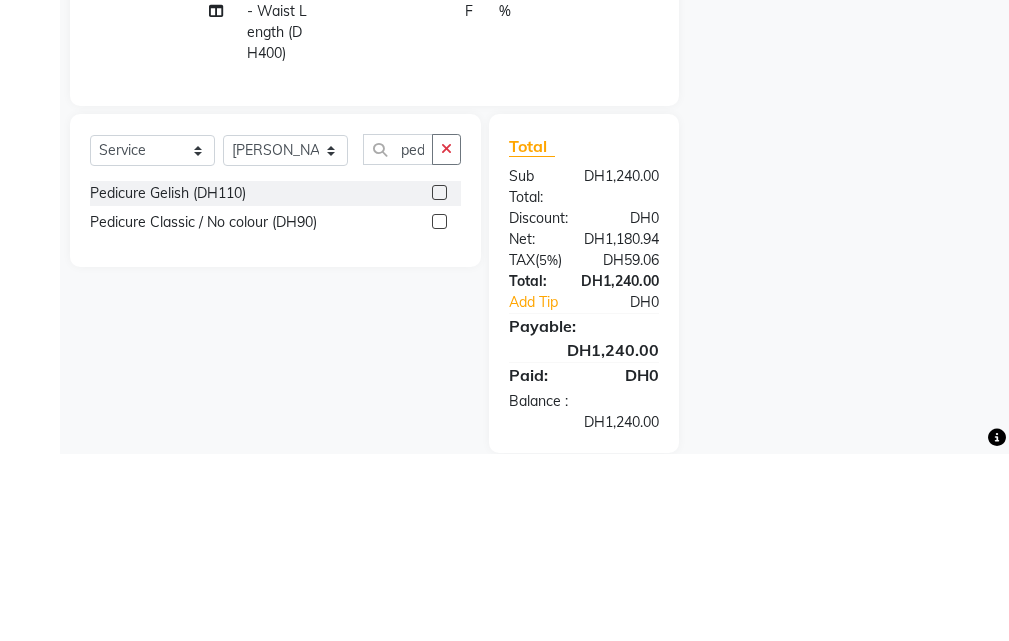 click 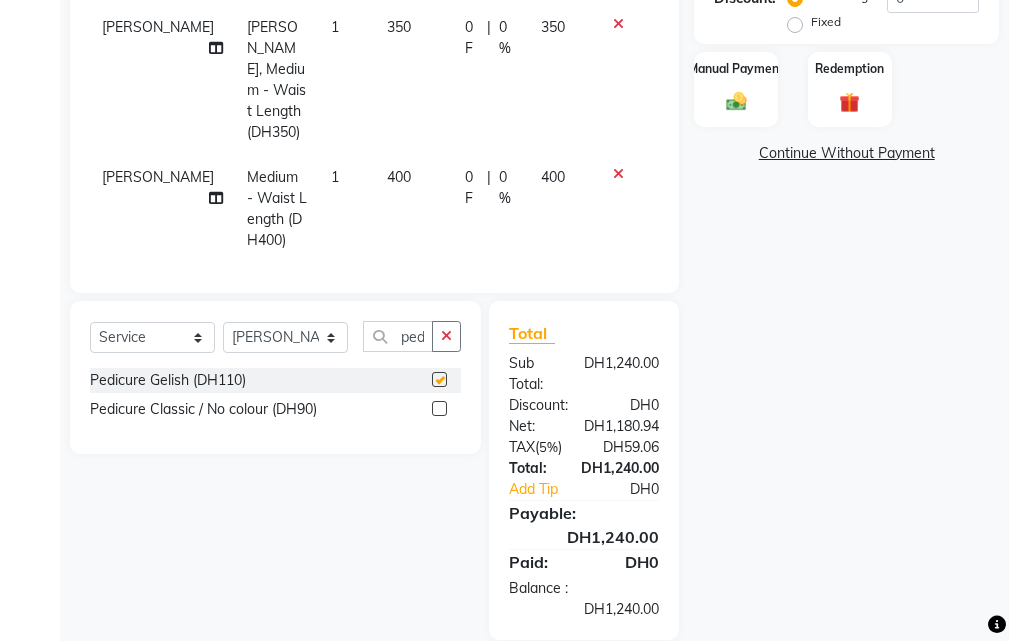 scroll, scrollTop: 0, scrollLeft: 0, axis: both 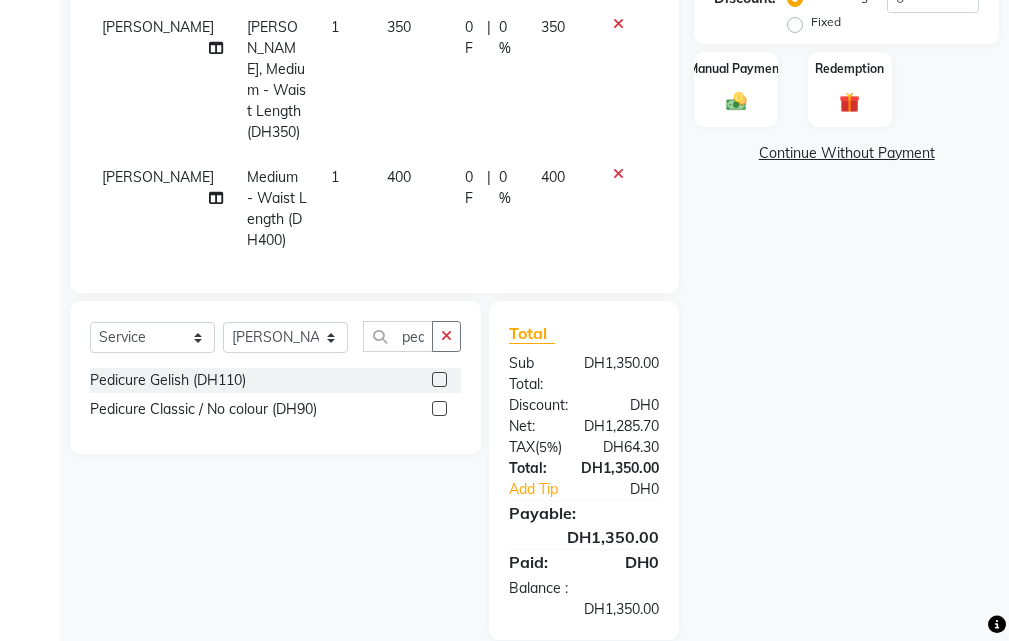 checkbox on "false" 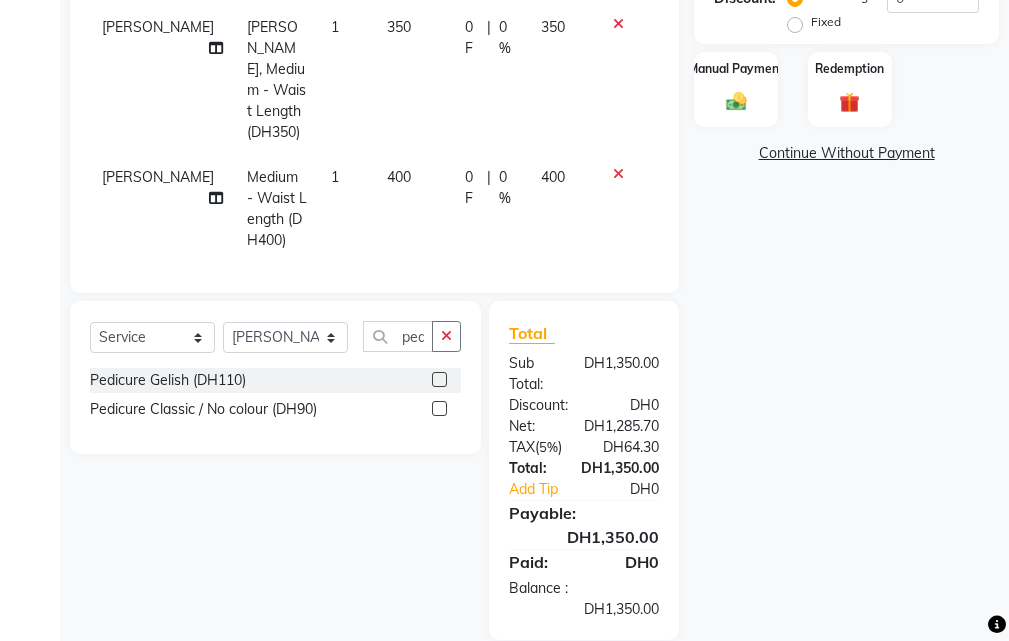 scroll, scrollTop: 285, scrollLeft: 0, axis: vertical 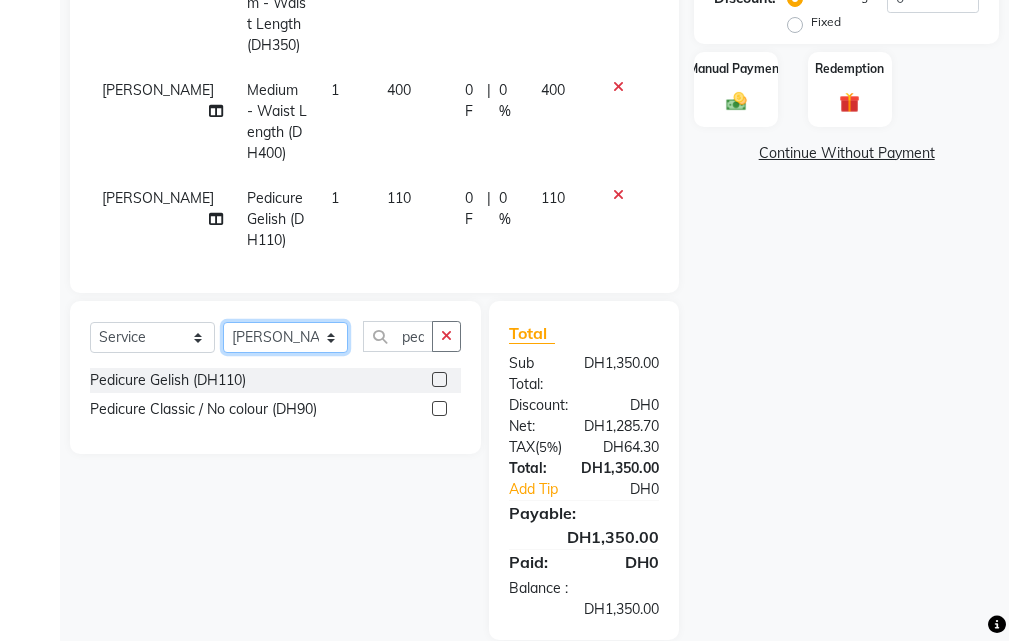 click on "Select Stylist [PERSON_NAME] Gift Enuneku [PERSON_NAME] [PERSON_NAME] [PERSON_NAME] [PERSON_NAME]" 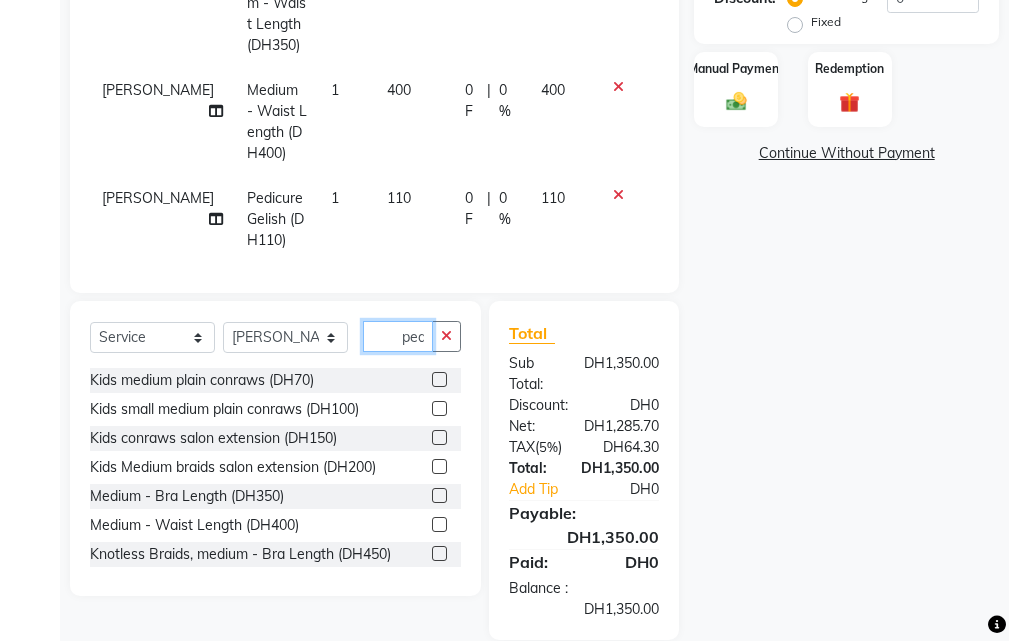click on "ped" 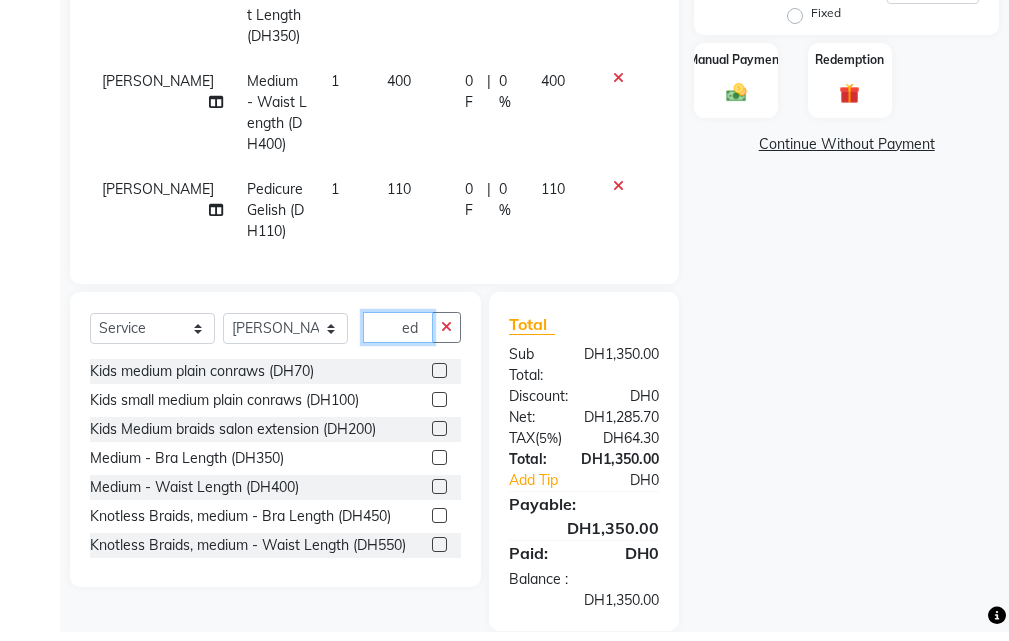 type on "d" 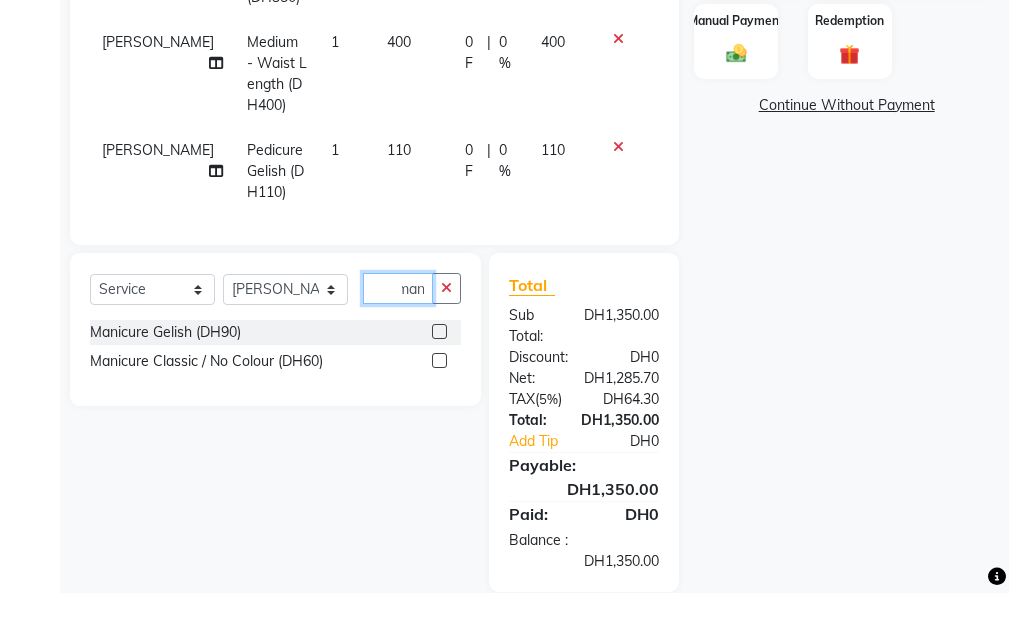 scroll, scrollTop: 0, scrollLeft: 9, axis: horizontal 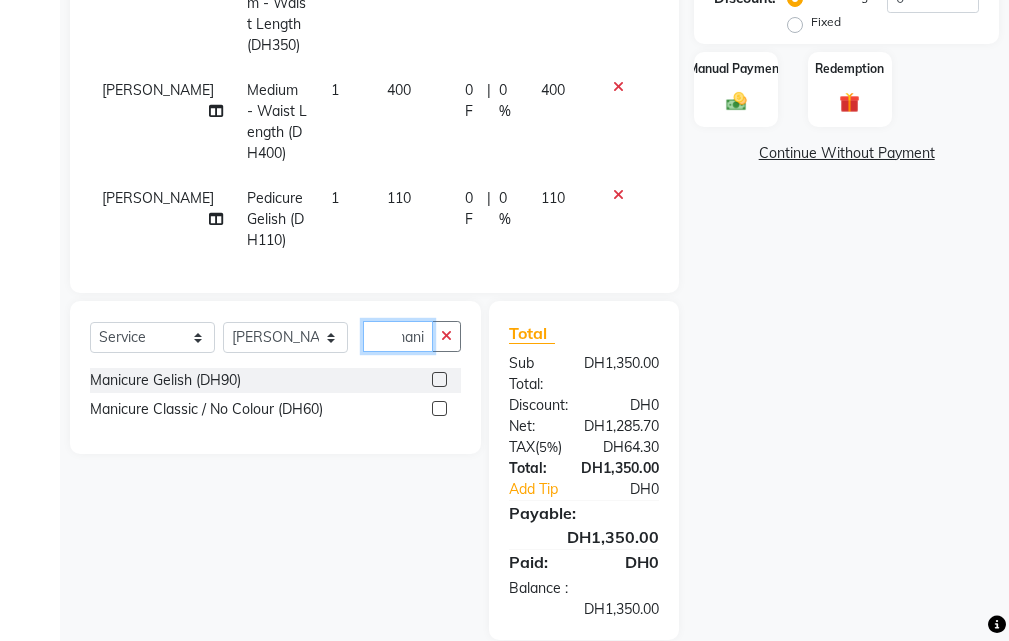 type on "mani" 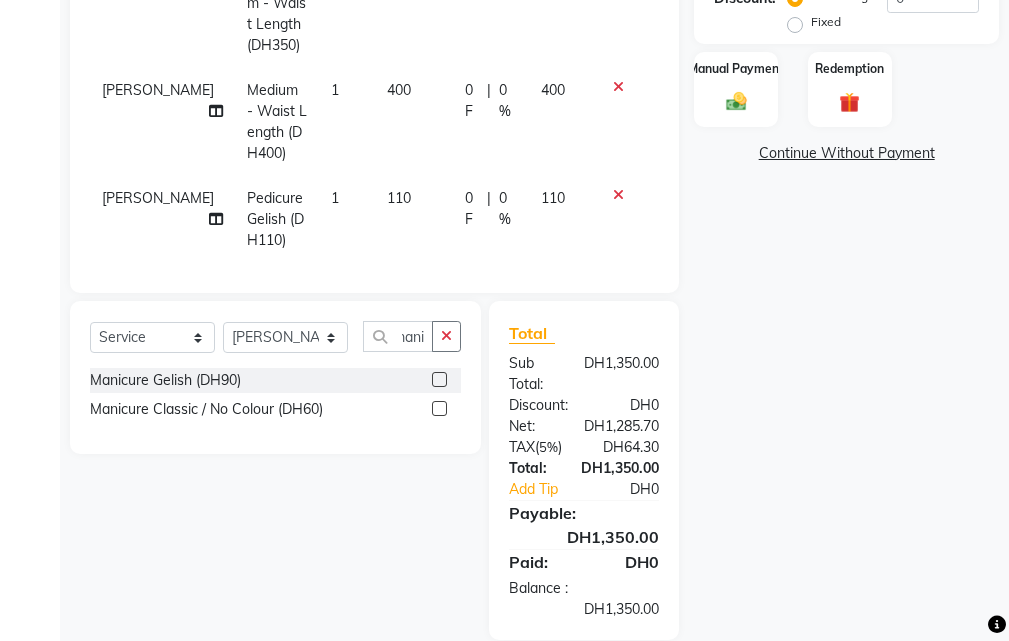 click 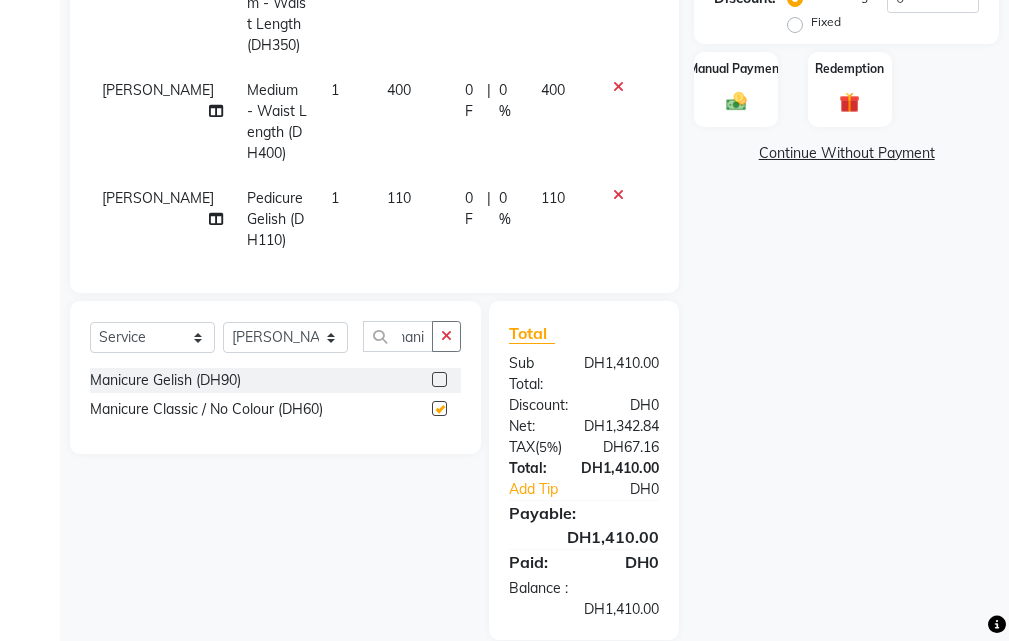 scroll, scrollTop: 0, scrollLeft: 0, axis: both 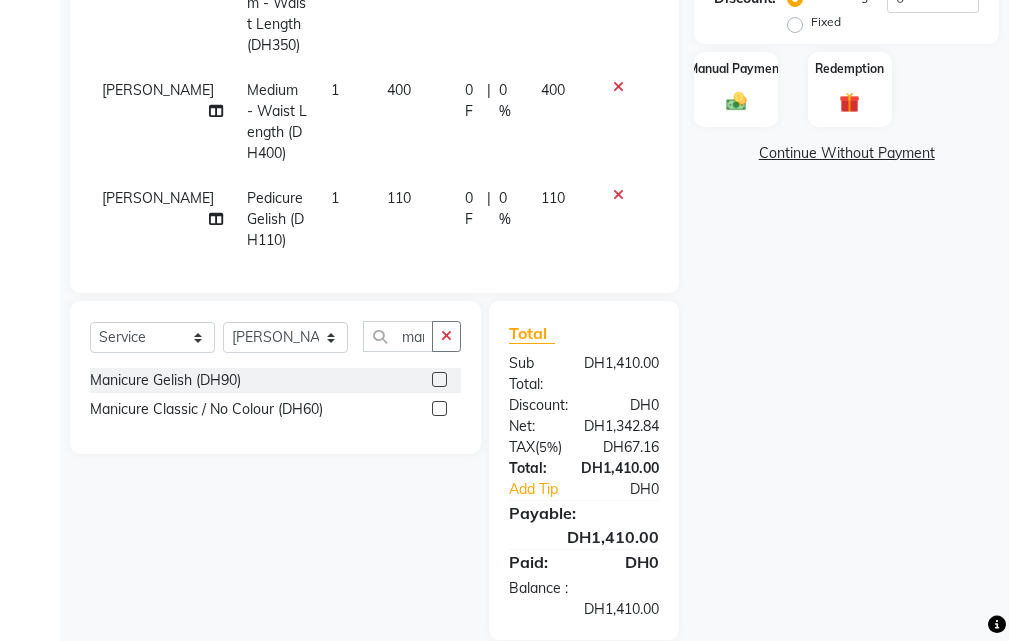 checkbox on "false" 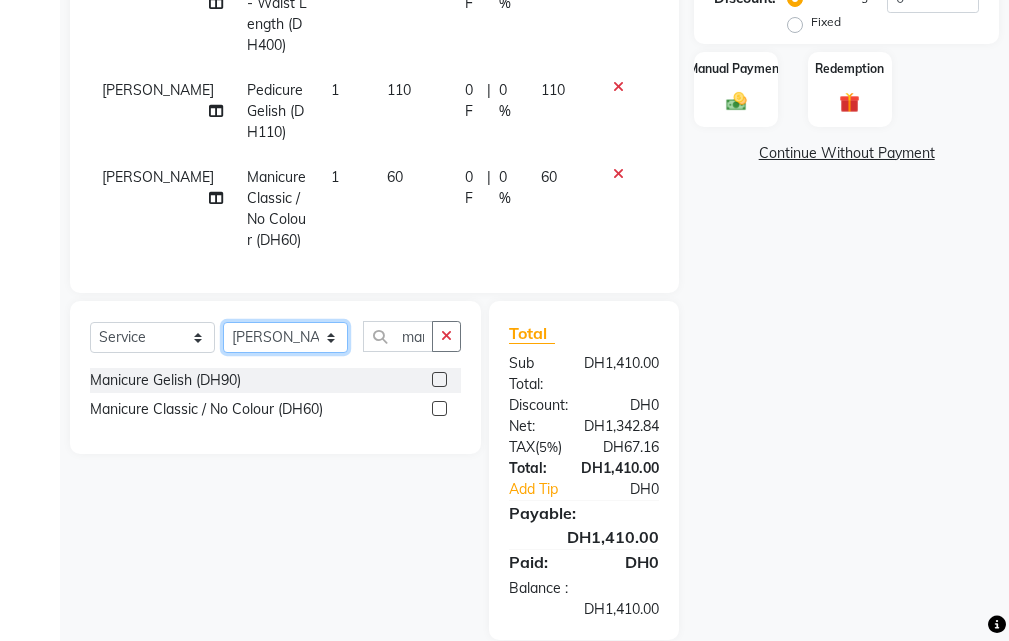 click on "Select Stylist [PERSON_NAME] Gift Enuneku [PERSON_NAME] [PERSON_NAME] [PERSON_NAME] [PERSON_NAME]" 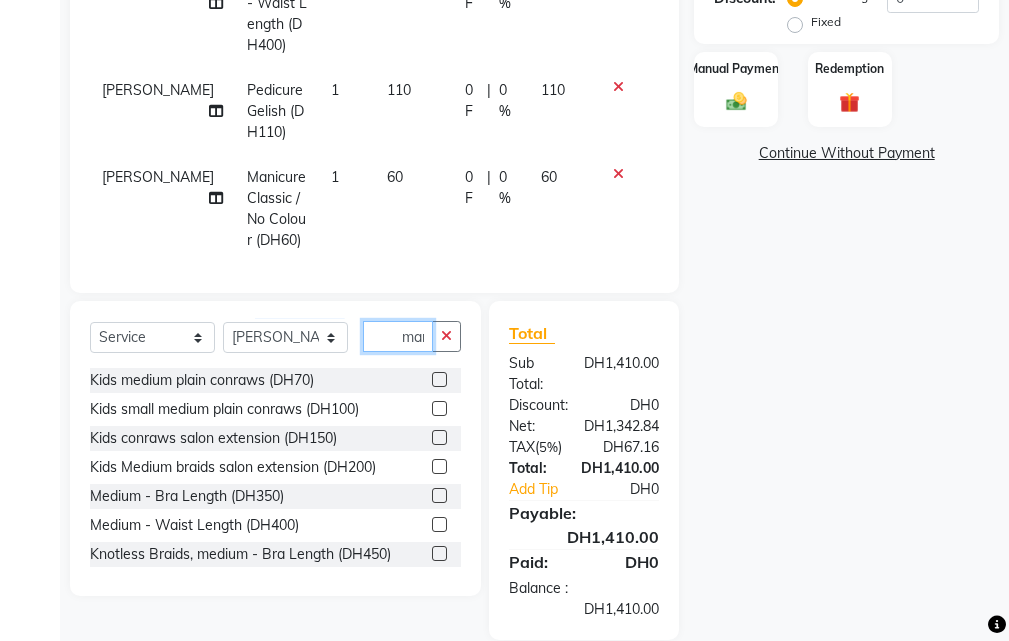 click on "mani" 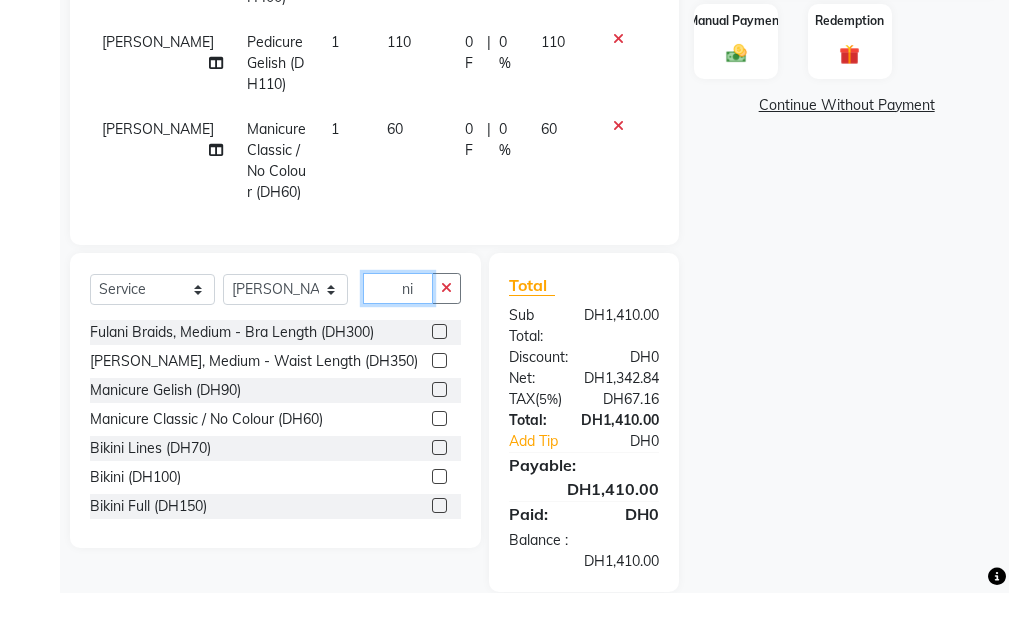 type on "i" 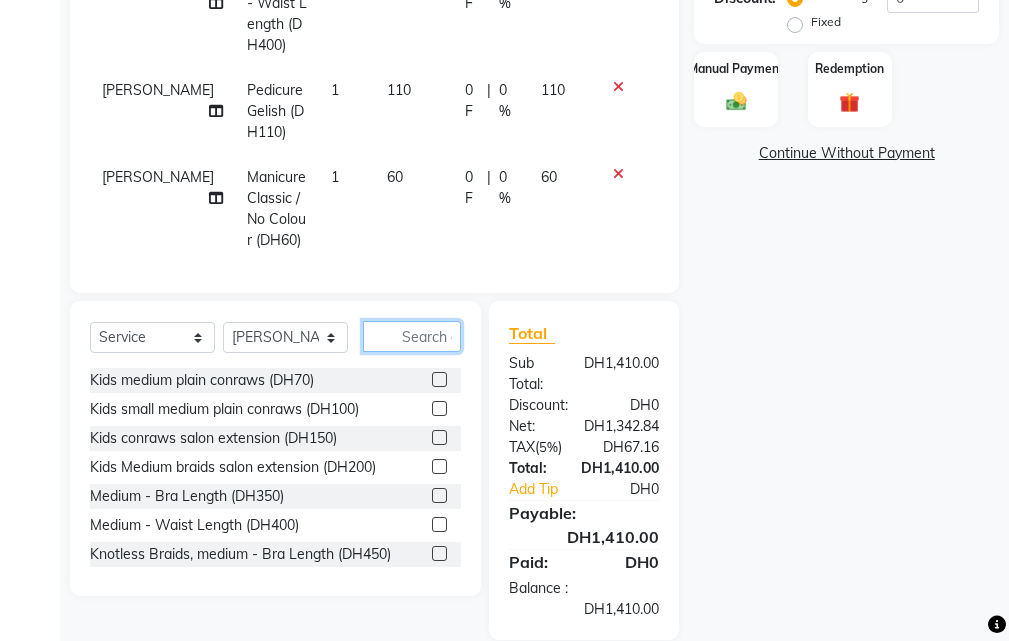 type 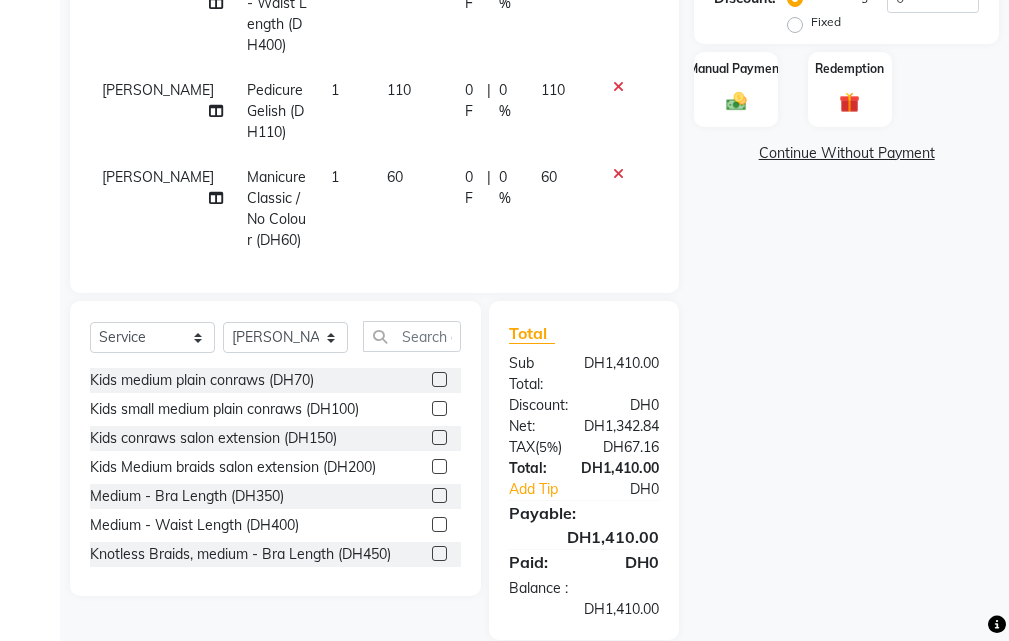 click 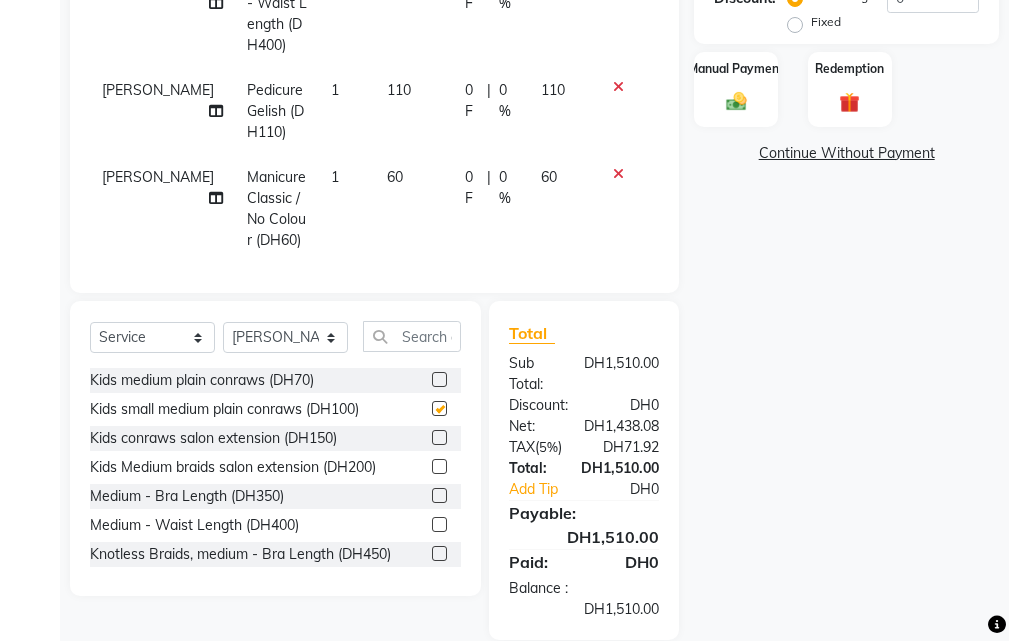 checkbox on "false" 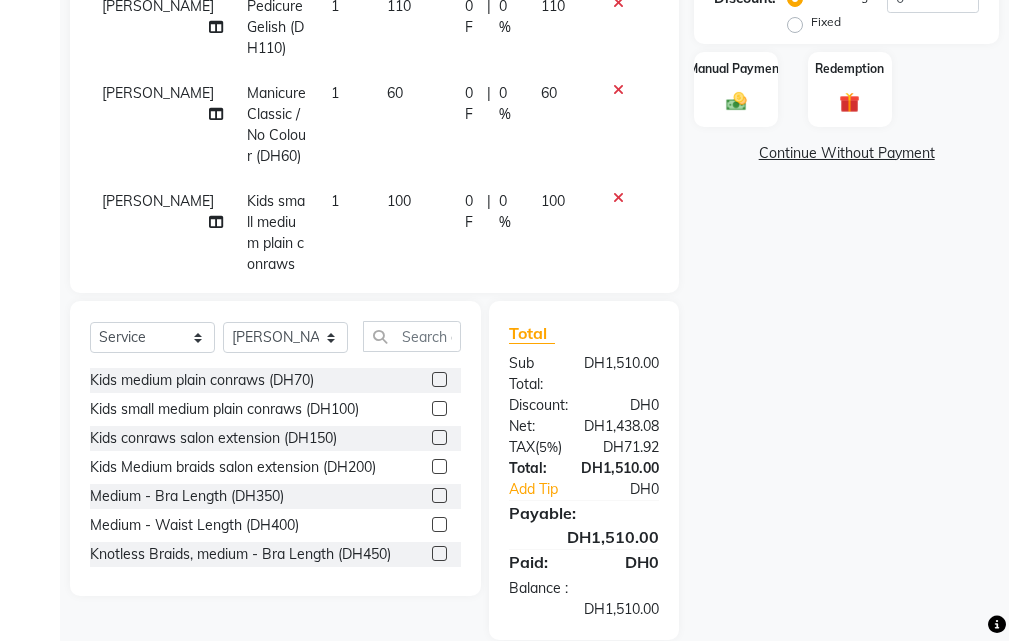 scroll, scrollTop: 522, scrollLeft: 0, axis: vertical 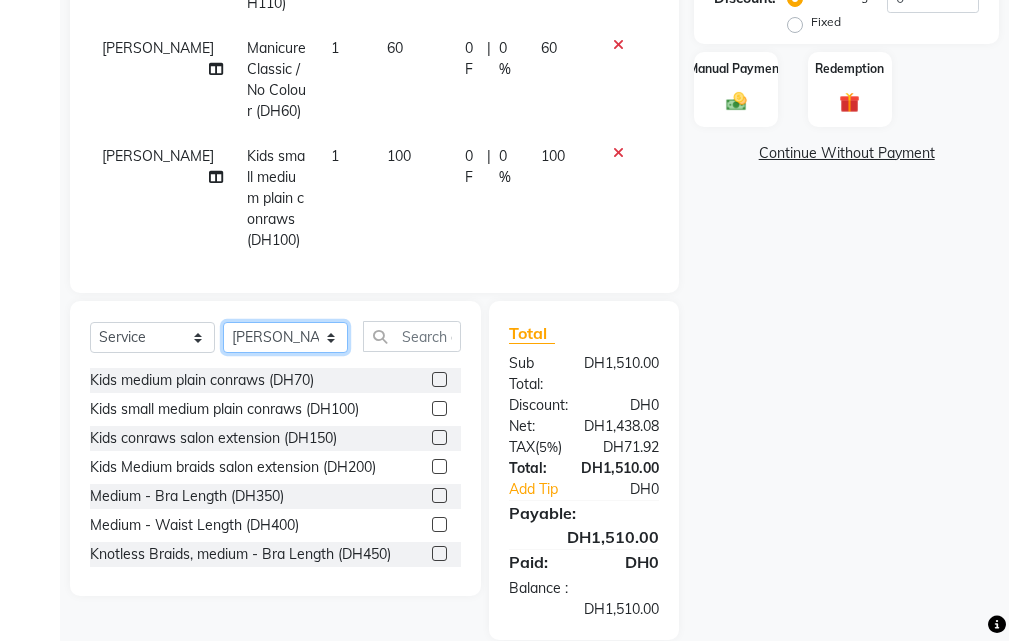 click on "Select Stylist [PERSON_NAME] Gift Enuneku [PERSON_NAME] [PERSON_NAME] [PERSON_NAME] [PERSON_NAME]" 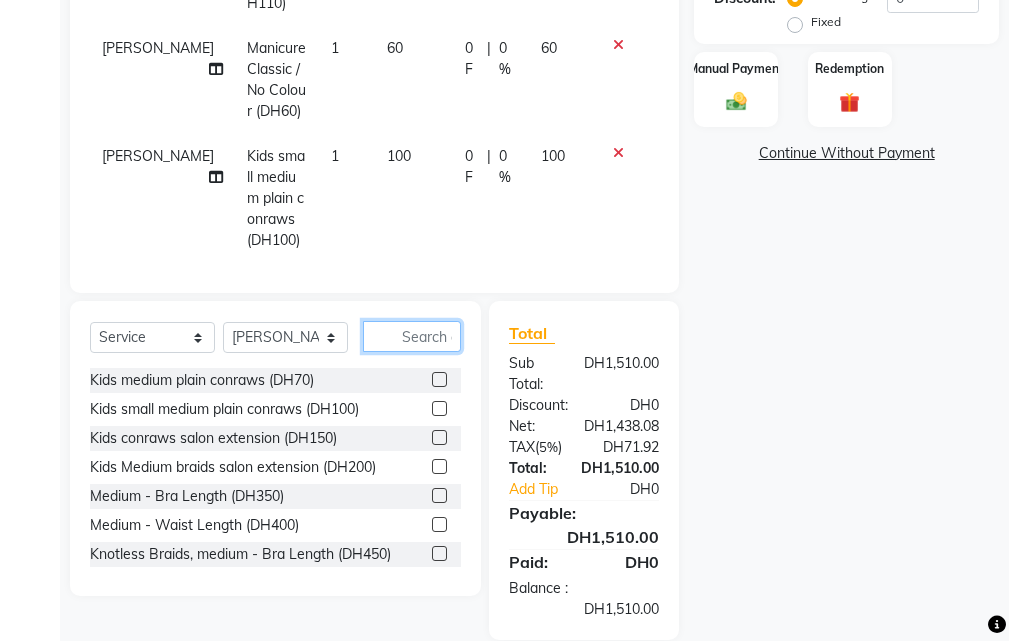 click 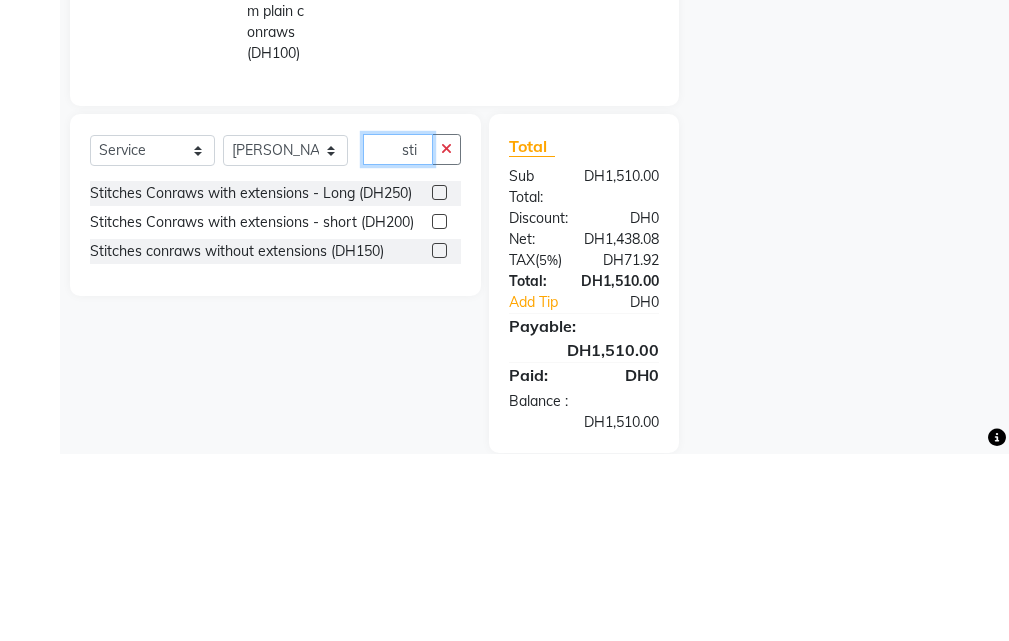 type on "sti" 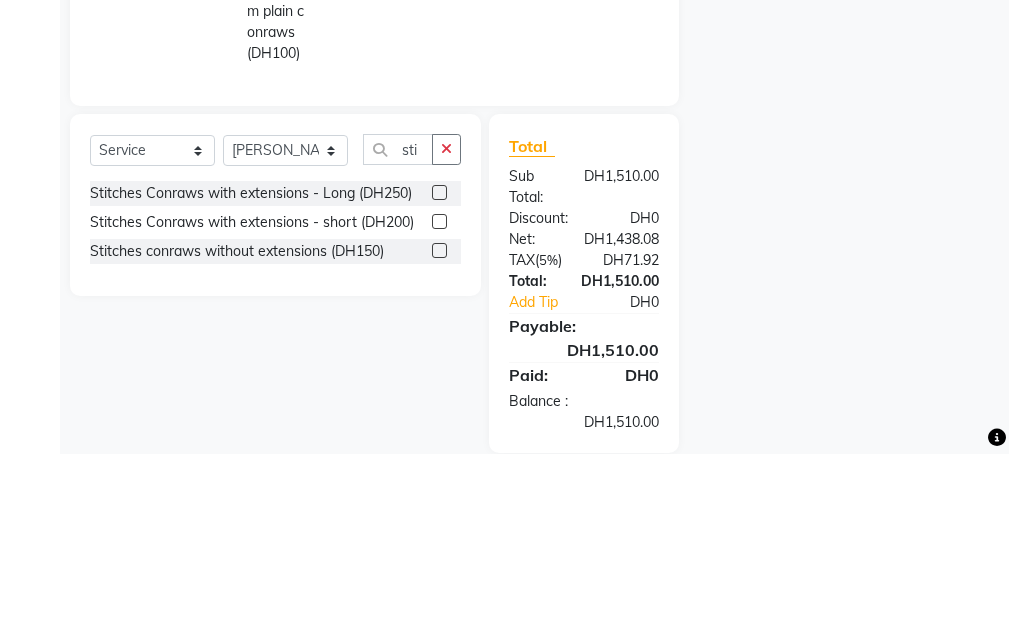 click 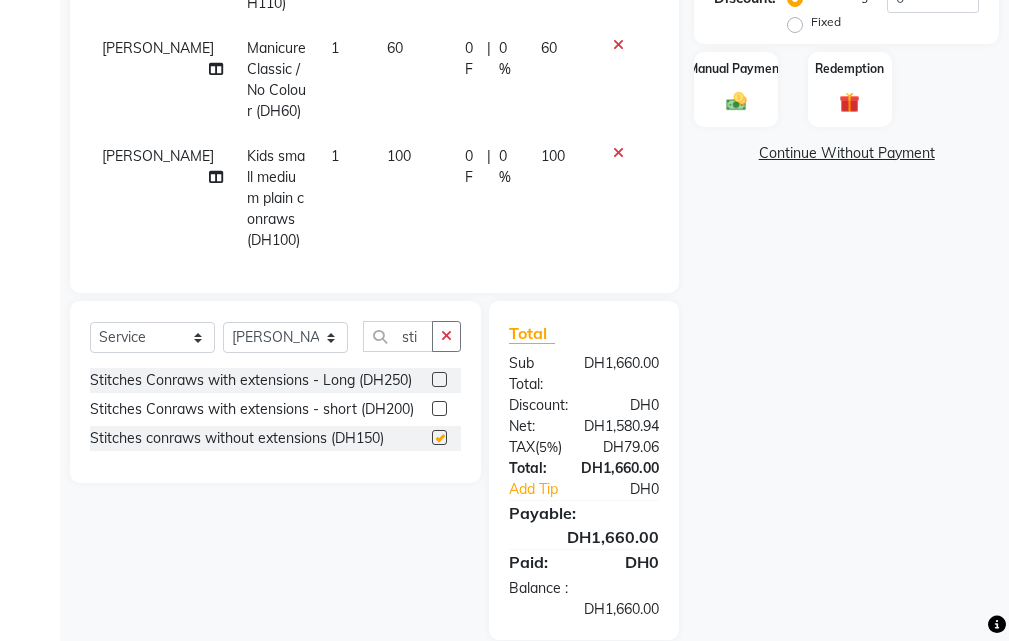 checkbox on "false" 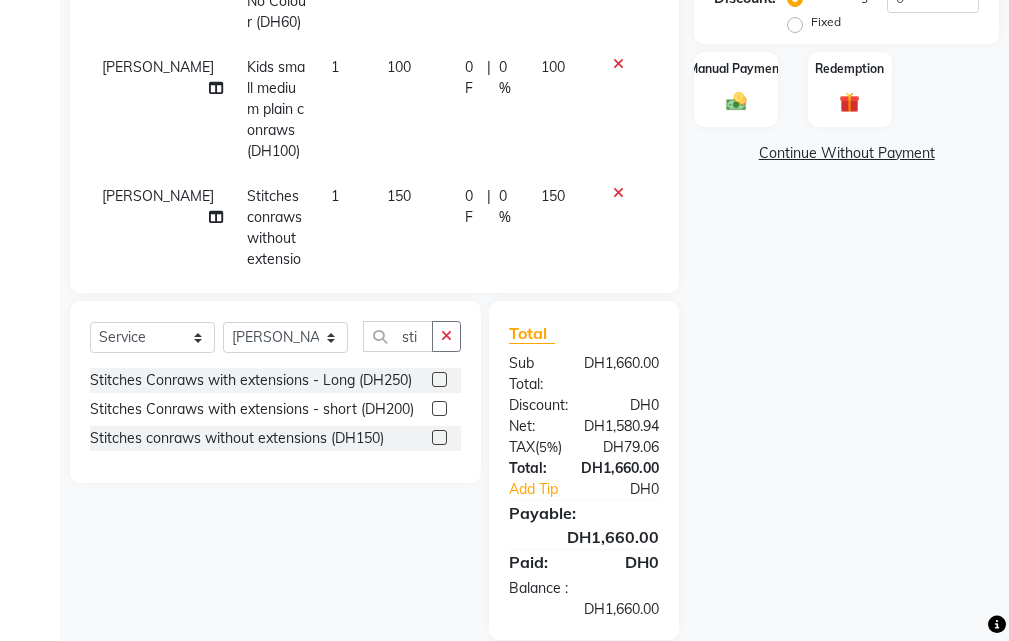scroll, scrollTop: 651, scrollLeft: 0, axis: vertical 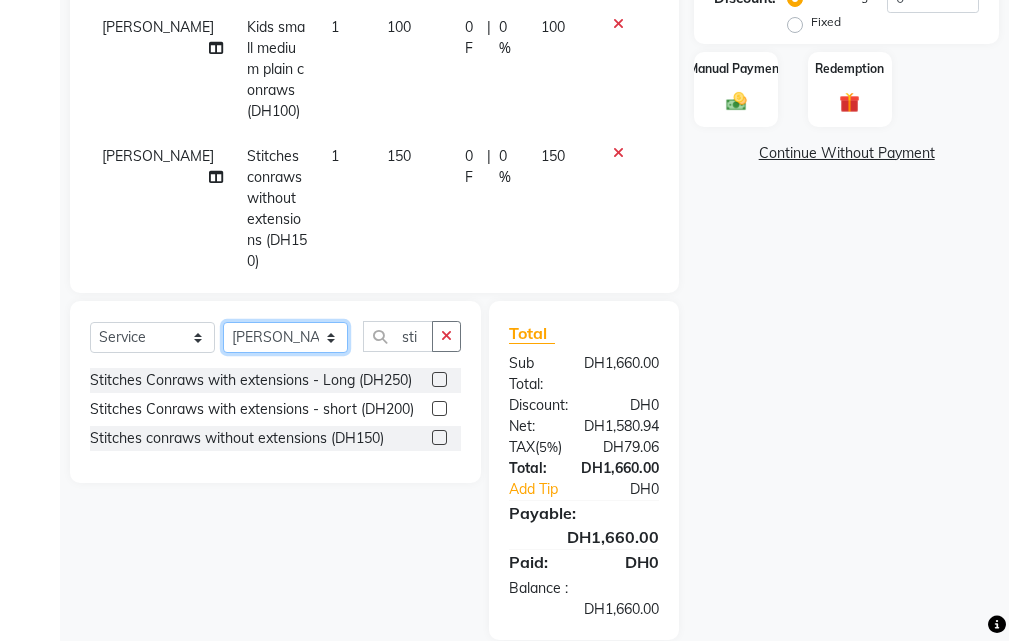 click on "Select Stylist [PERSON_NAME] Gift Enuneku [PERSON_NAME] [PERSON_NAME] [PERSON_NAME] [PERSON_NAME]" 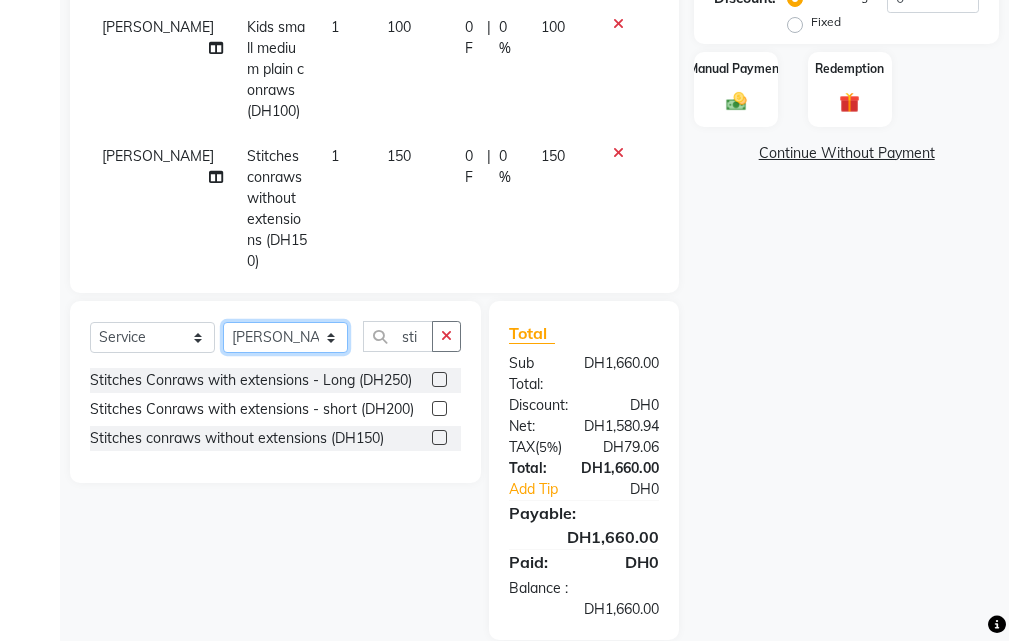 select on "37328" 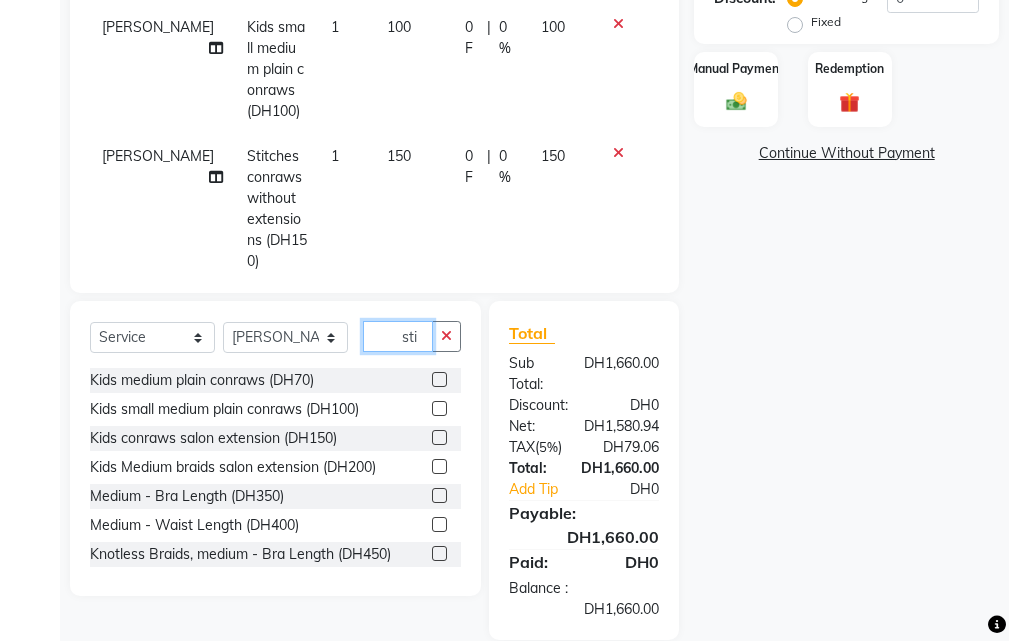 click on "sti" 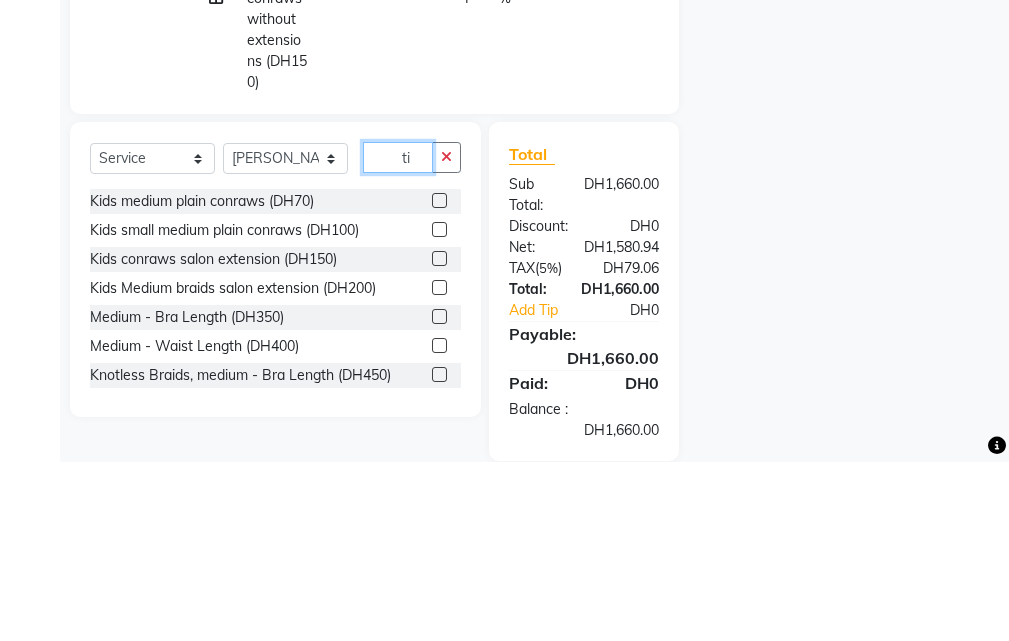 type on "i" 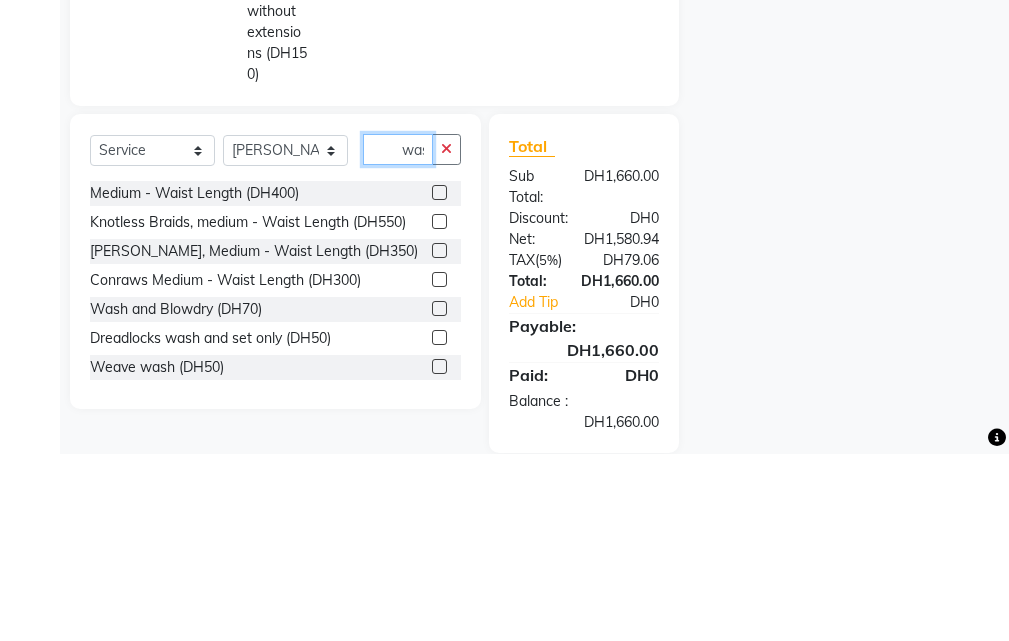 scroll, scrollTop: 0, scrollLeft: 4, axis: horizontal 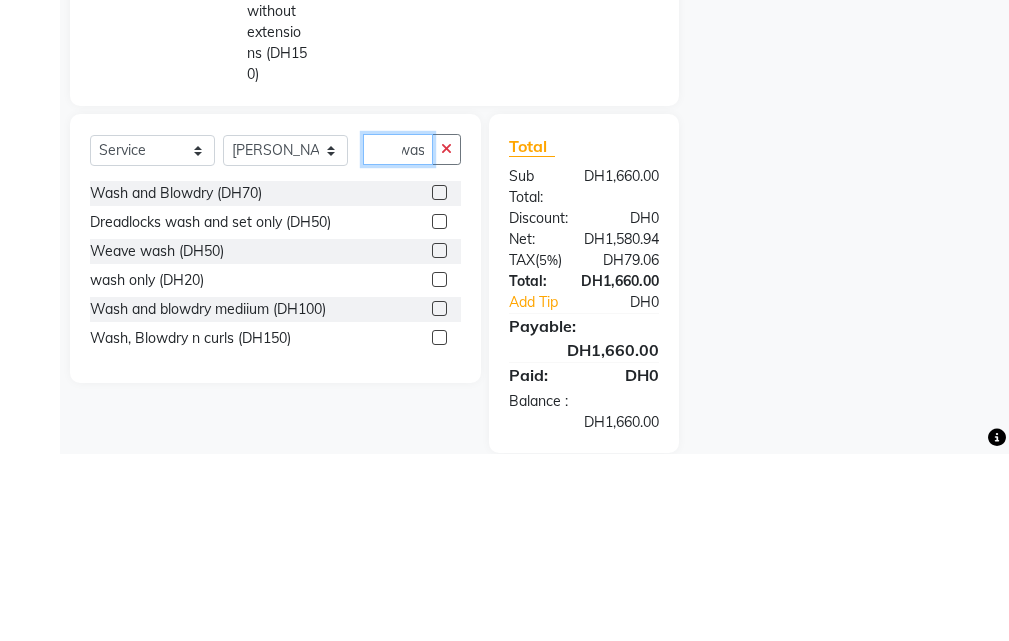 type on "was" 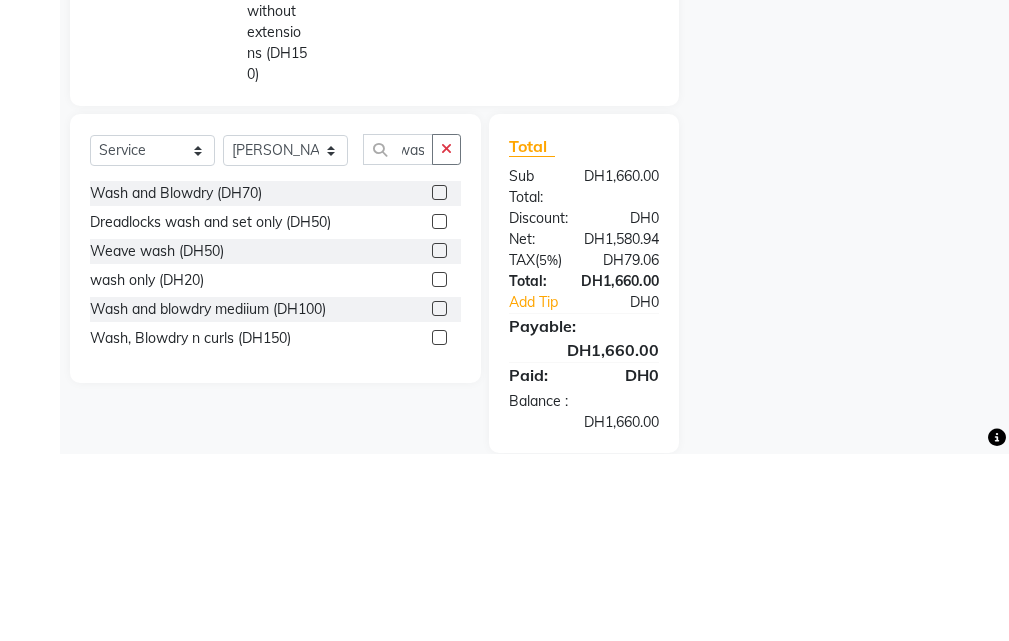 click 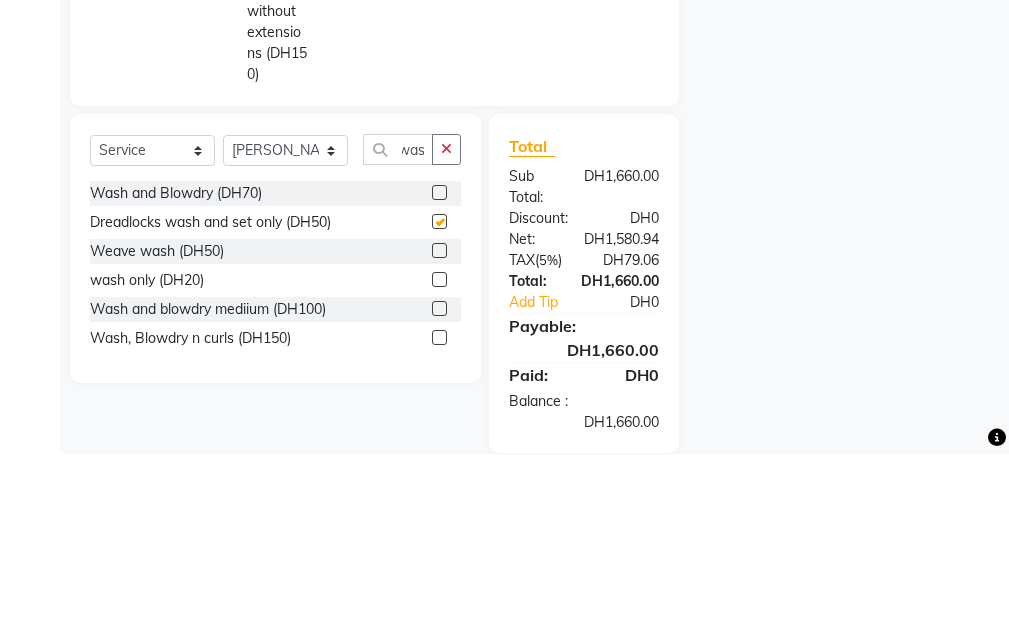 scroll, scrollTop: 0, scrollLeft: 0, axis: both 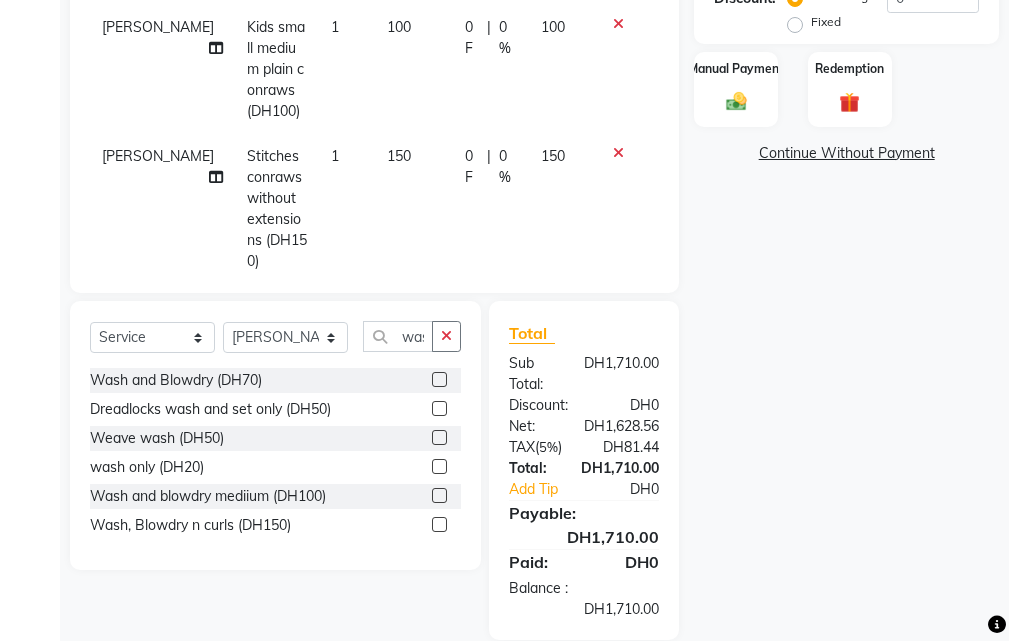 checkbox on "false" 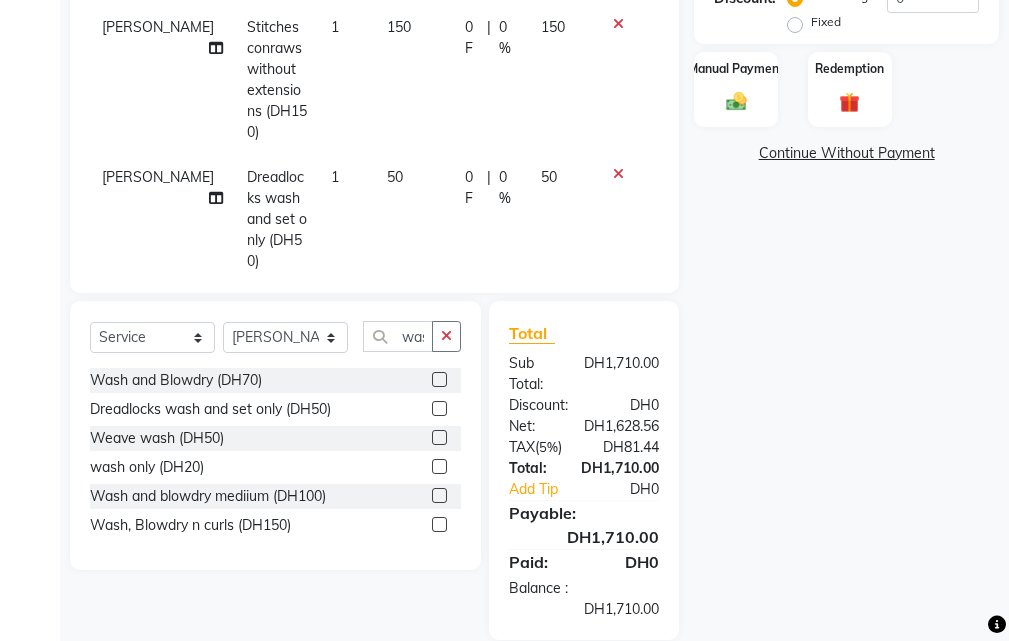 click 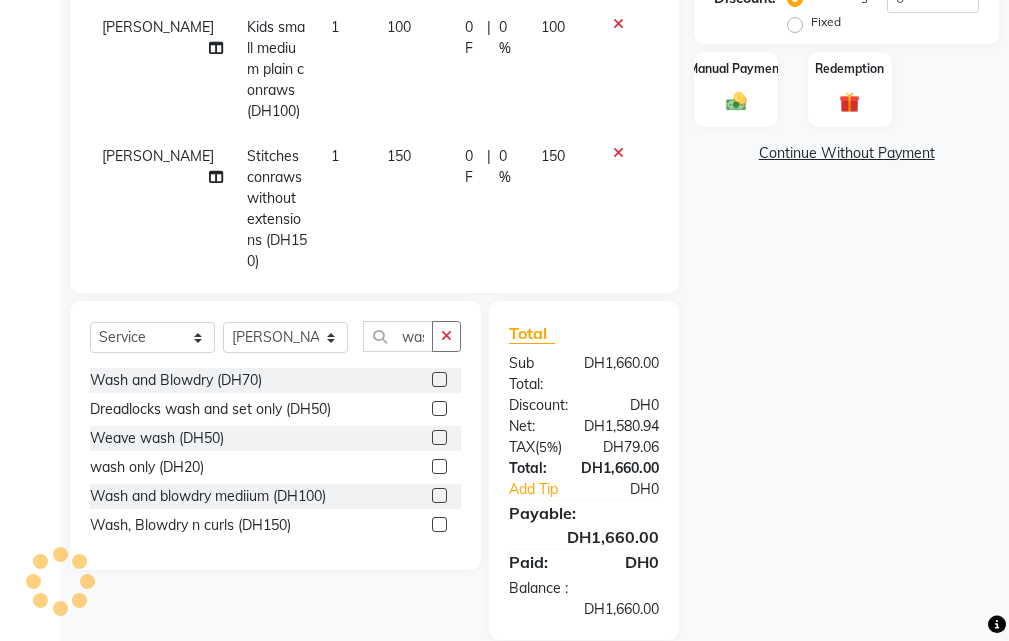 click 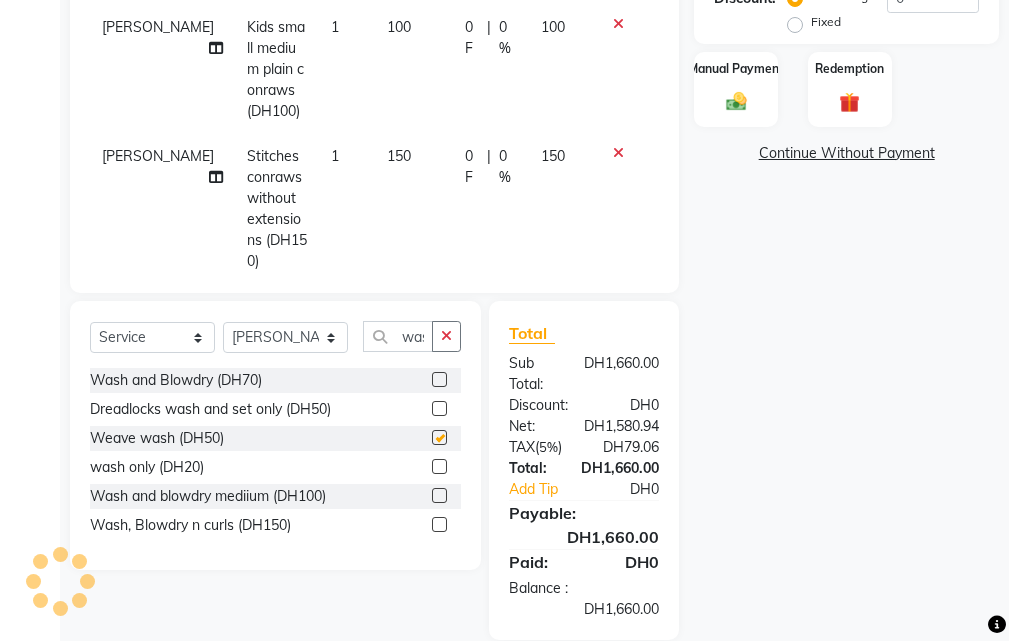 scroll, scrollTop: 738, scrollLeft: 0, axis: vertical 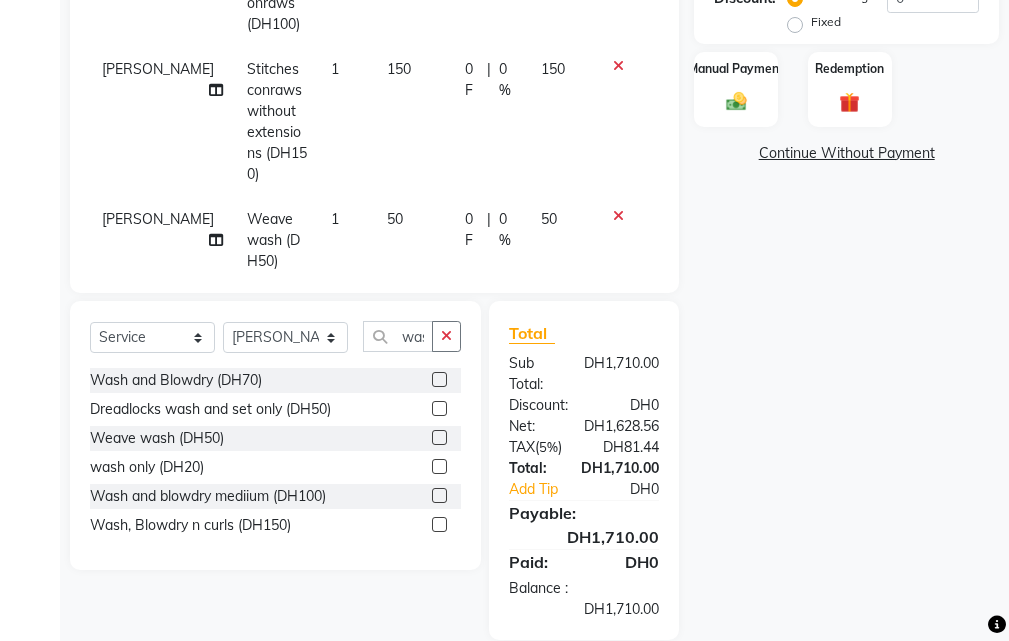 checkbox on "false" 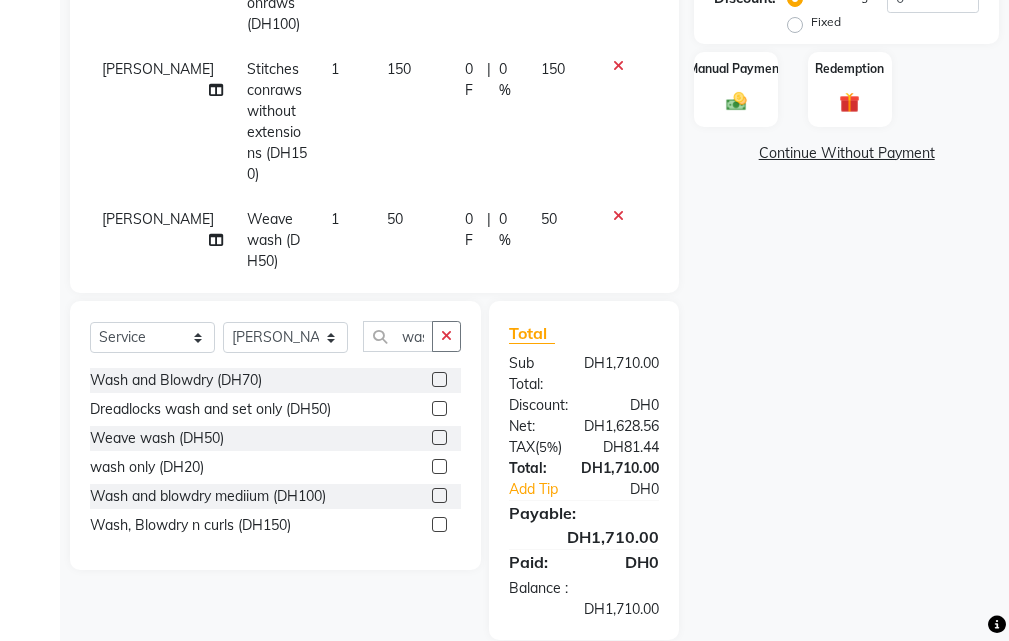 scroll, scrollTop: 531, scrollLeft: 0, axis: vertical 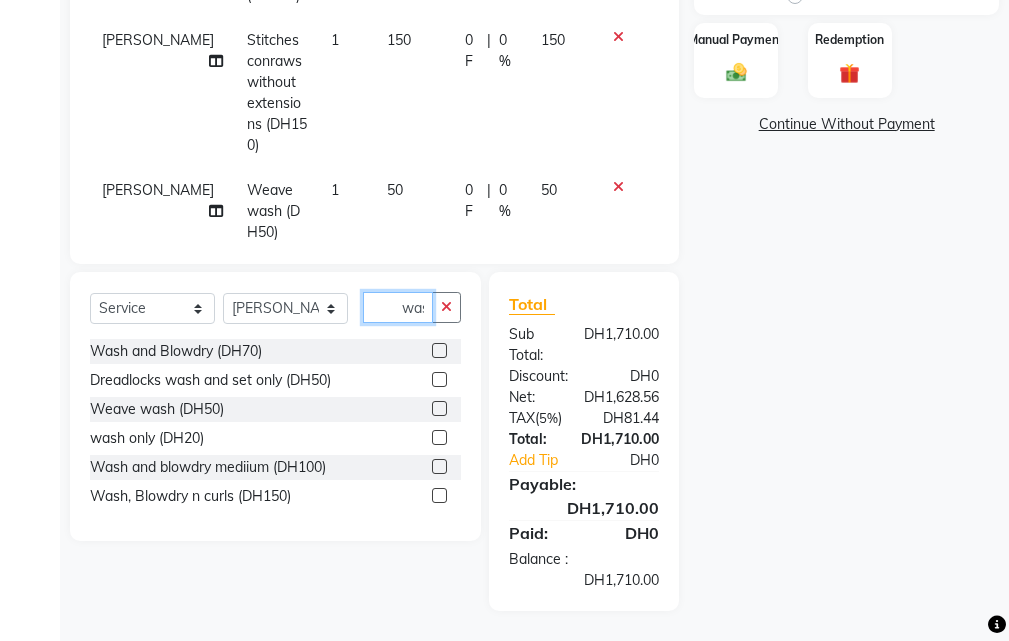 click on "was" 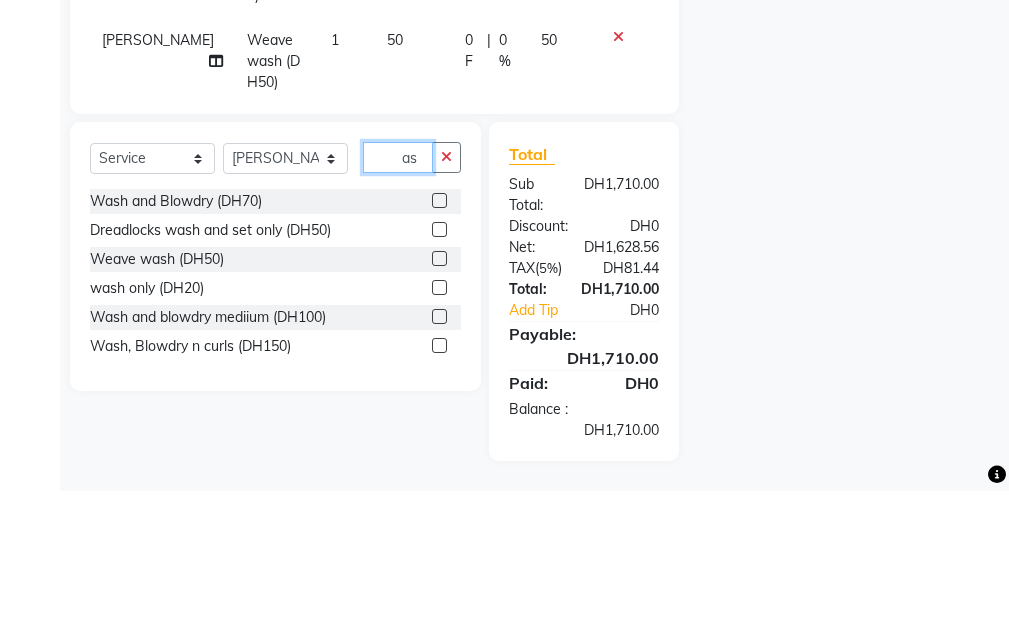 type on "s" 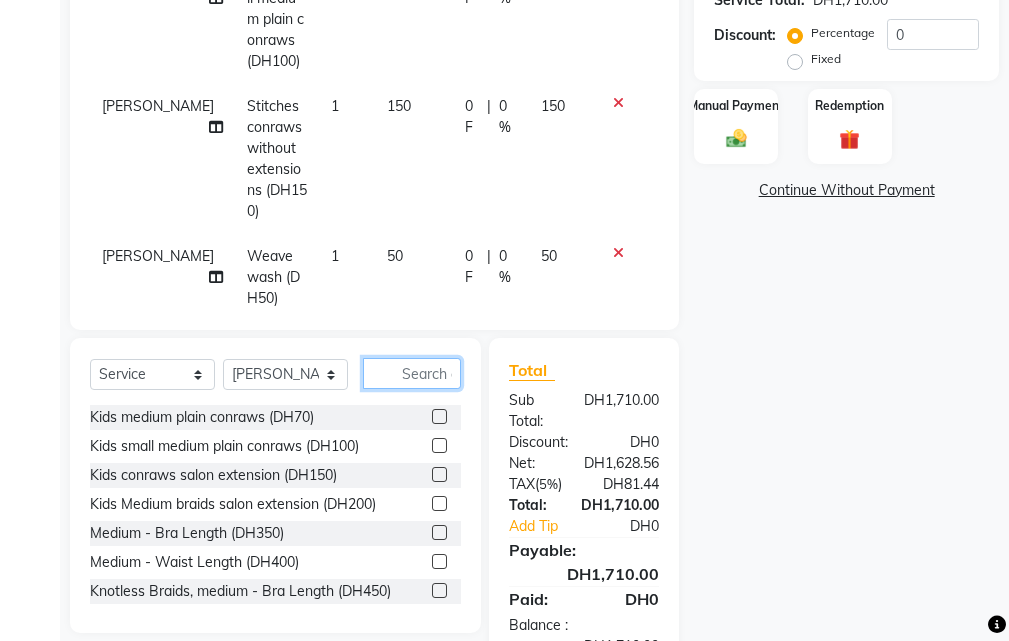 scroll, scrollTop: 463, scrollLeft: 0, axis: vertical 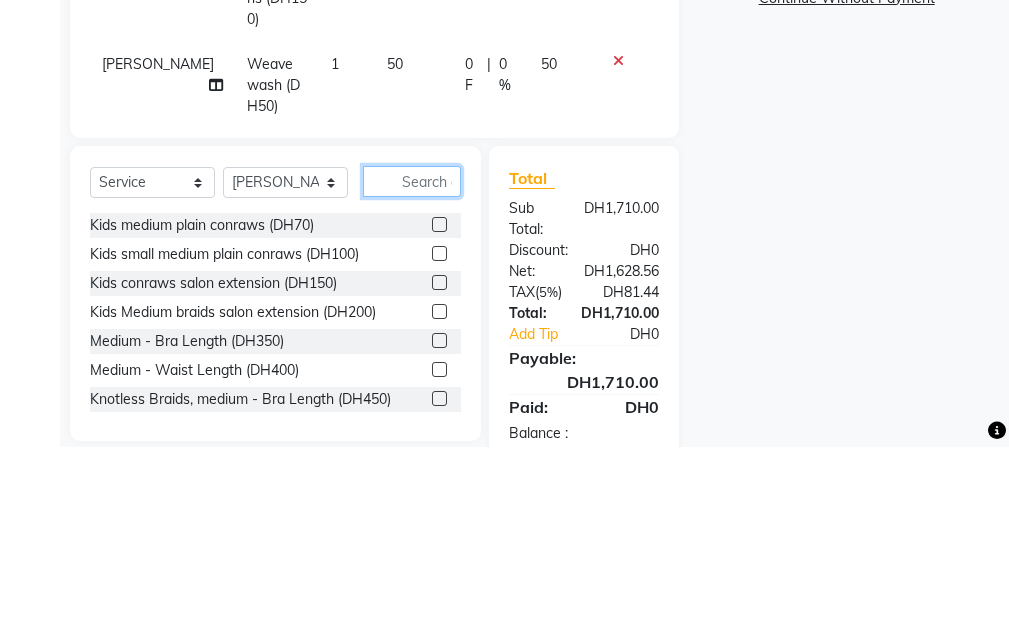 type 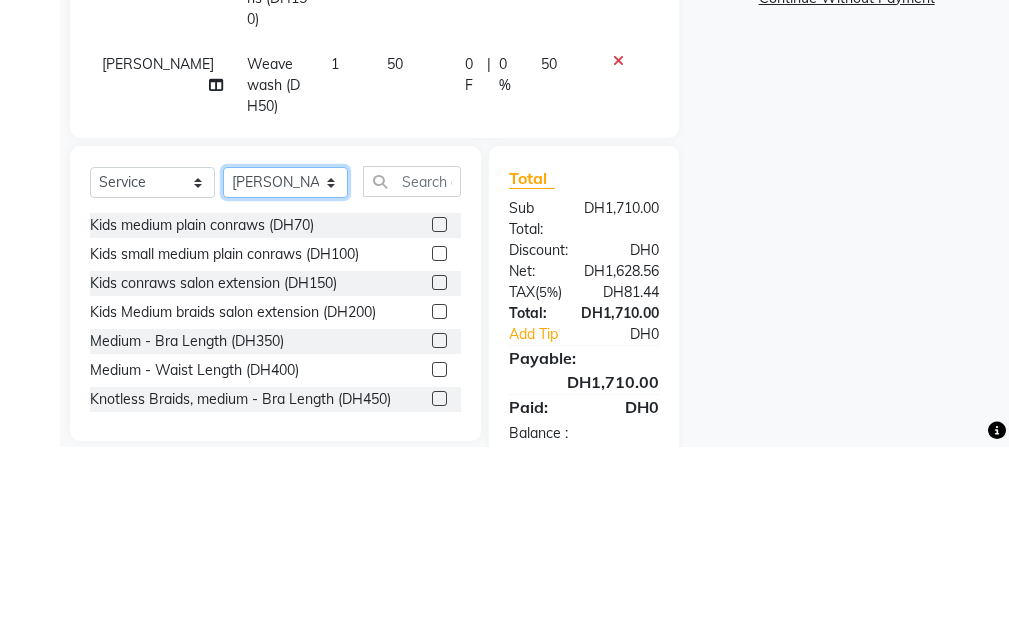 click on "Select Stylist [PERSON_NAME] Gift Enuneku [PERSON_NAME] [PERSON_NAME] [PERSON_NAME] [PERSON_NAME]" 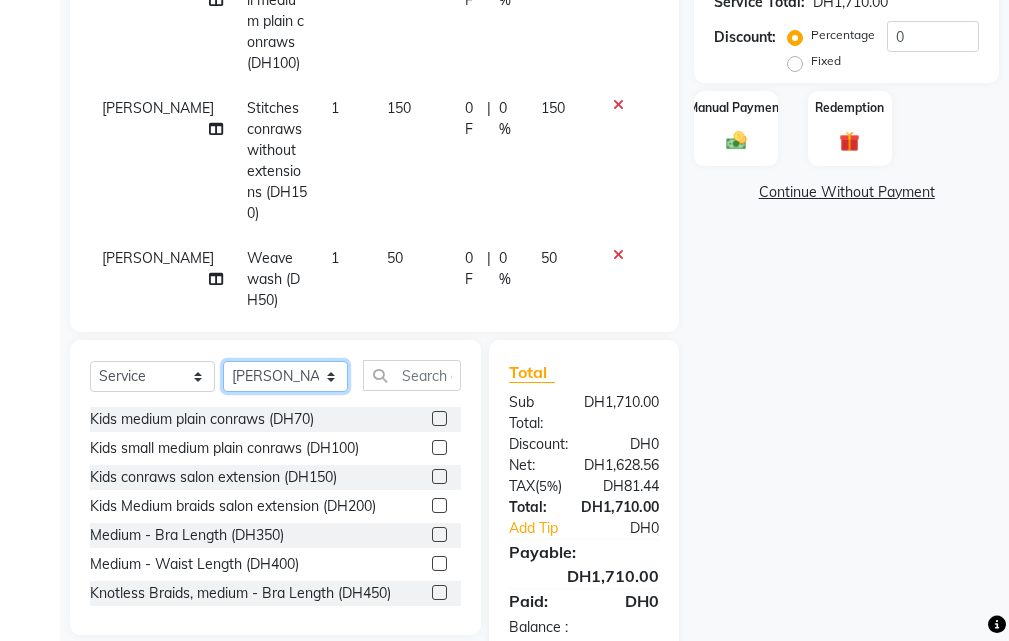 select on "41788" 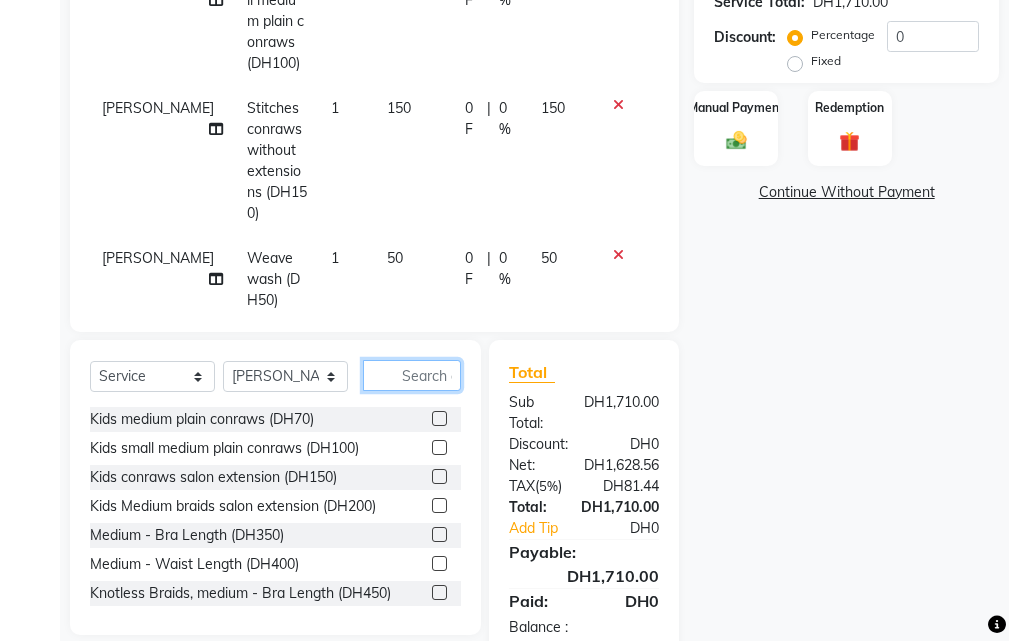 click 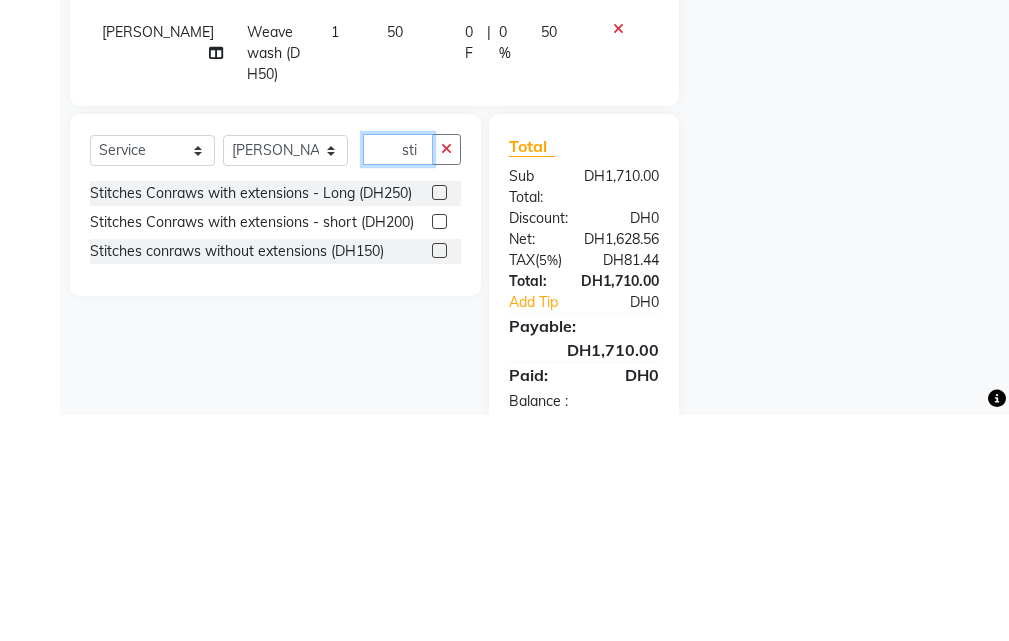 type on "sti" 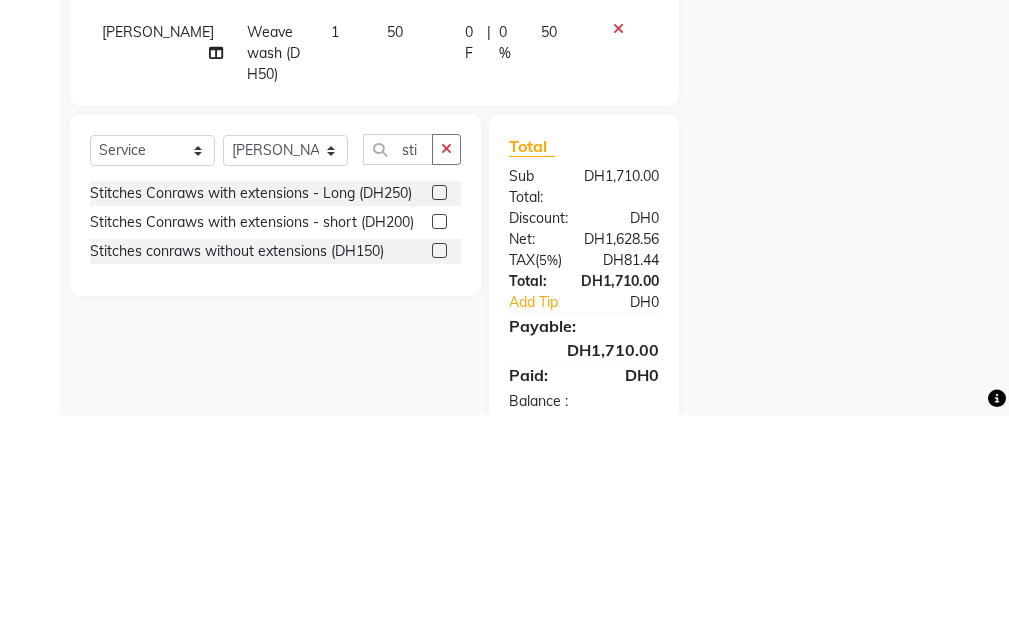 click 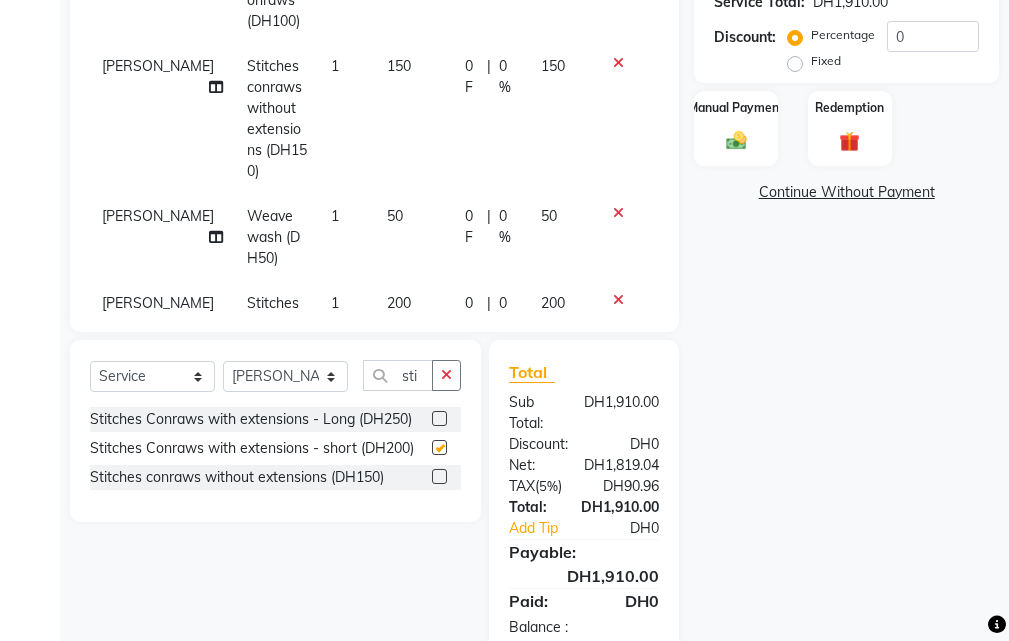 checkbox on "false" 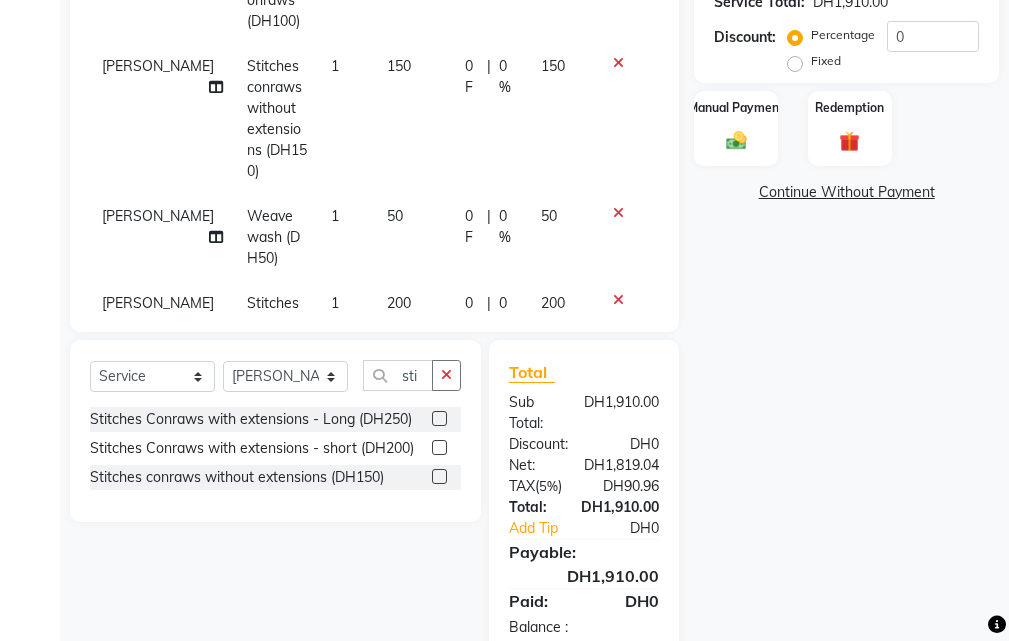 scroll, scrollTop: 888, scrollLeft: 0, axis: vertical 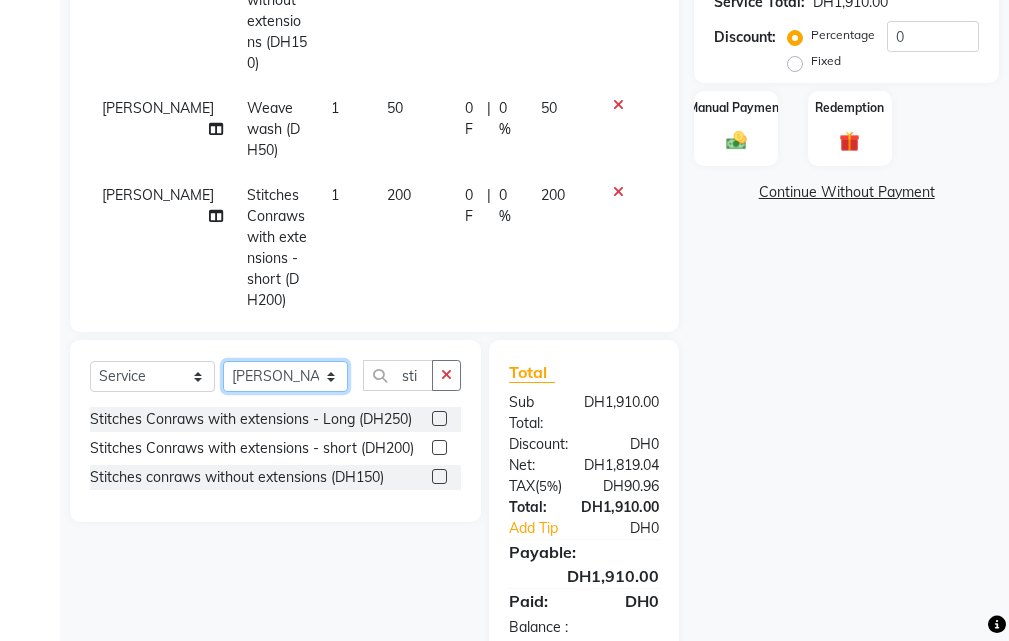 click on "Select Stylist [PERSON_NAME] Gift Enuneku [PERSON_NAME] [PERSON_NAME] [PERSON_NAME] [PERSON_NAME]" 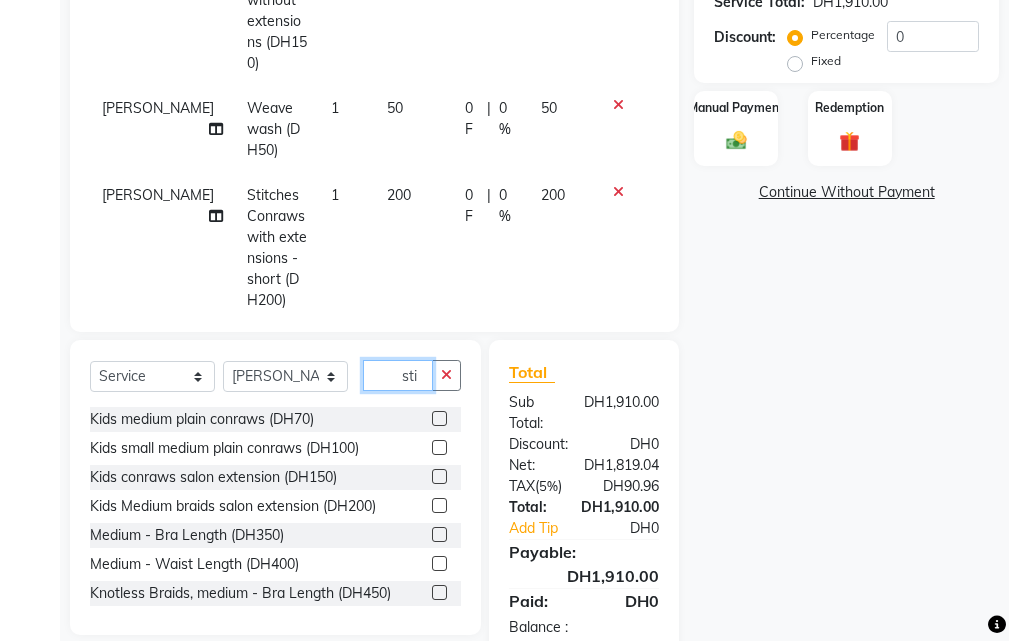 click on "sti" 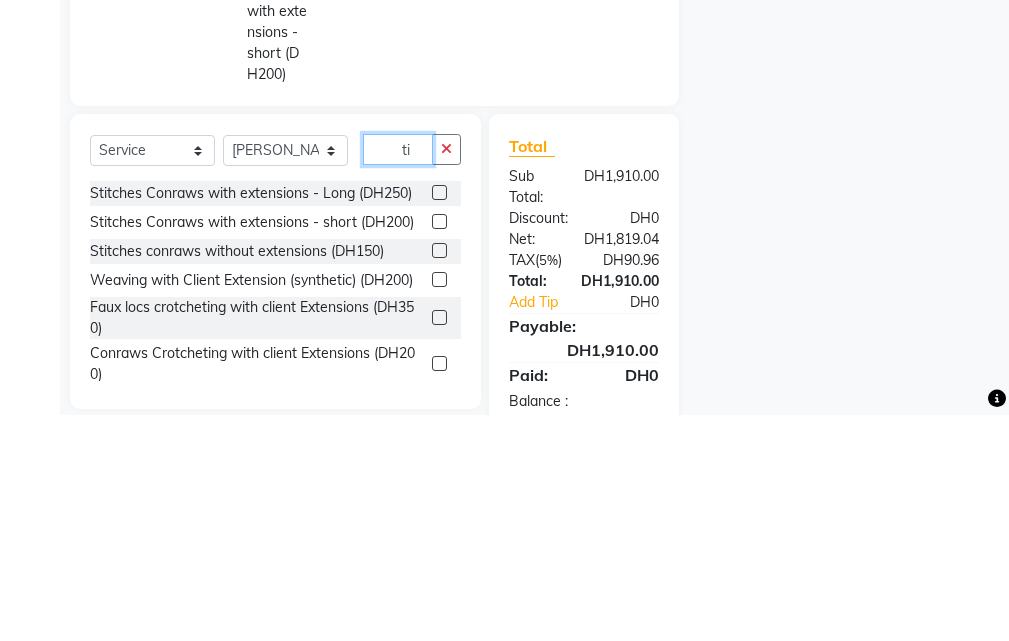 type on "i" 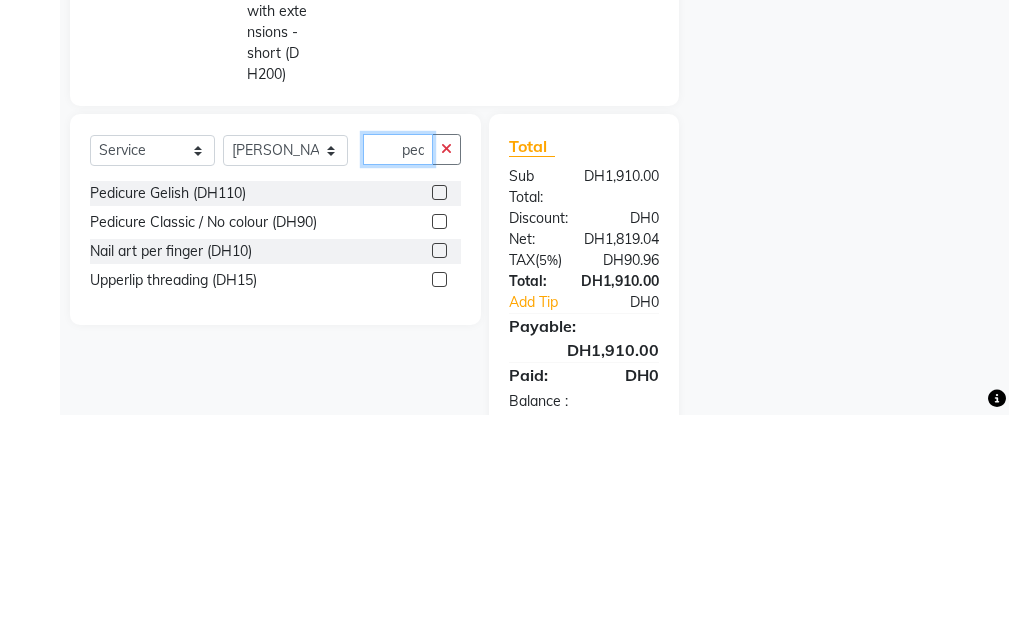 scroll, scrollTop: 0, scrollLeft: 1, axis: horizontal 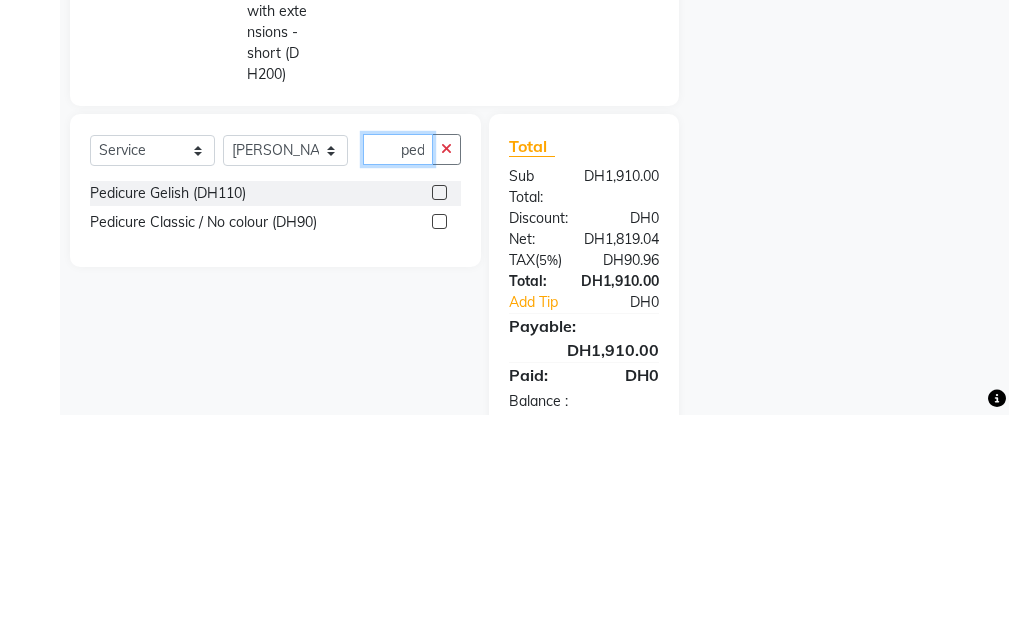 type on "ped" 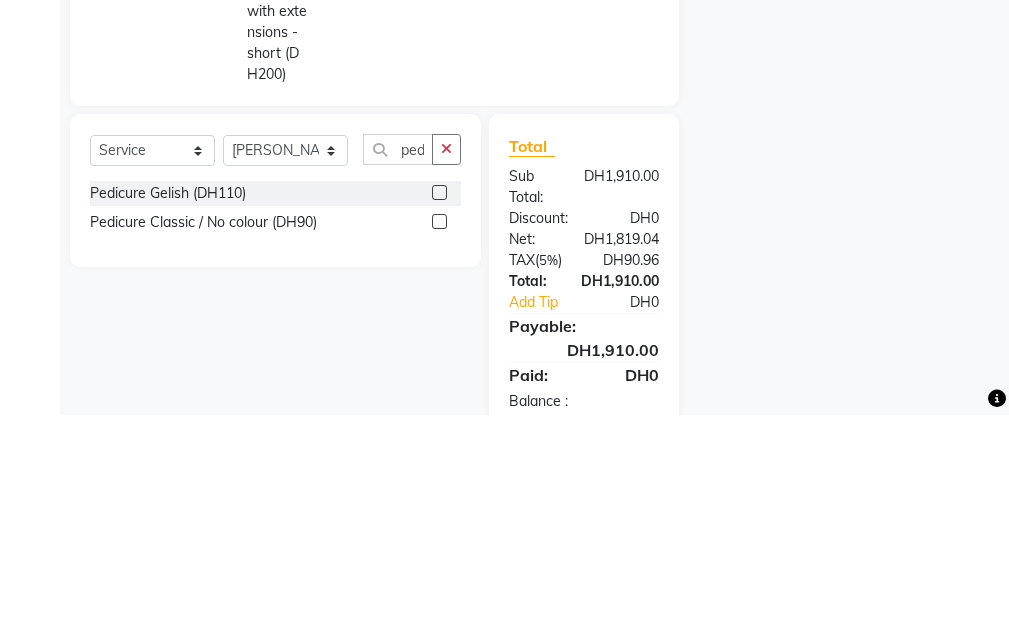 click 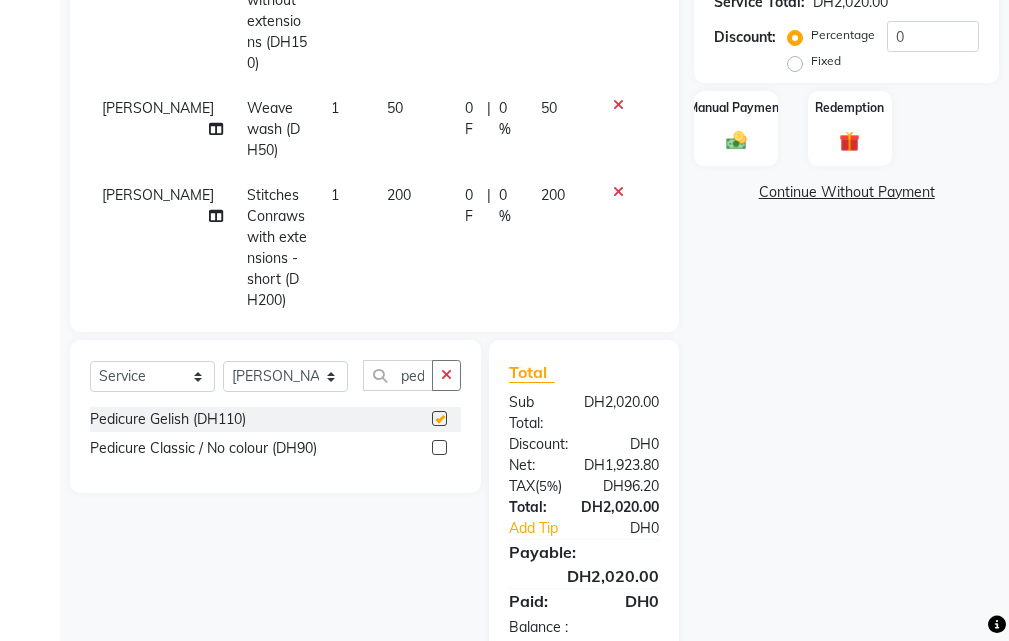 scroll, scrollTop: 0, scrollLeft: 0, axis: both 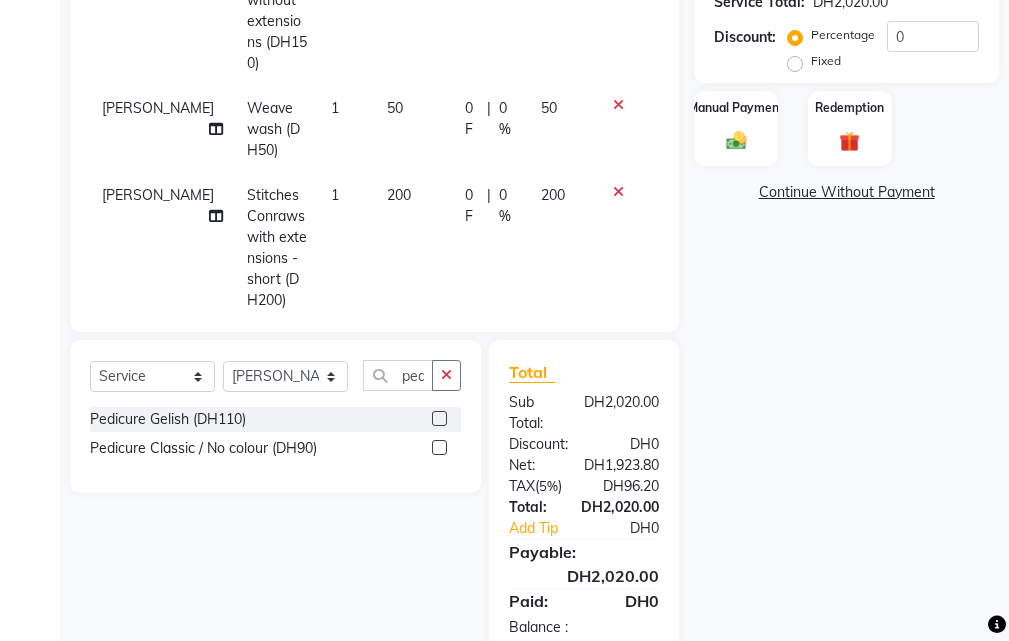 checkbox on "false" 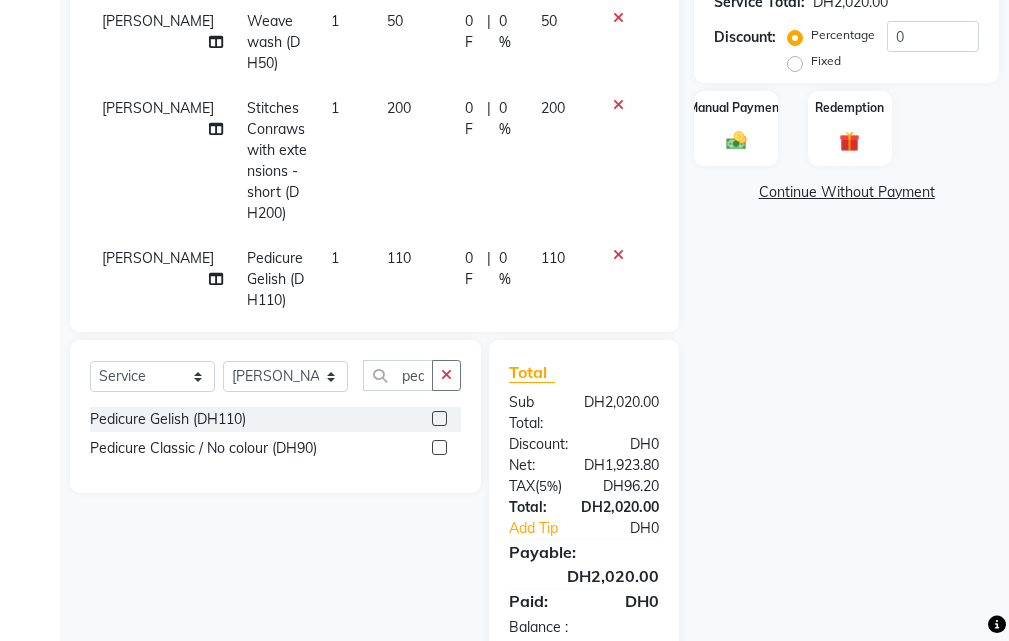 click on "110" 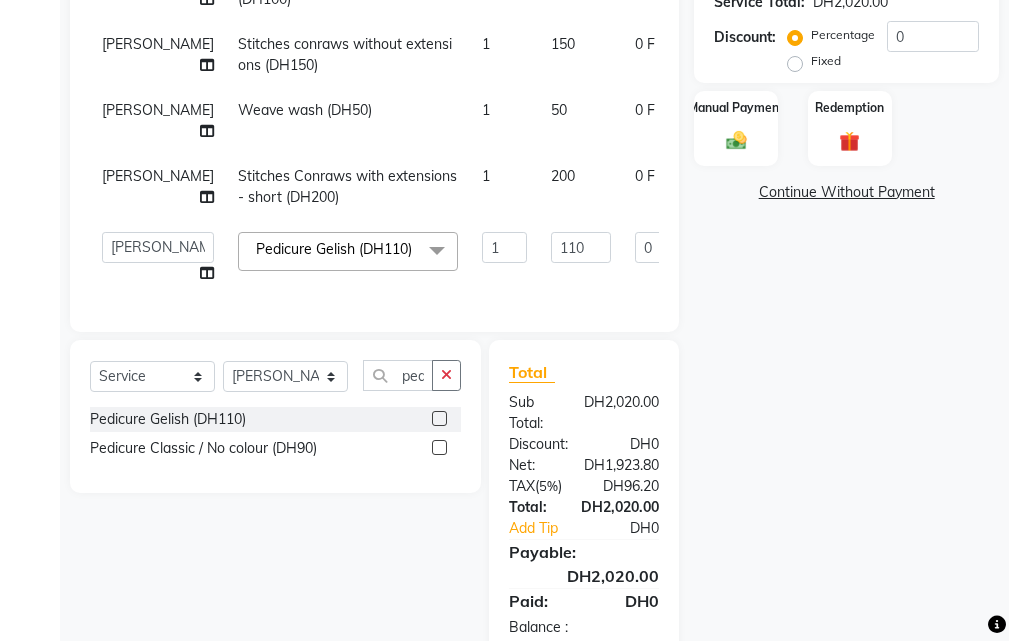 scroll, scrollTop: 637, scrollLeft: 0, axis: vertical 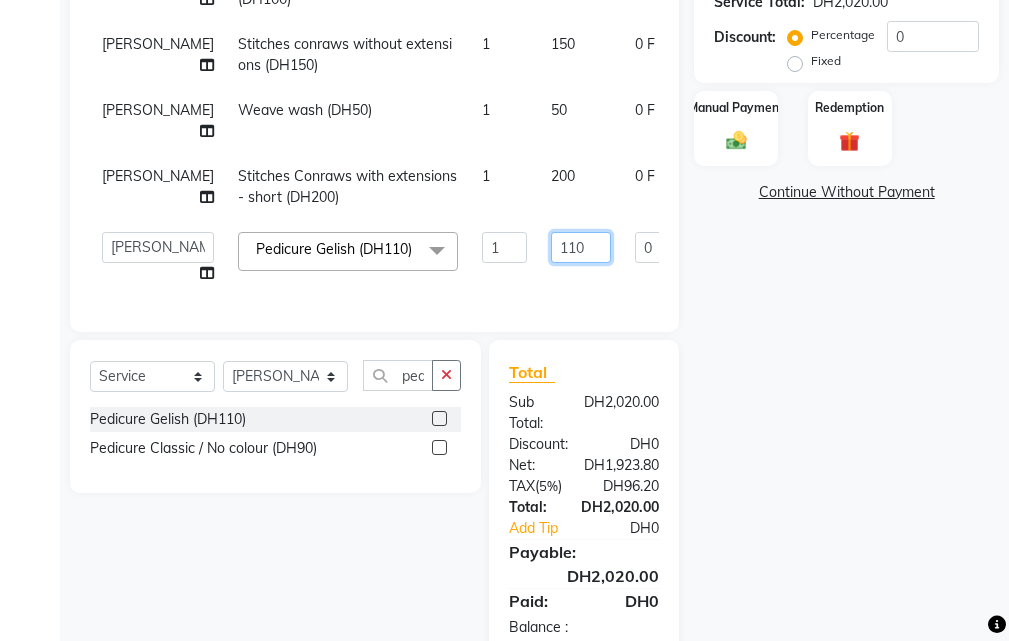 click on "110" 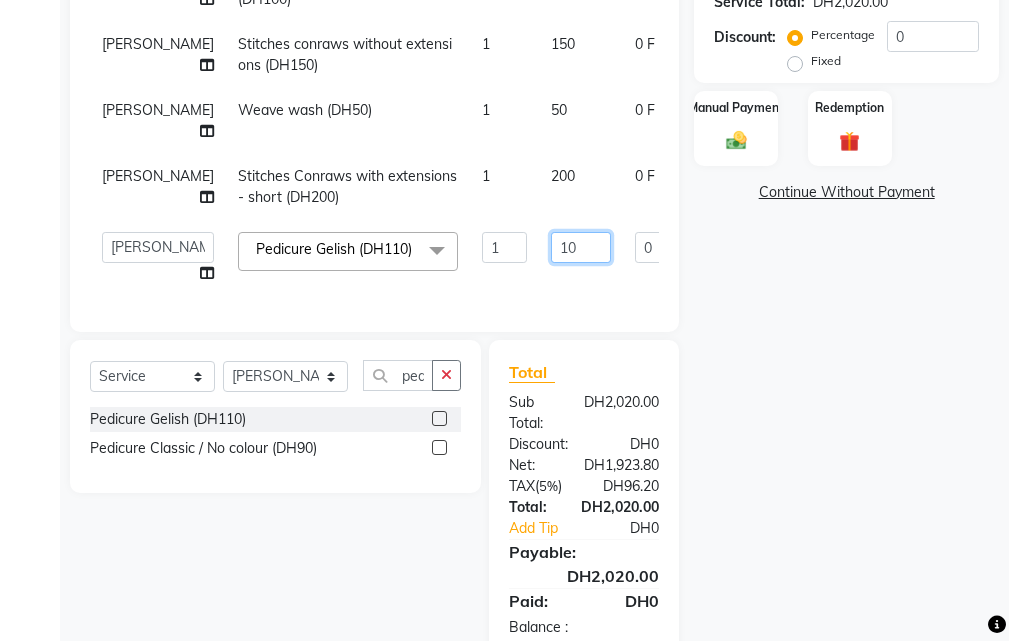 type on "120" 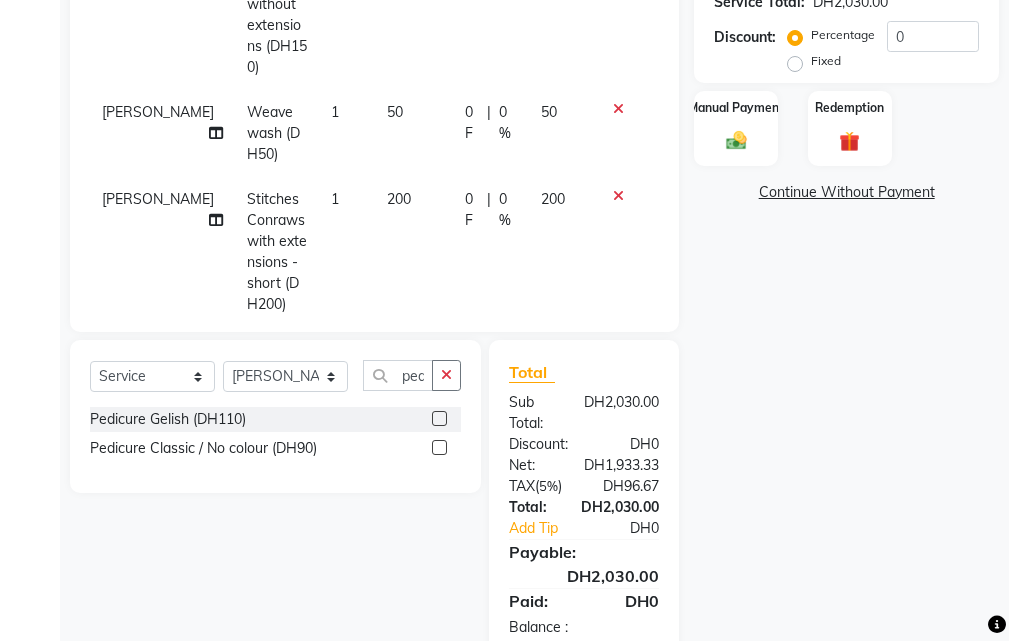 scroll, scrollTop: 975, scrollLeft: 0, axis: vertical 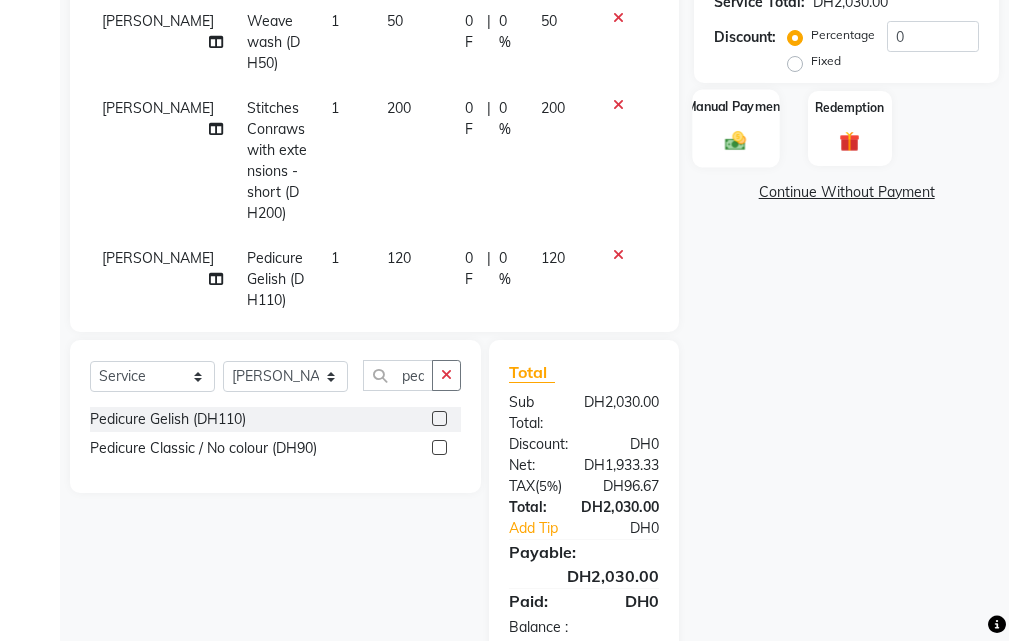 click 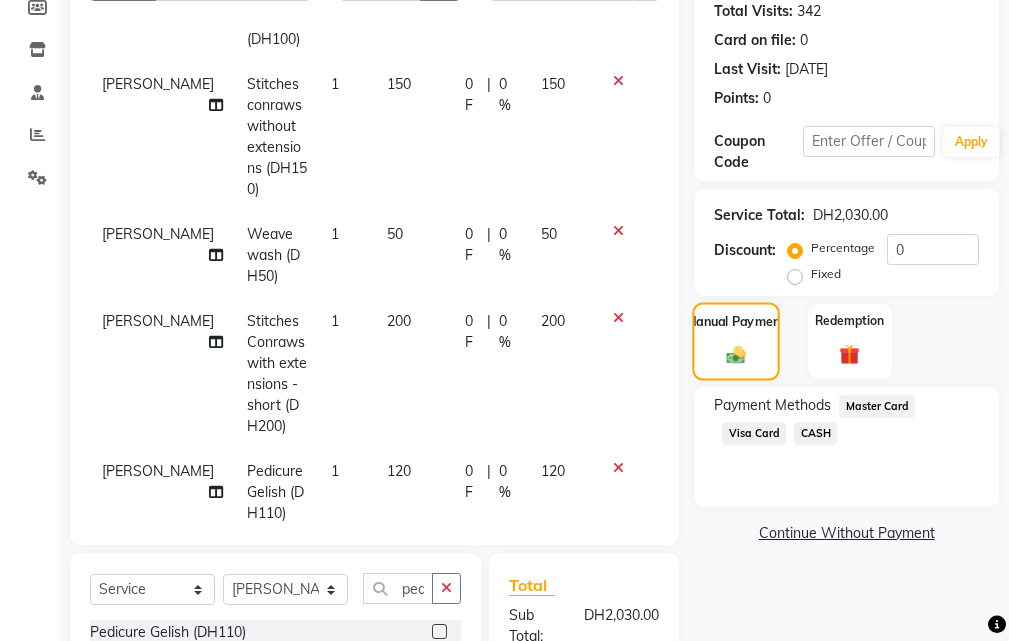 scroll, scrollTop: 255, scrollLeft: 0, axis: vertical 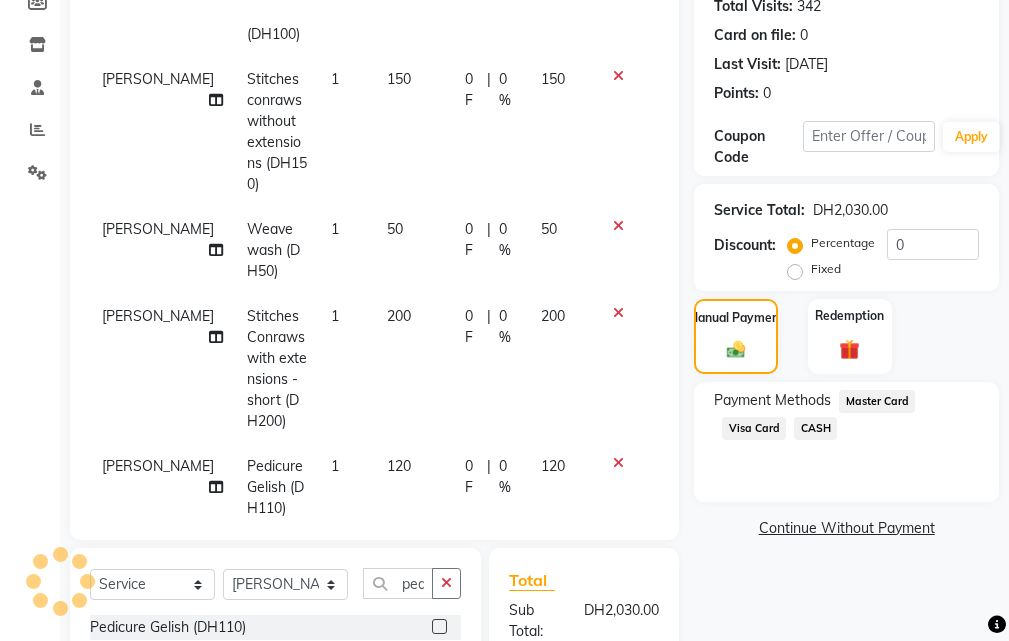 click on "Visa Card" 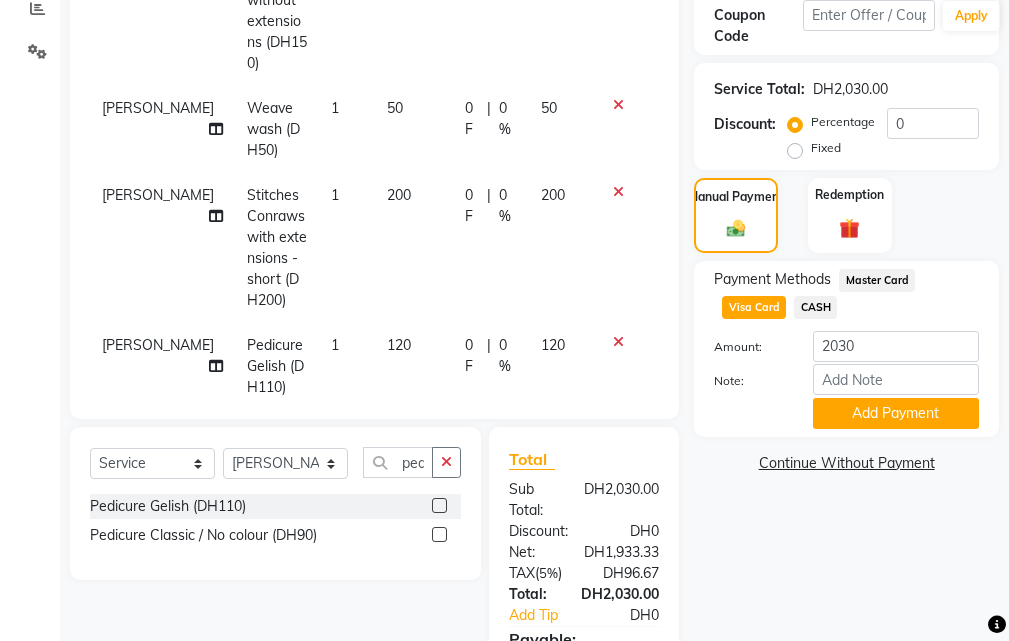 scroll, scrollTop: 413, scrollLeft: 0, axis: vertical 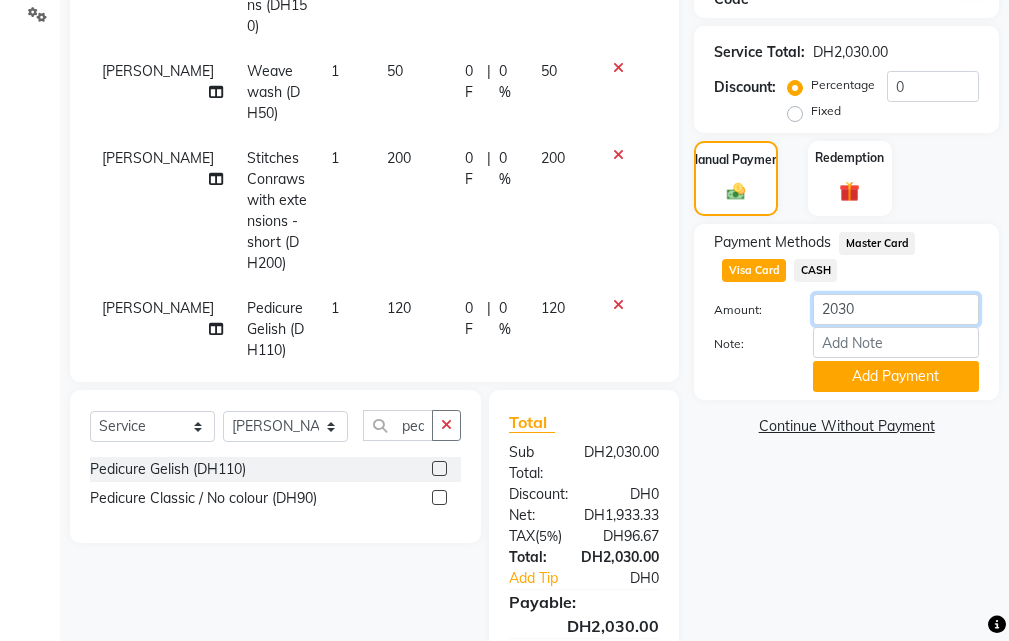 click on "2030" 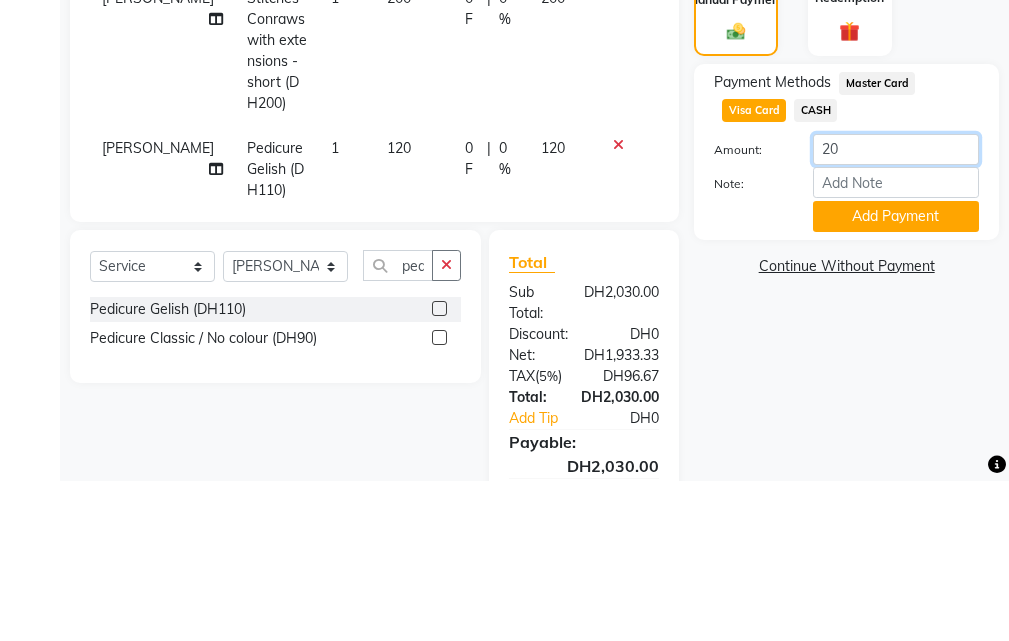 type on "2" 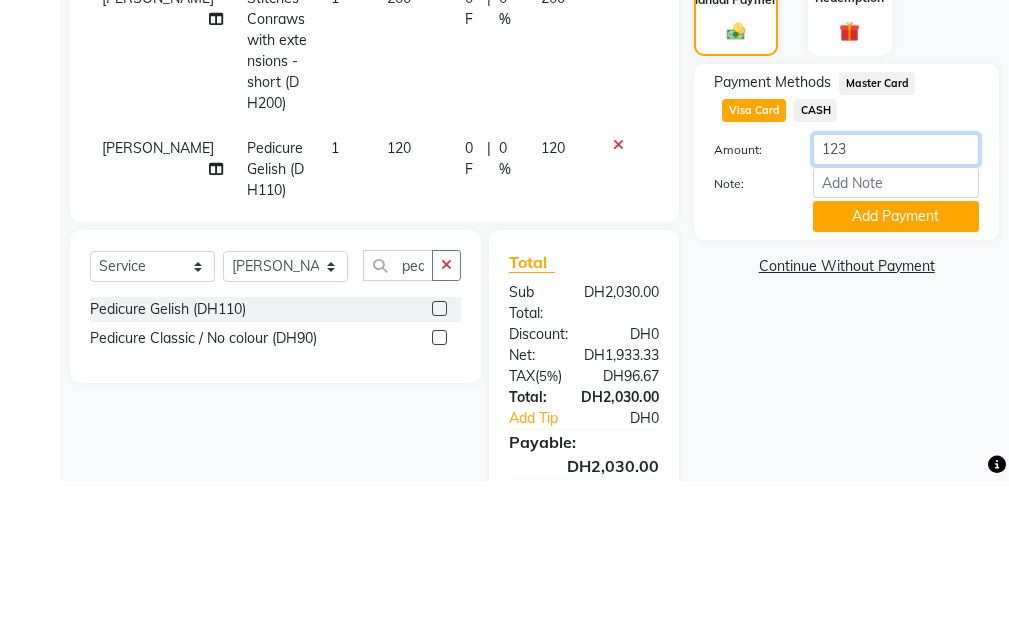 type on "1230" 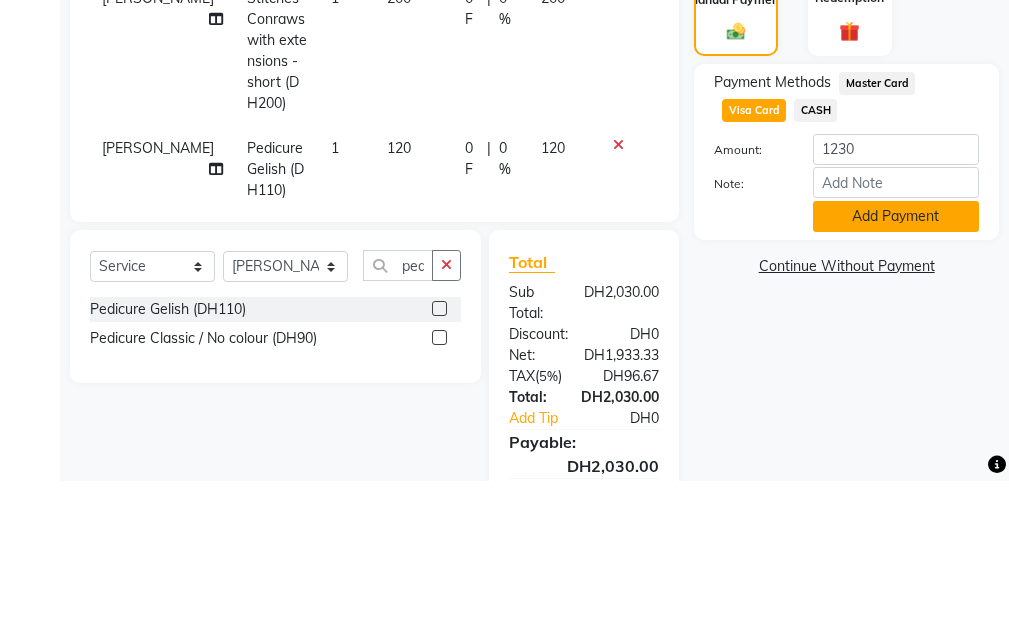 click on "Add Payment" 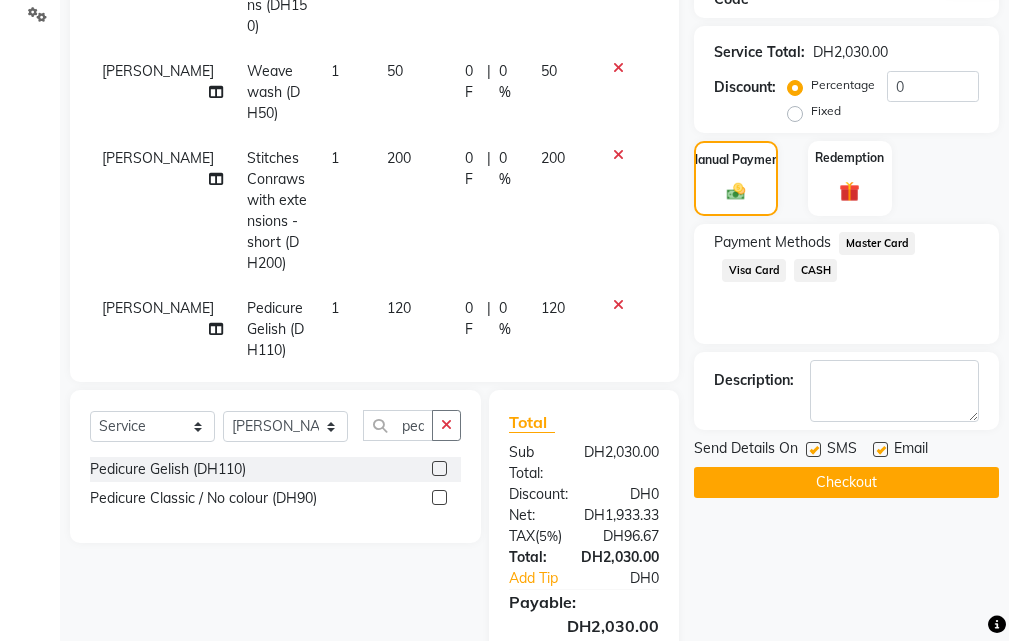 click on "CASH" 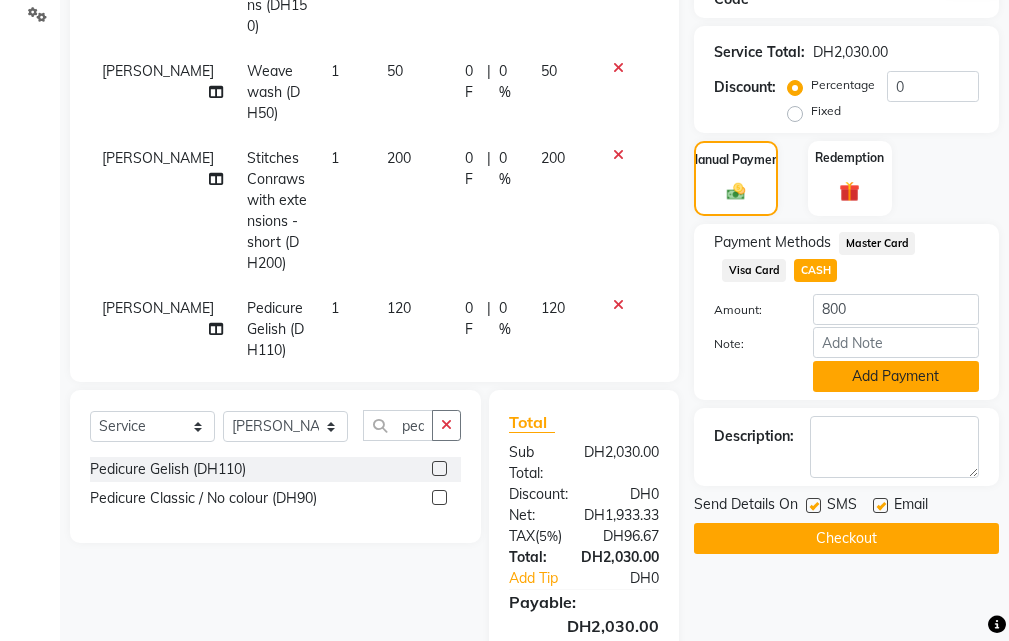click on "Add Payment" 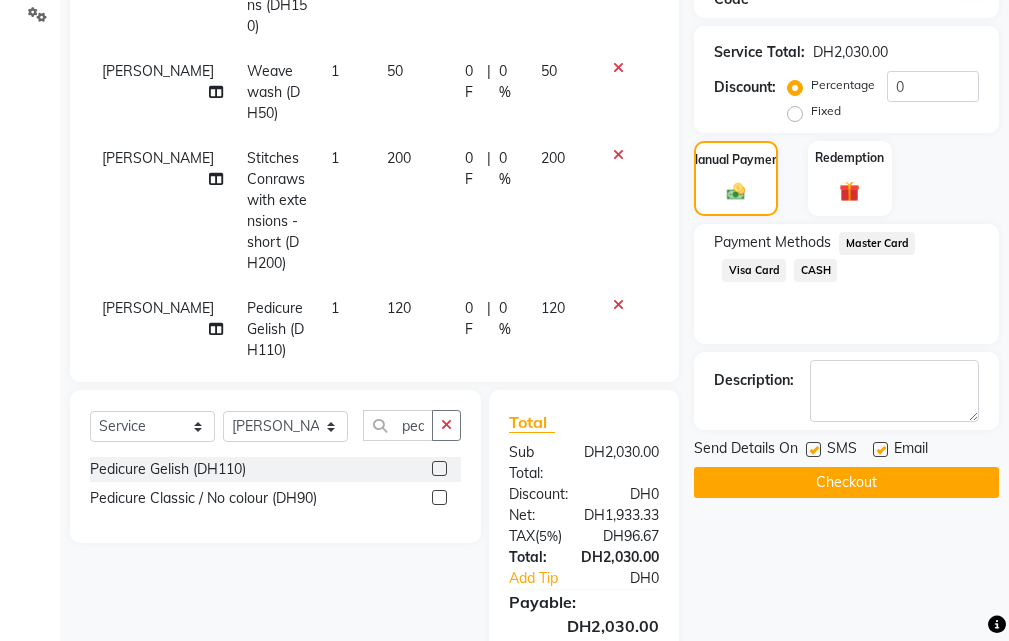 click 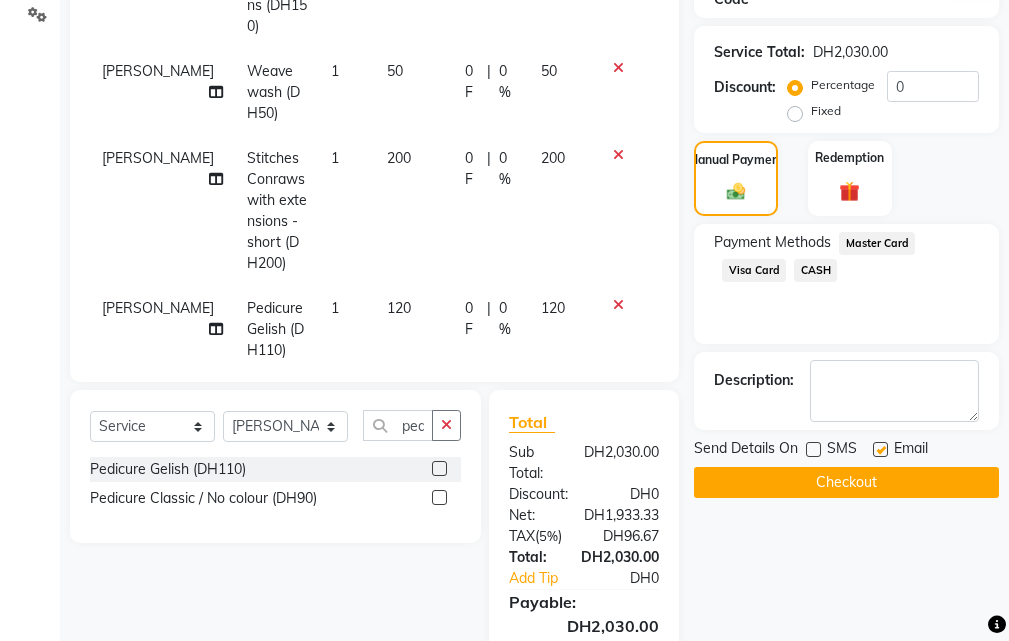 click 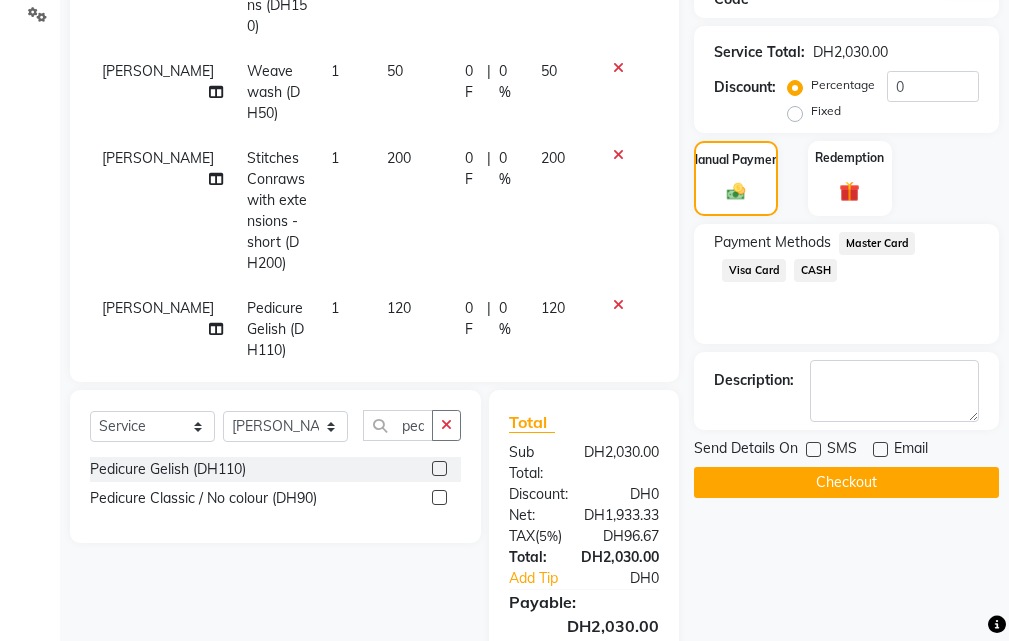 click on "Checkout" 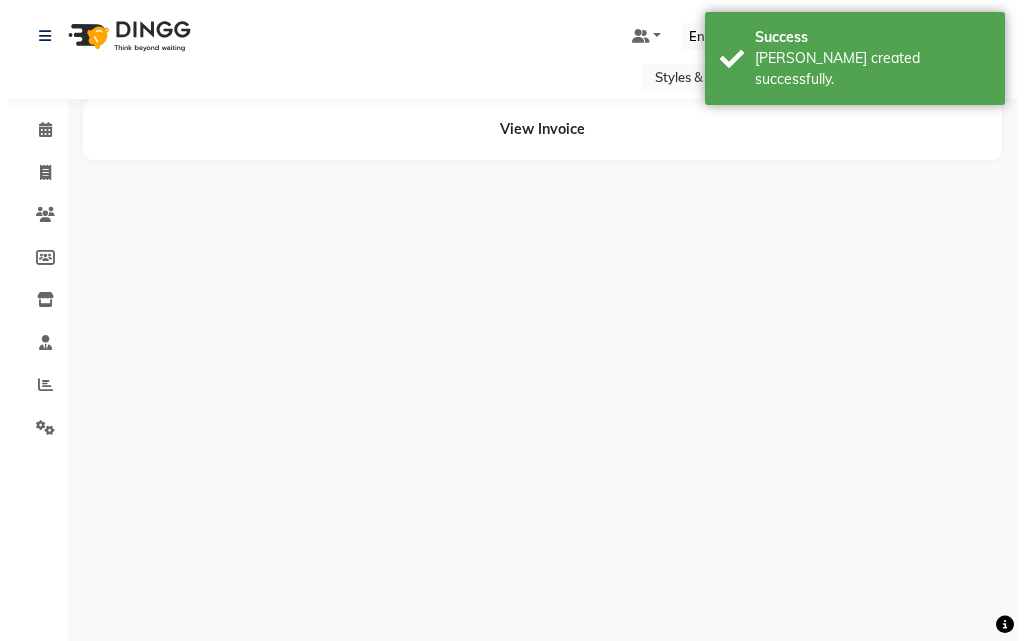 scroll, scrollTop: 0, scrollLeft: 0, axis: both 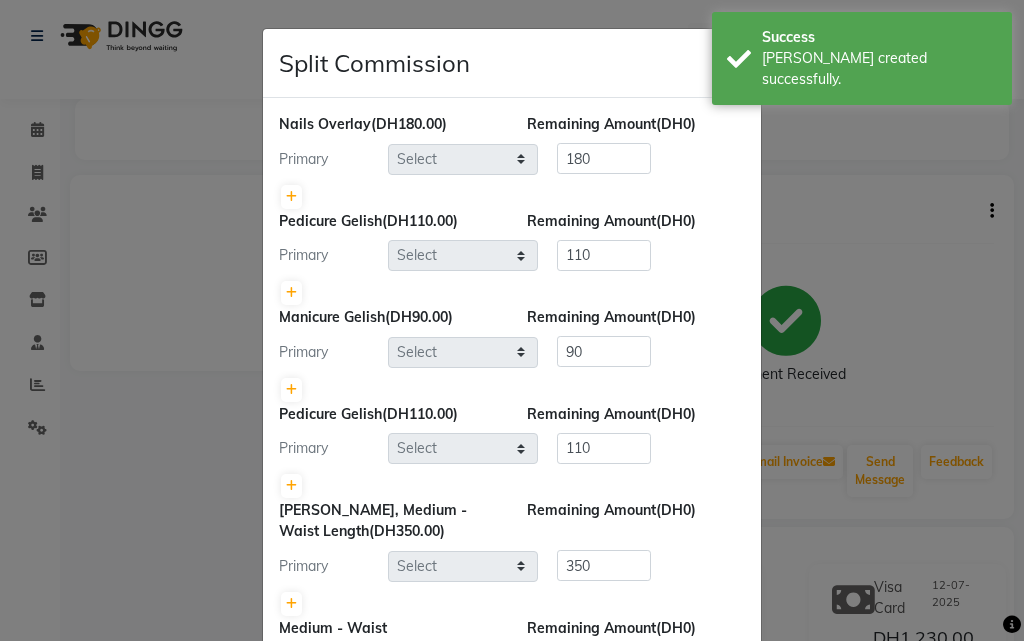 select on "71571" 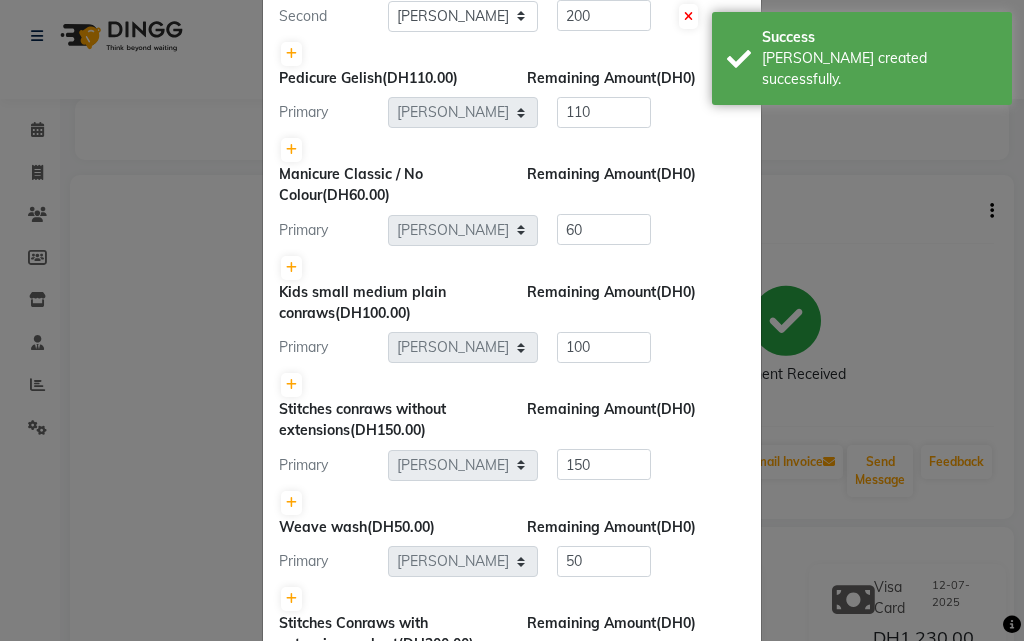 scroll, scrollTop: 780, scrollLeft: 0, axis: vertical 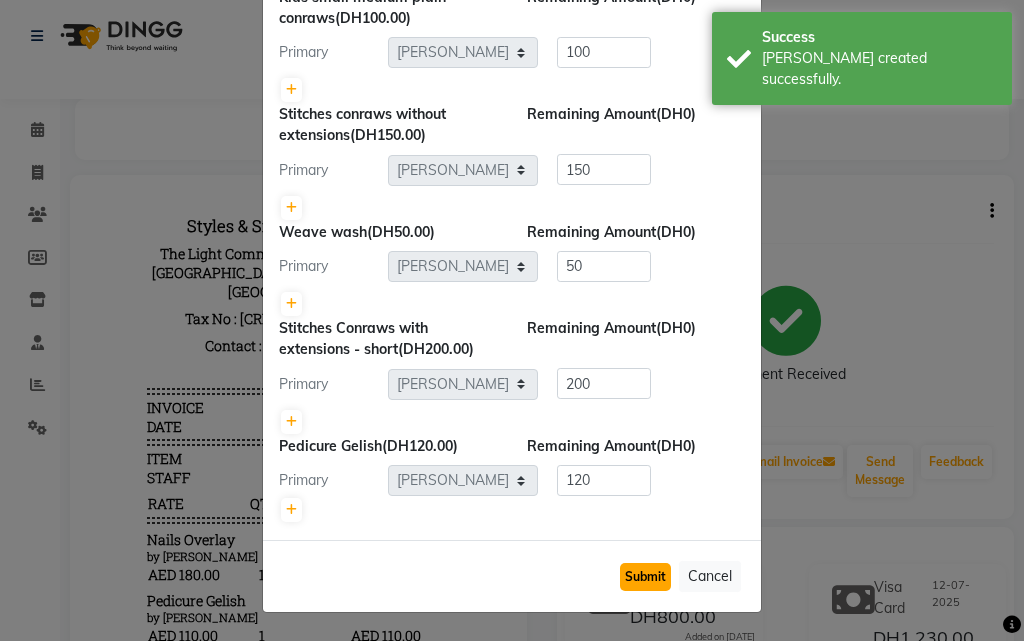 click on "Submit" 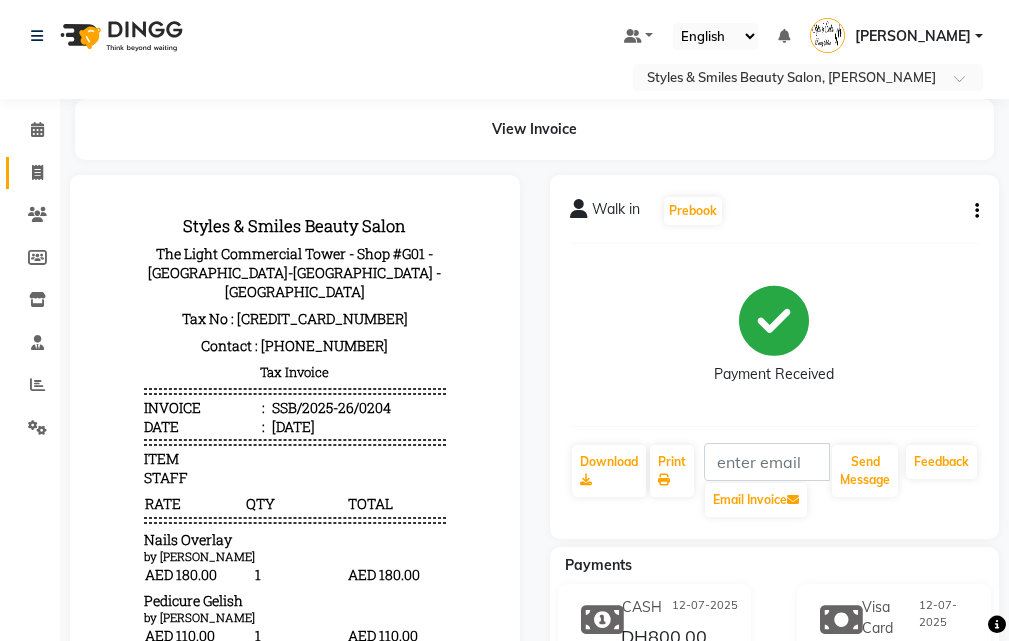click 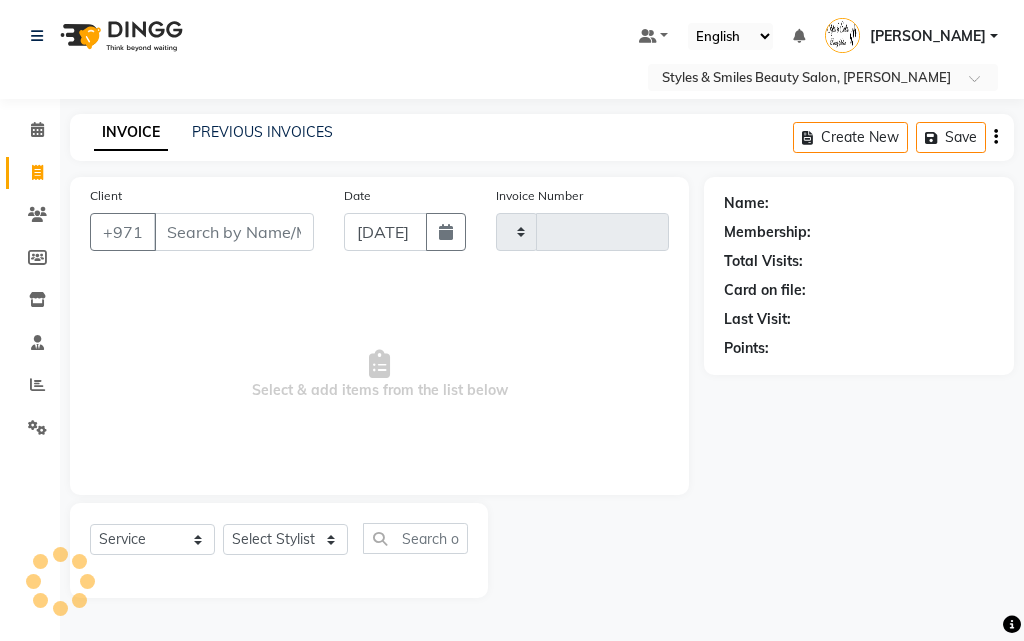 type on "0205" 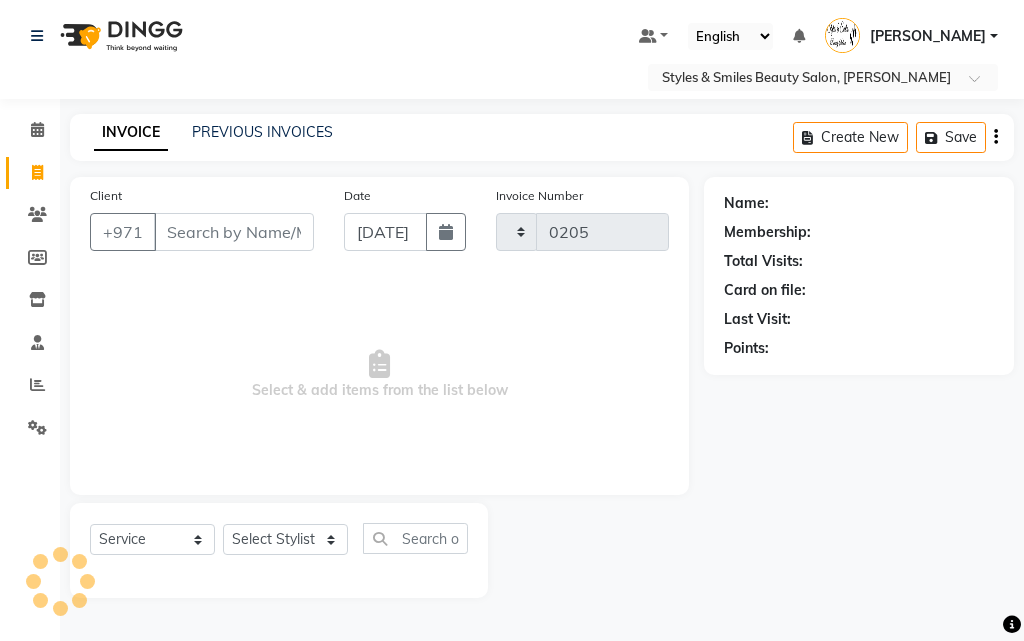 select on "4038" 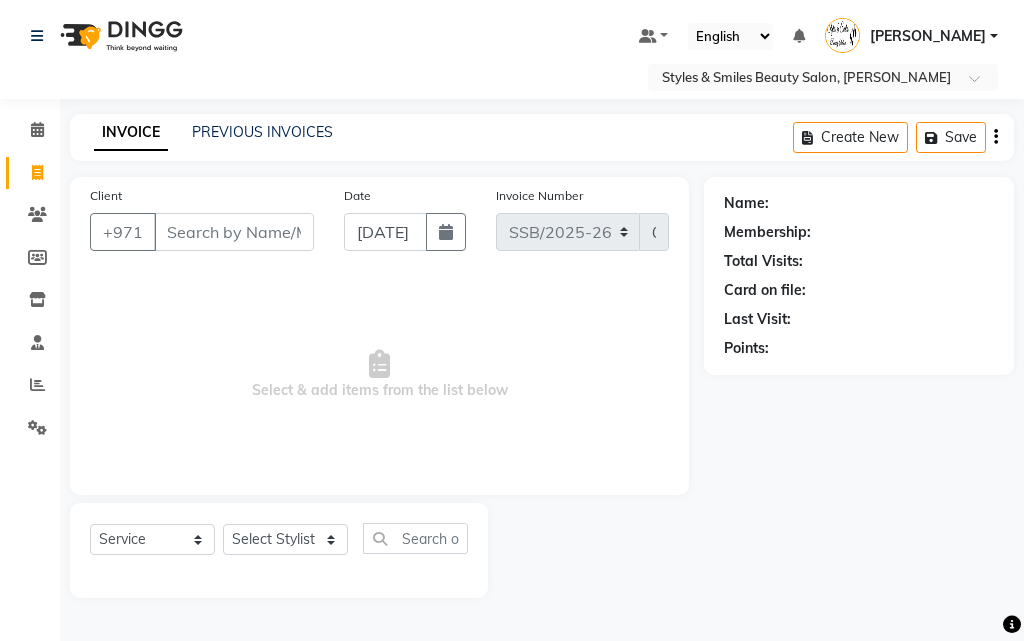 select on "product" 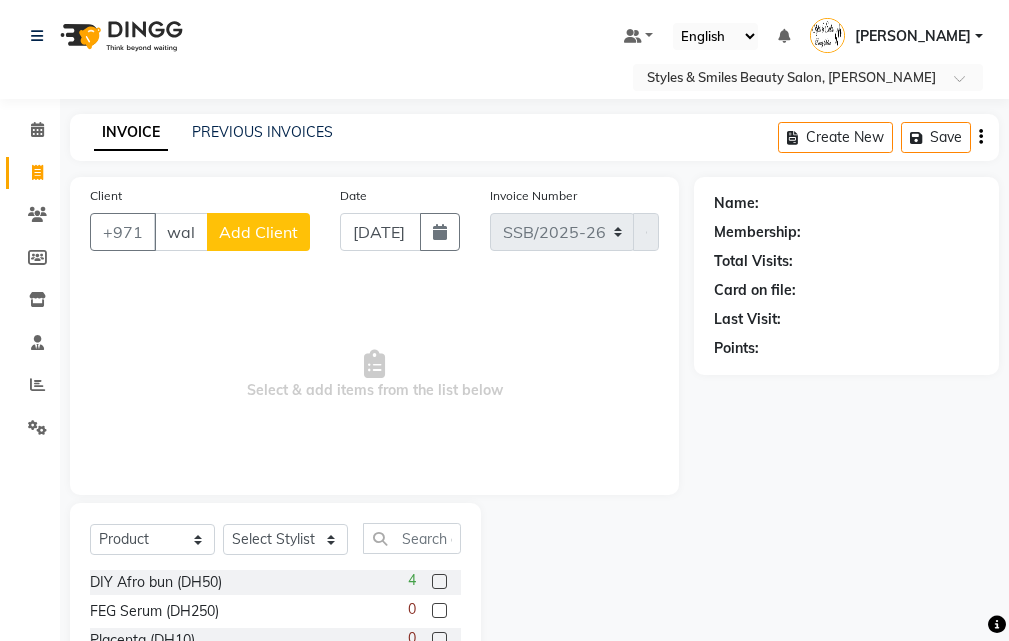 scroll, scrollTop: 0, scrollLeft: 4, axis: horizontal 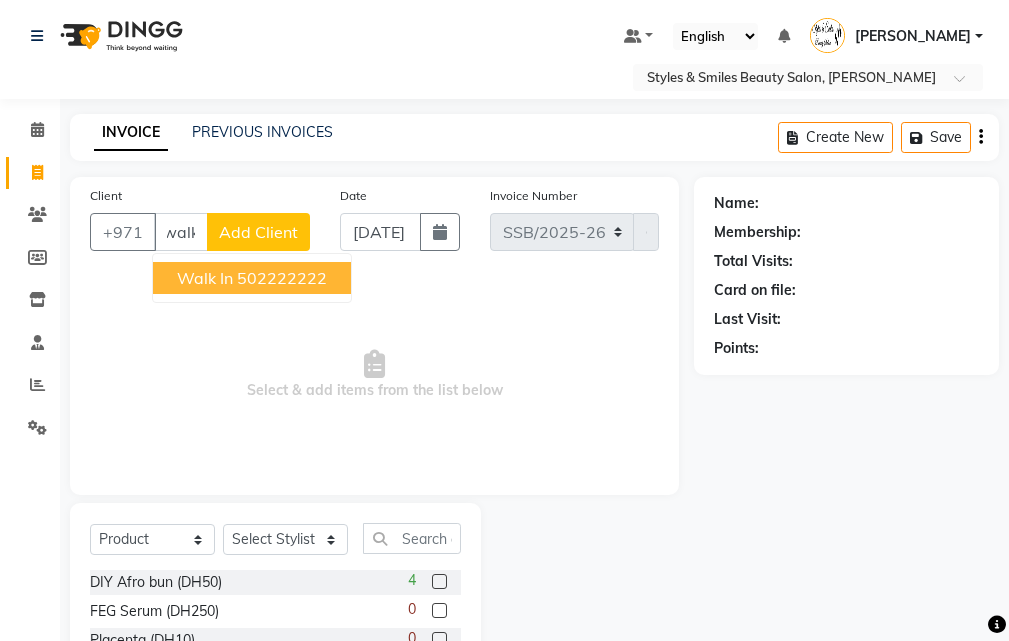 click on "502222222" at bounding box center [282, 278] 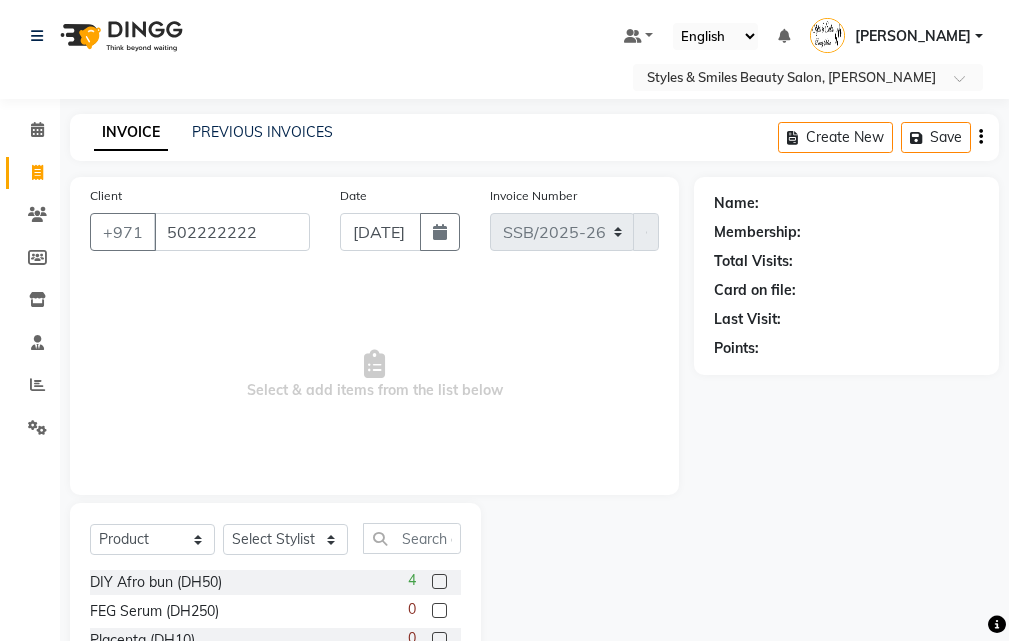 scroll, scrollTop: 0, scrollLeft: 0, axis: both 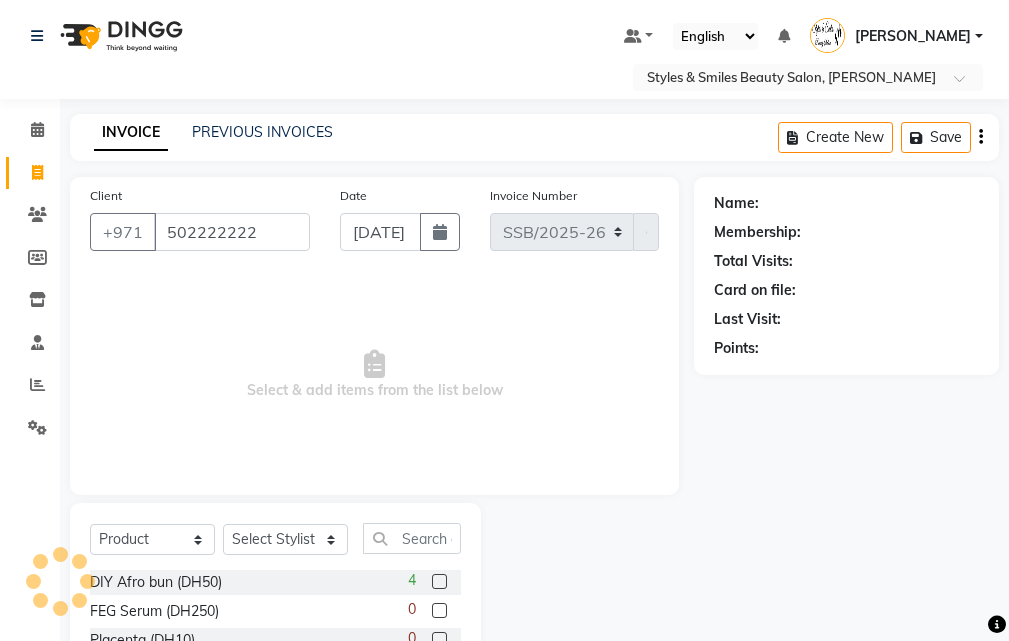 type on "502222222" 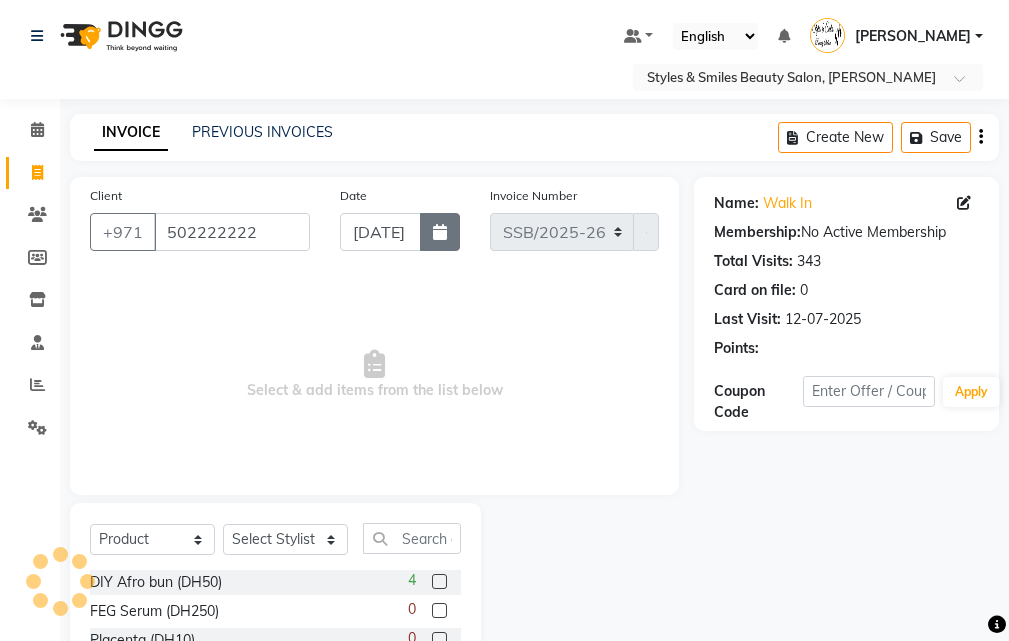 click 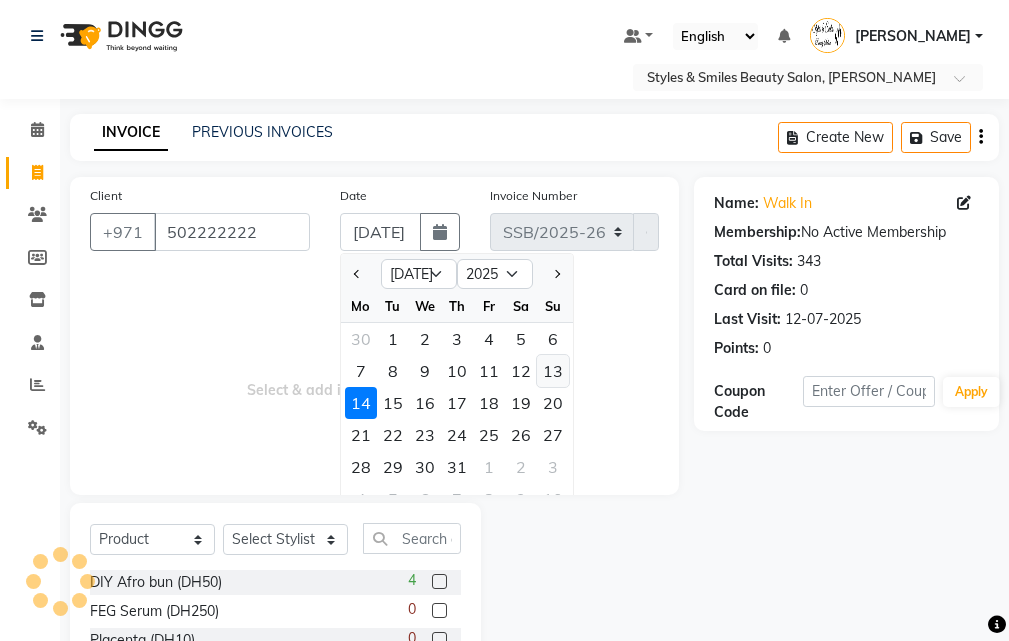 click on "13" 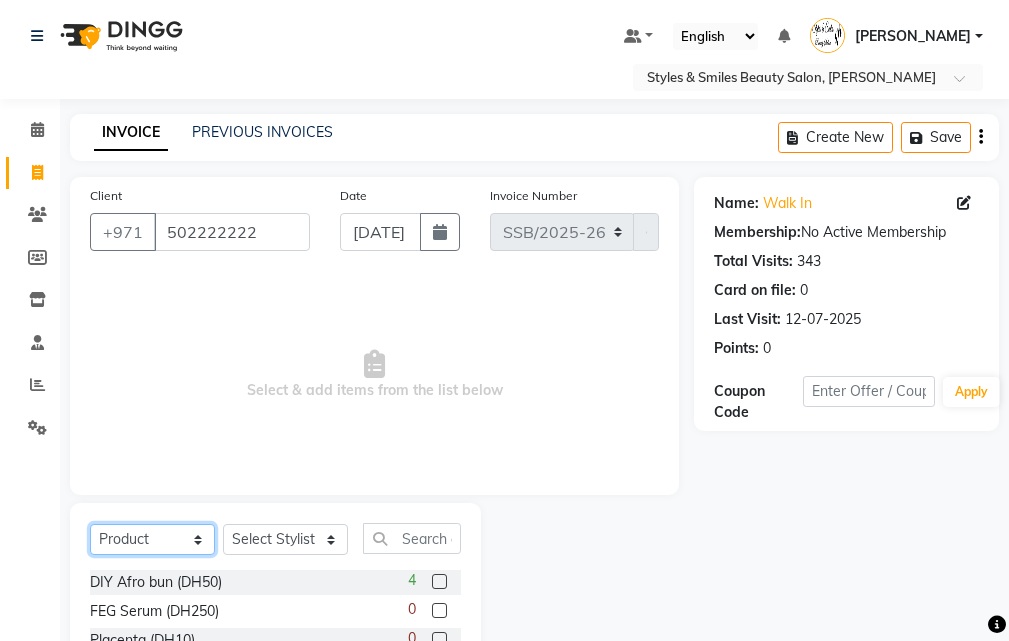 click on "Select  Service  Product  Membership  Package Voucher Prepaid Gift Card" 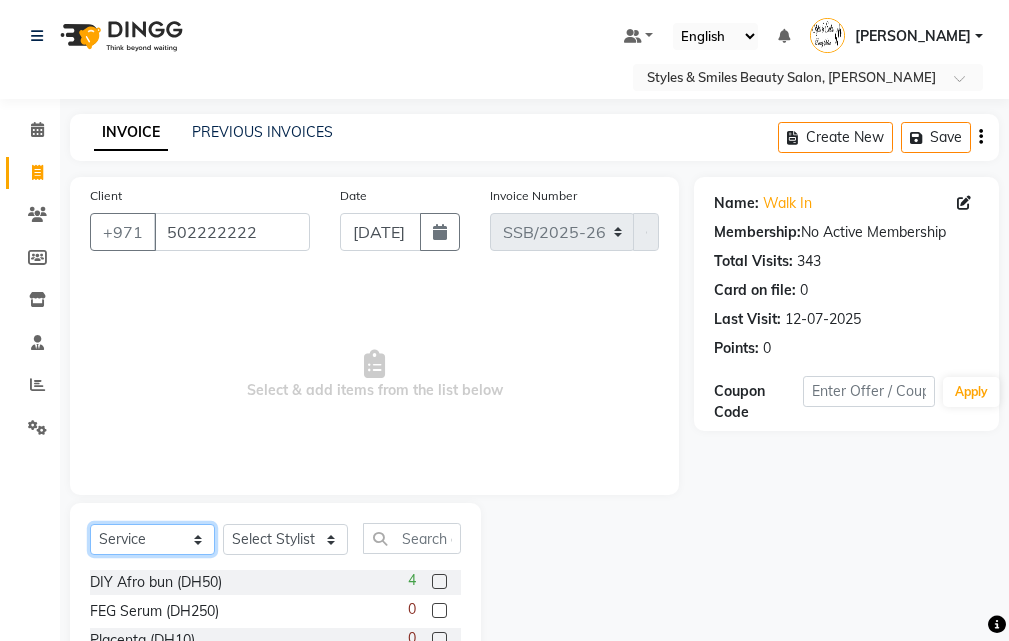 click on "Select  Service  Product  Membership  Package Voucher Prepaid Gift Card" 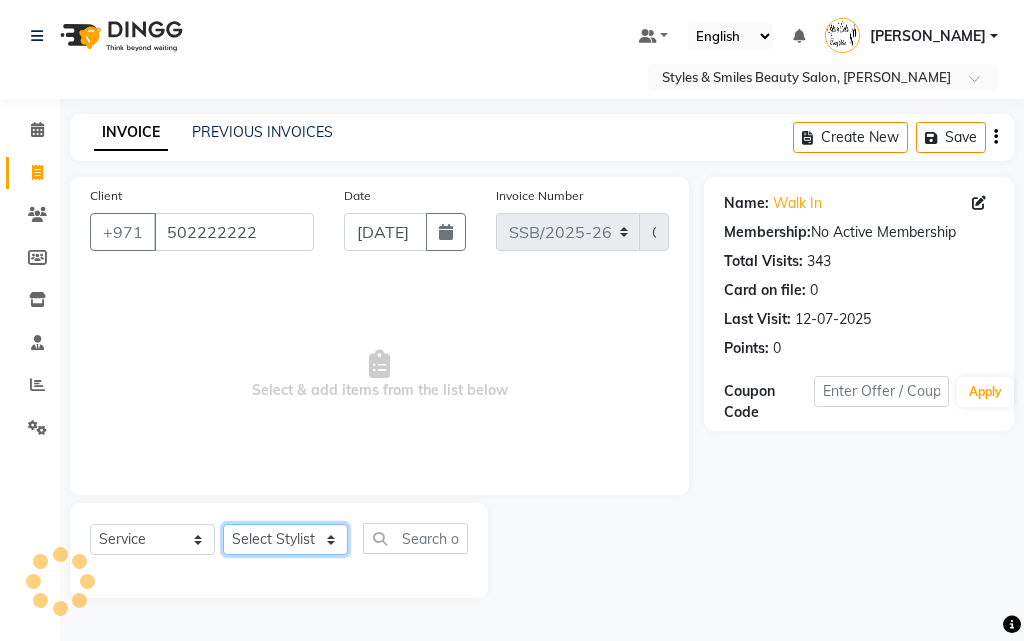 click on "Select Stylist [PERSON_NAME] Gift Enuneku [PERSON_NAME] [PERSON_NAME] [PERSON_NAME] [PERSON_NAME]" 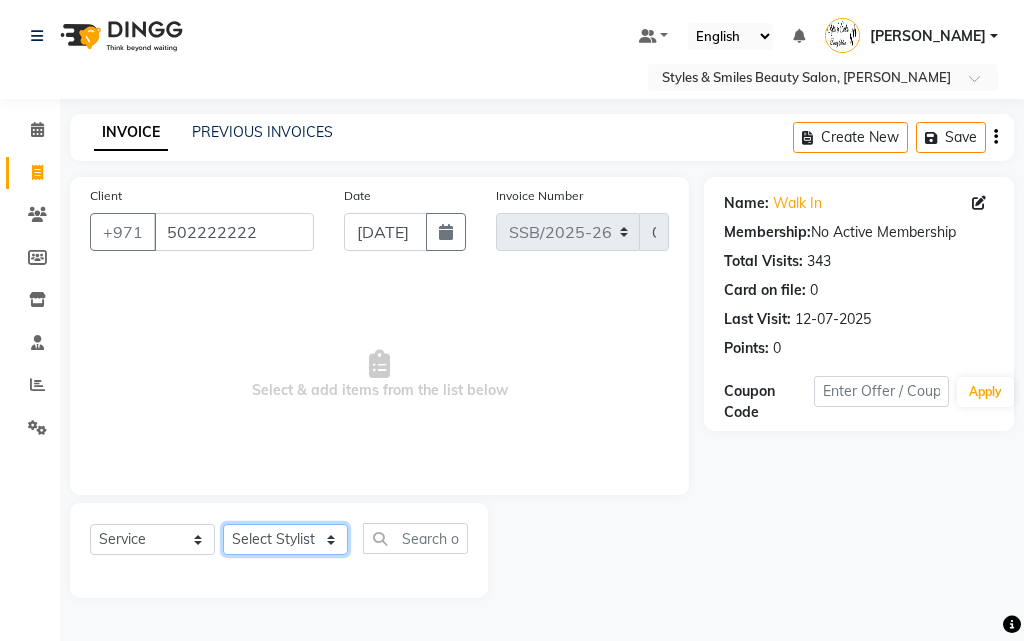 select on "63278" 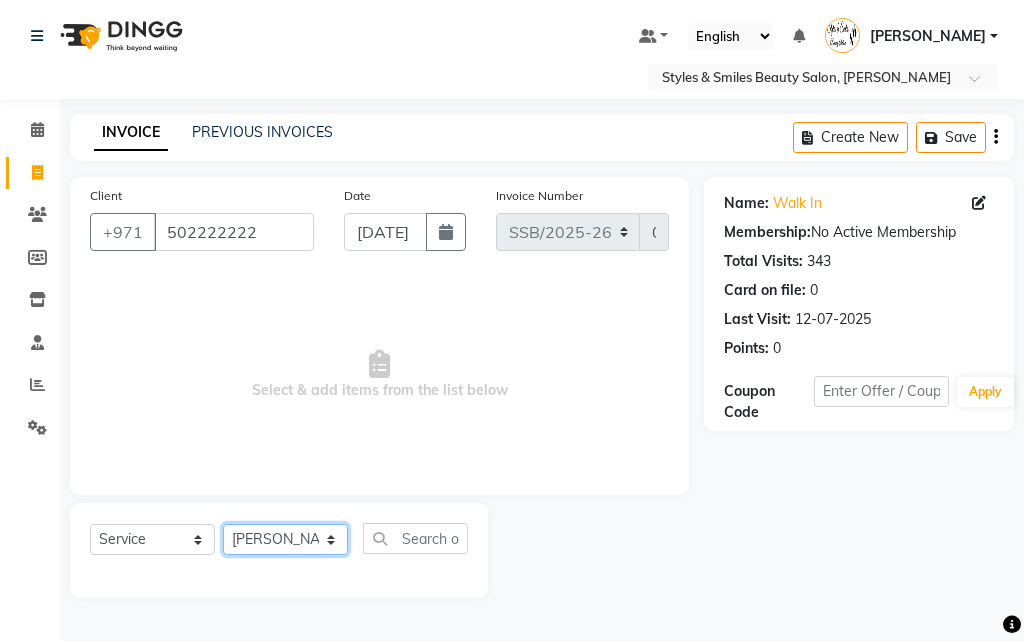 click on "Select Stylist [PERSON_NAME] Gift Enuneku [PERSON_NAME] [PERSON_NAME] [PERSON_NAME] [PERSON_NAME]" 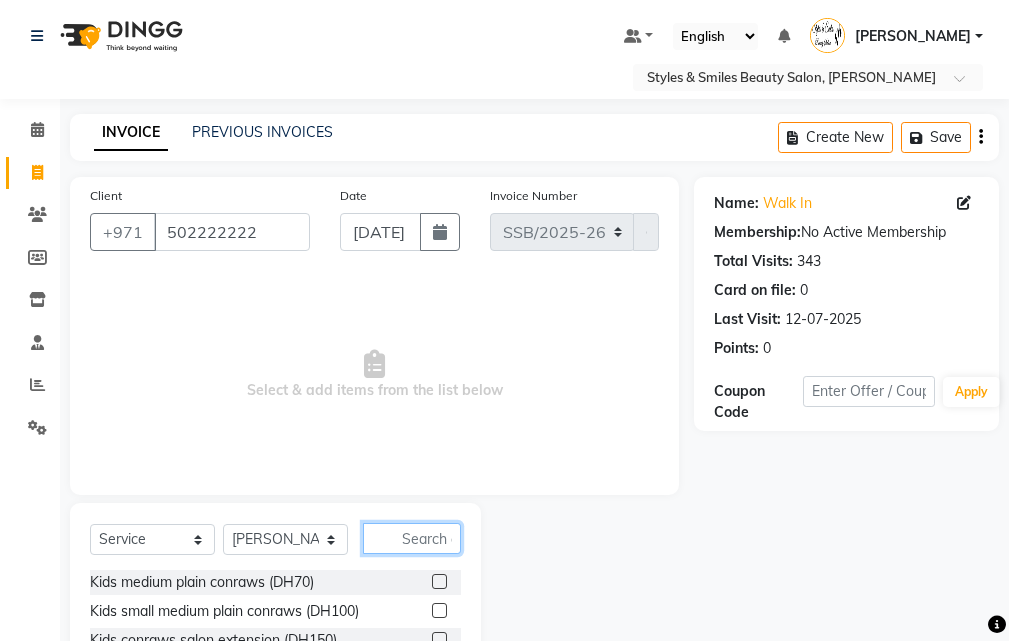 click 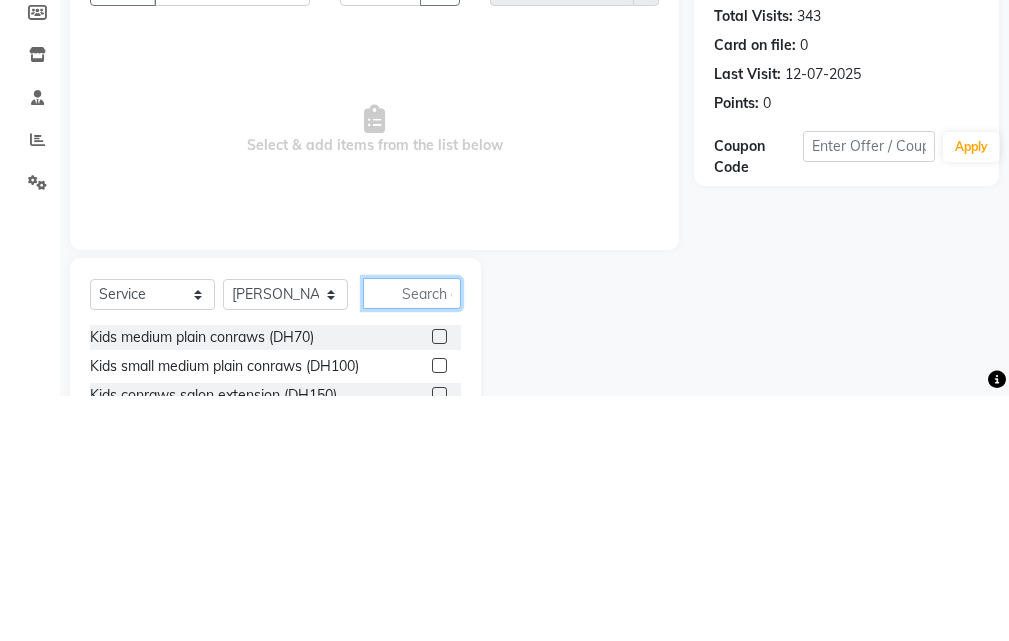 scroll, scrollTop: 46, scrollLeft: 0, axis: vertical 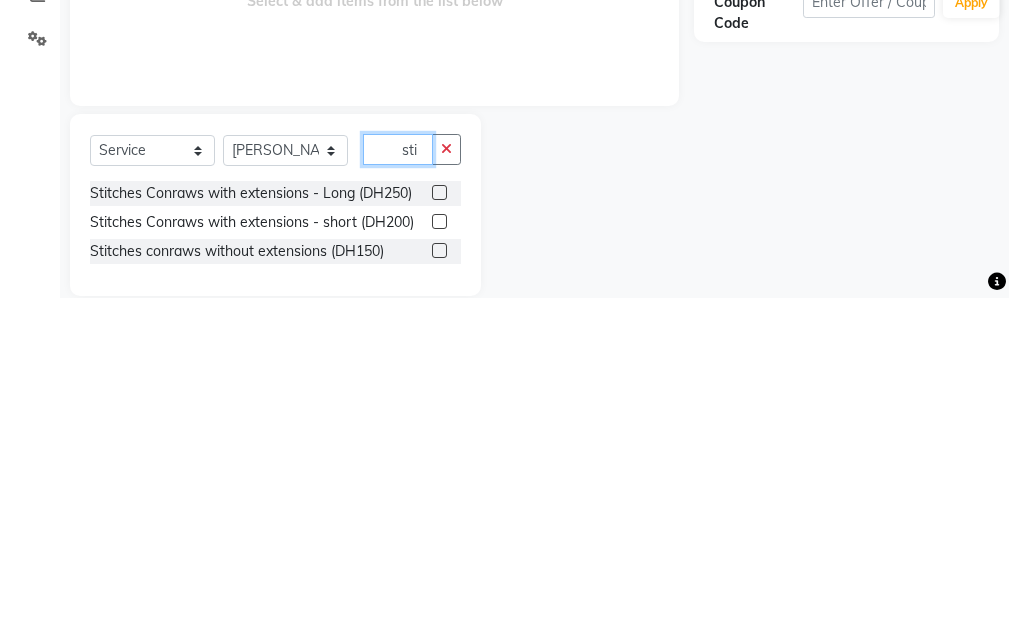 type on "sti" 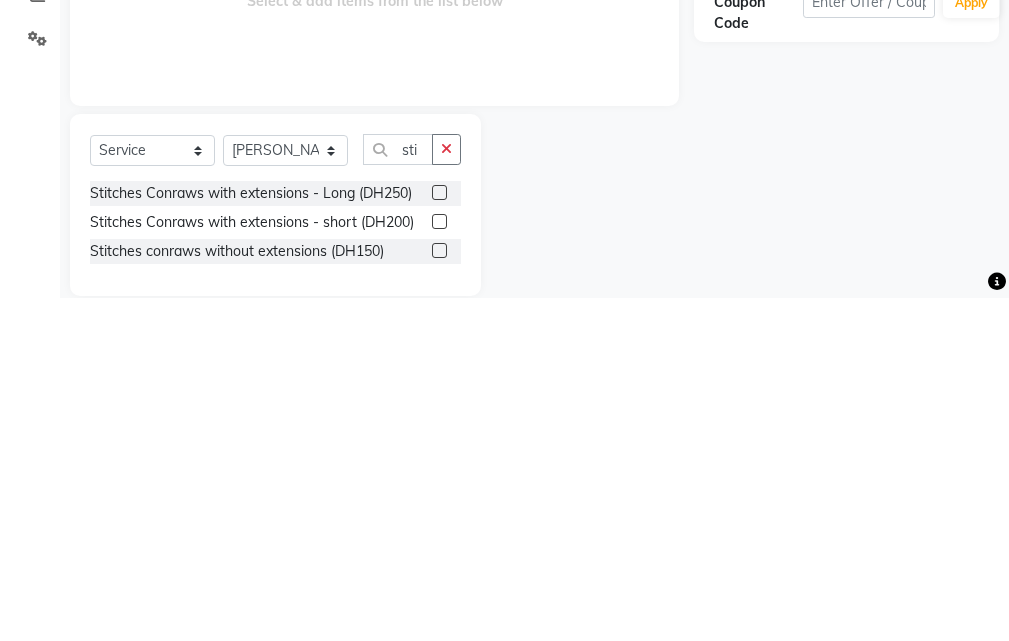 click 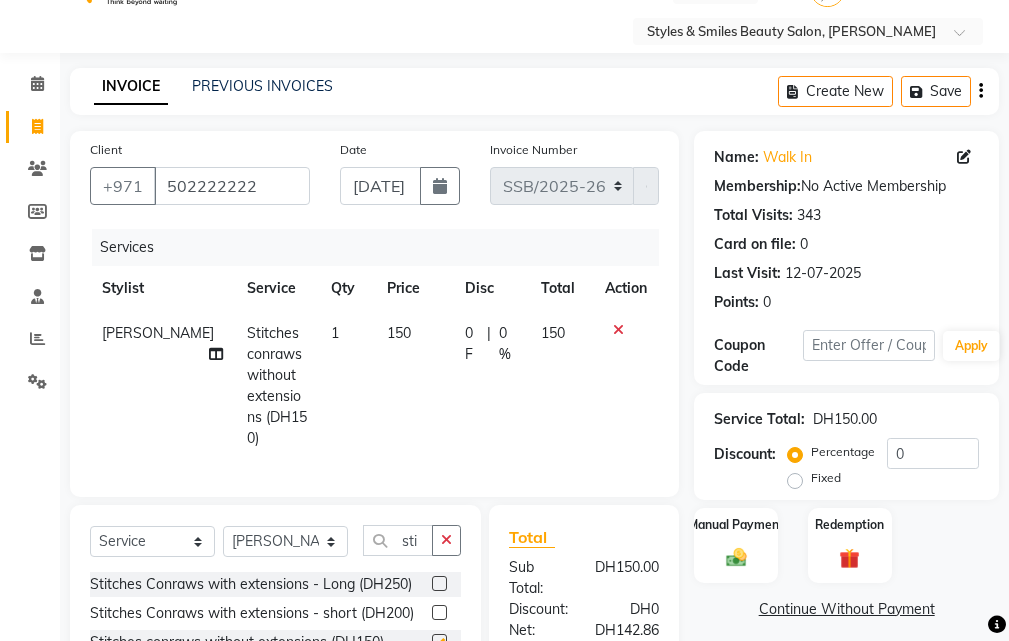 checkbox on "false" 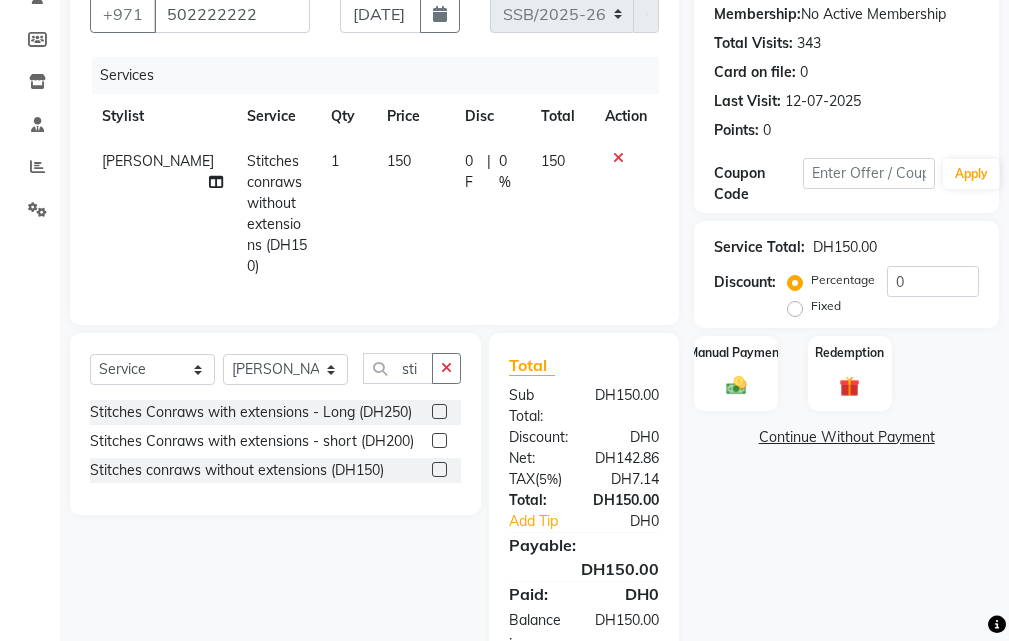 scroll, scrollTop: 231, scrollLeft: 0, axis: vertical 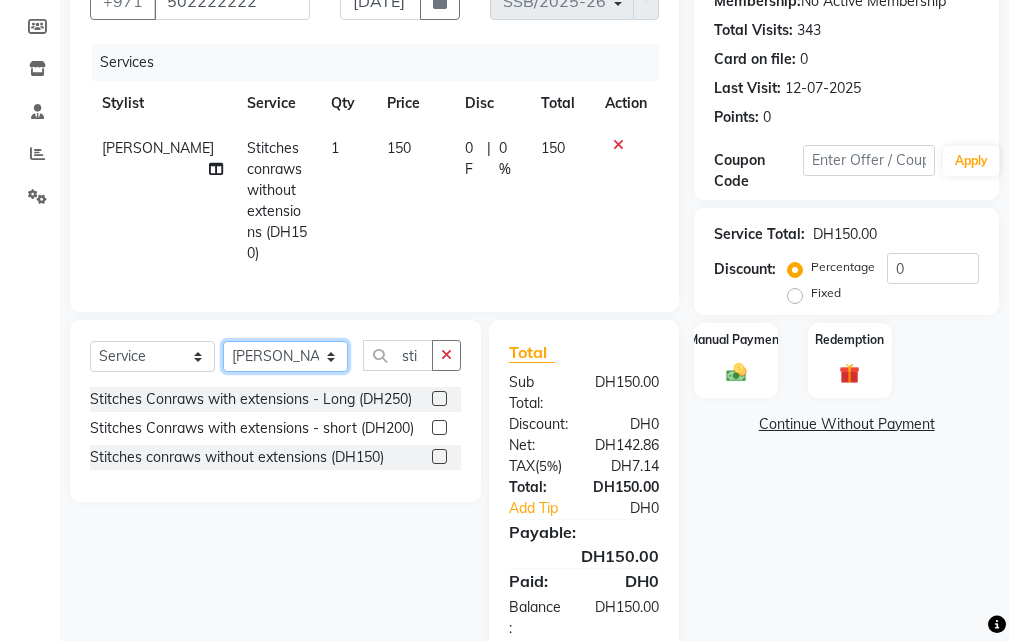 click on "Select Stylist [PERSON_NAME] Gift Enuneku [PERSON_NAME] [PERSON_NAME] [PERSON_NAME] [PERSON_NAME]" 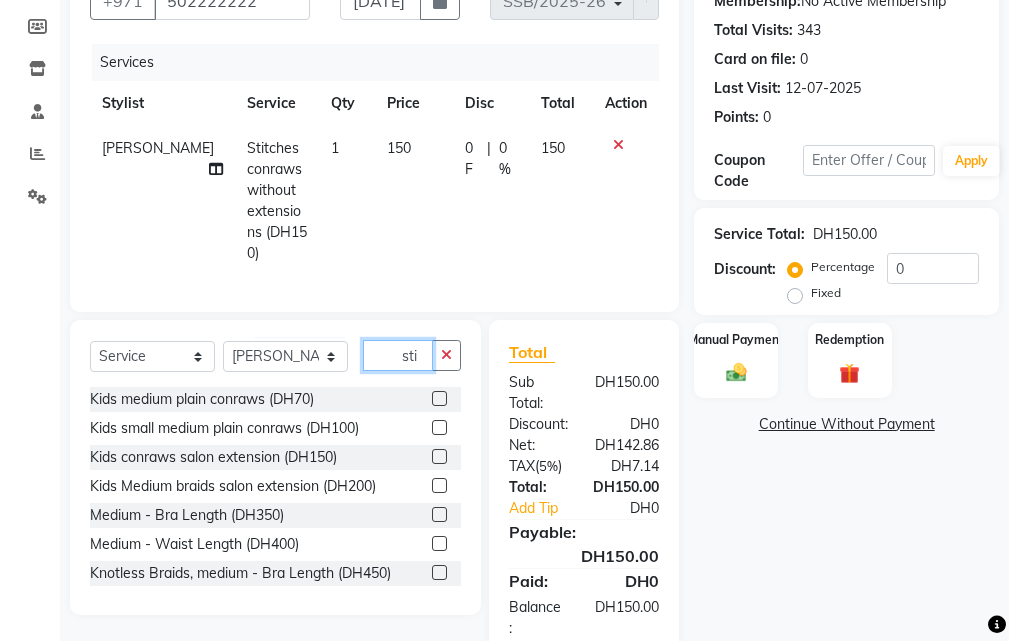 click on "sti" 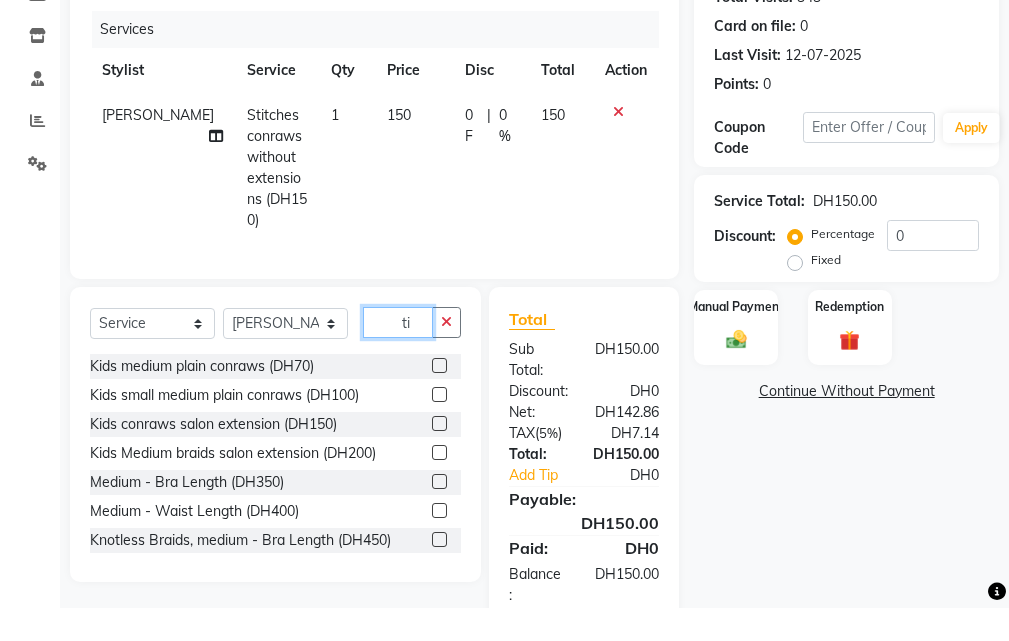 type on "i" 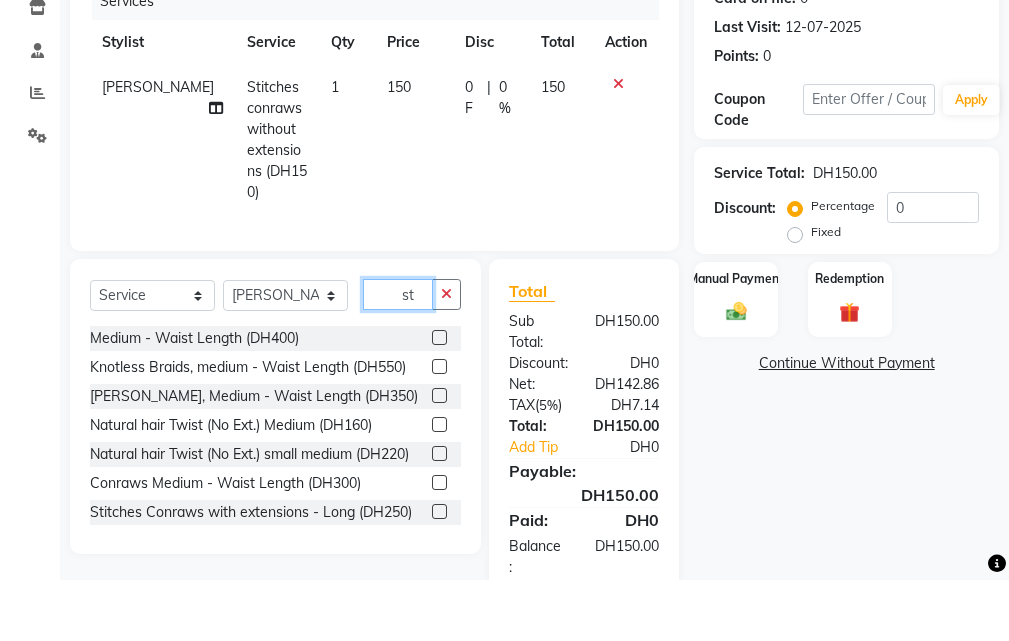 type on "sti" 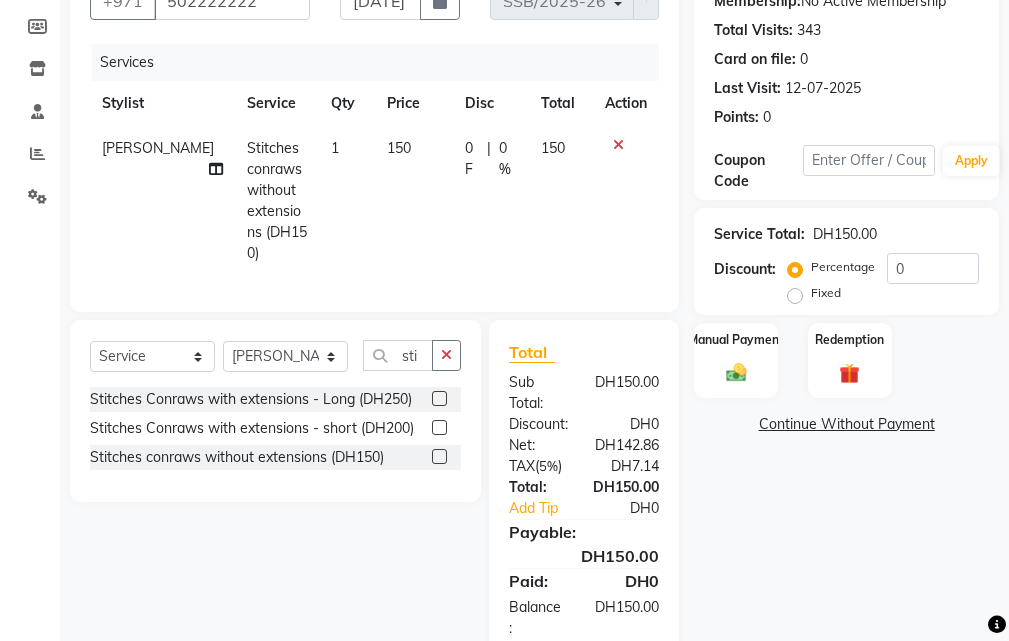 click 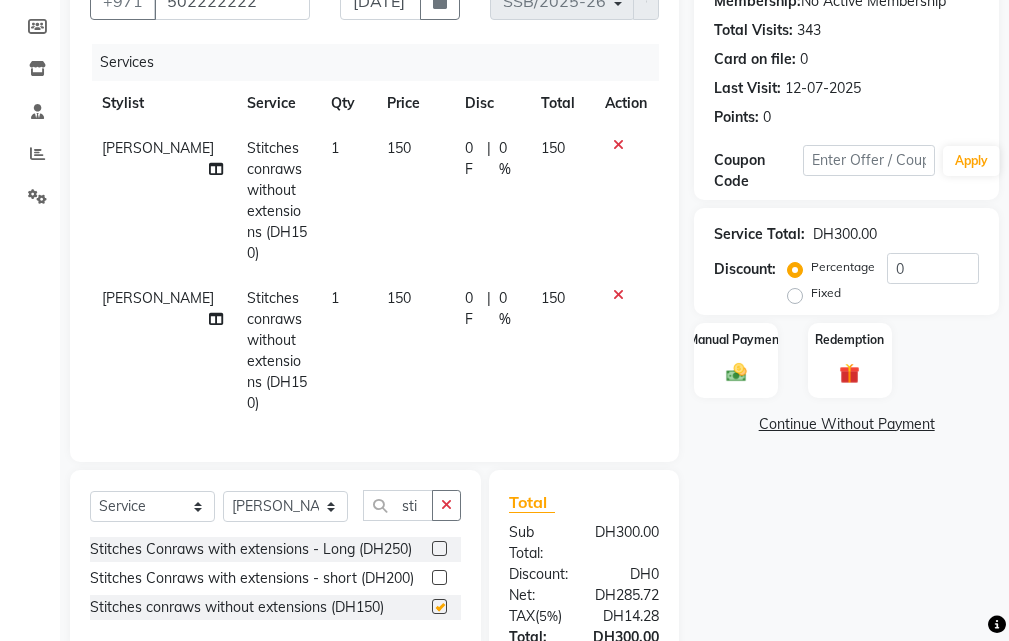 checkbox on "false" 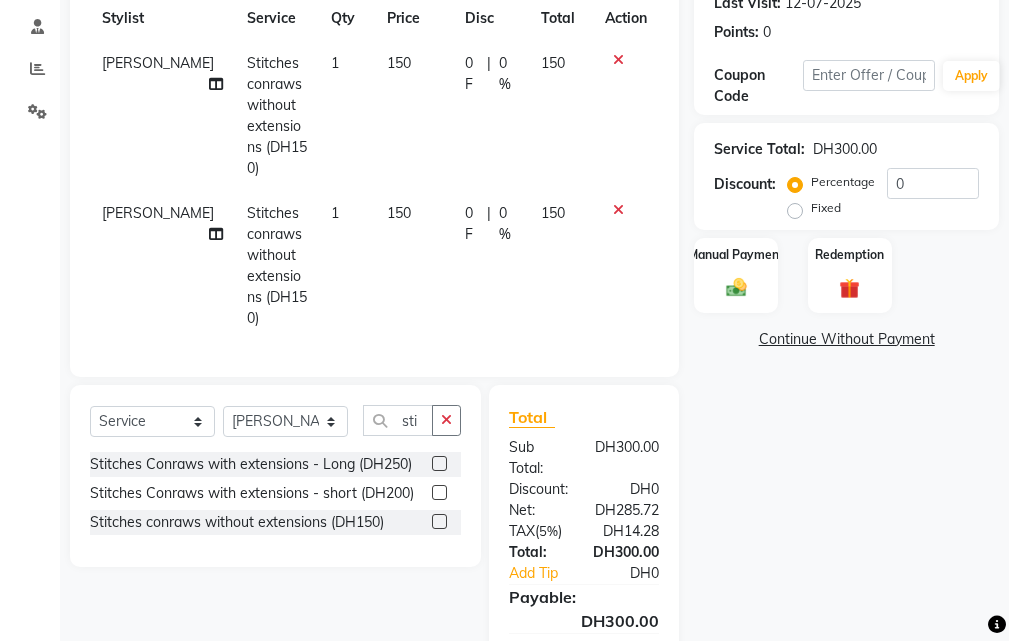 scroll, scrollTop: 402, scrollLeft: 0, axis: vertical 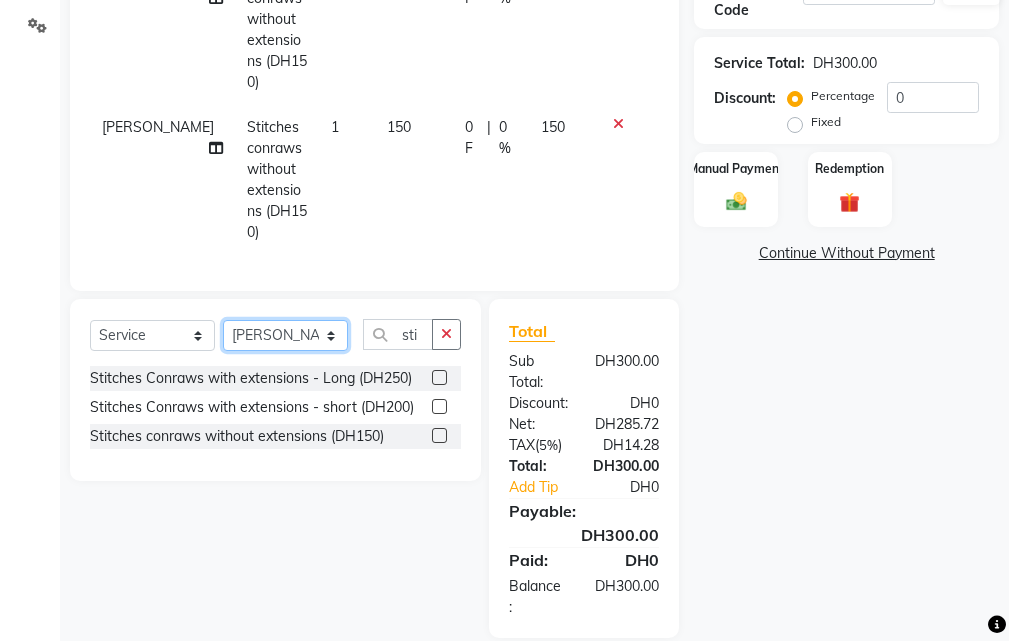 click on "Select Stylist [PERSON_NAME] Gift Enuneku [PERSON_NAME] [PERSON_NAME] [PERSON_NAME] [PERSON_NAME]" 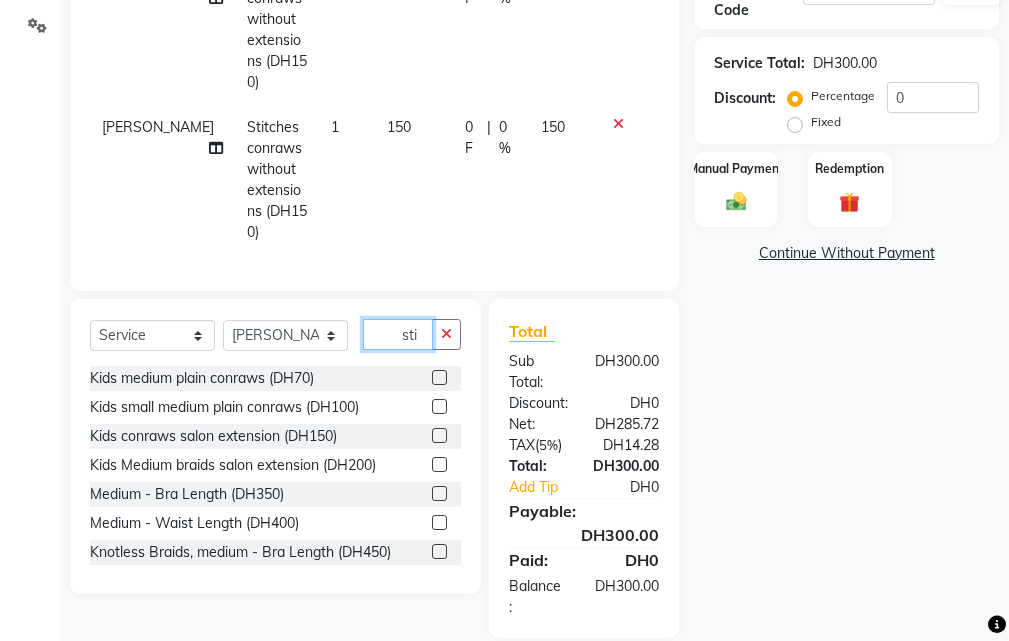 click on "sti" 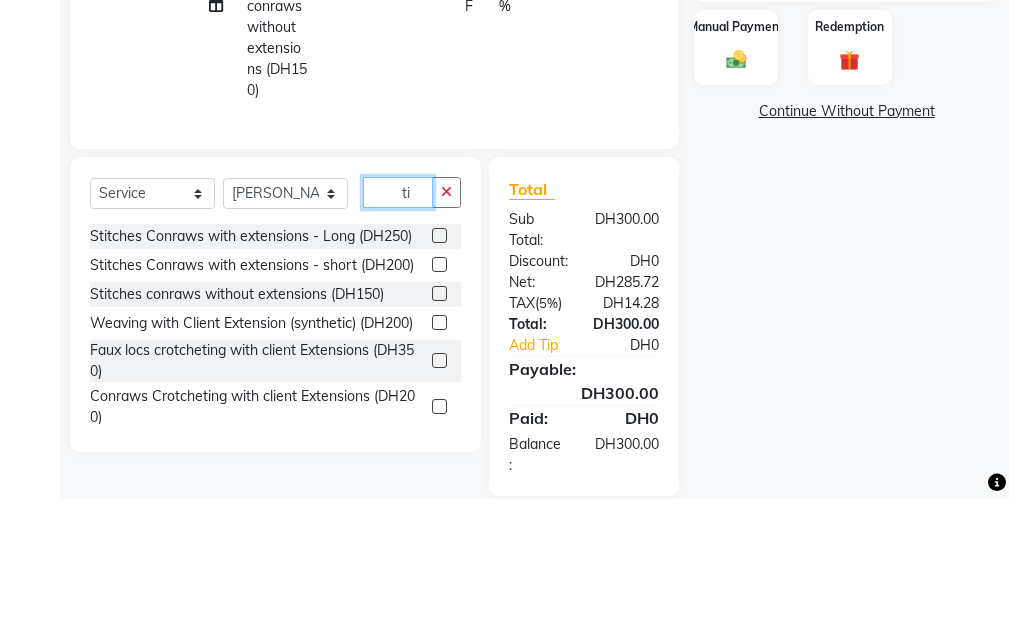 type on "i" 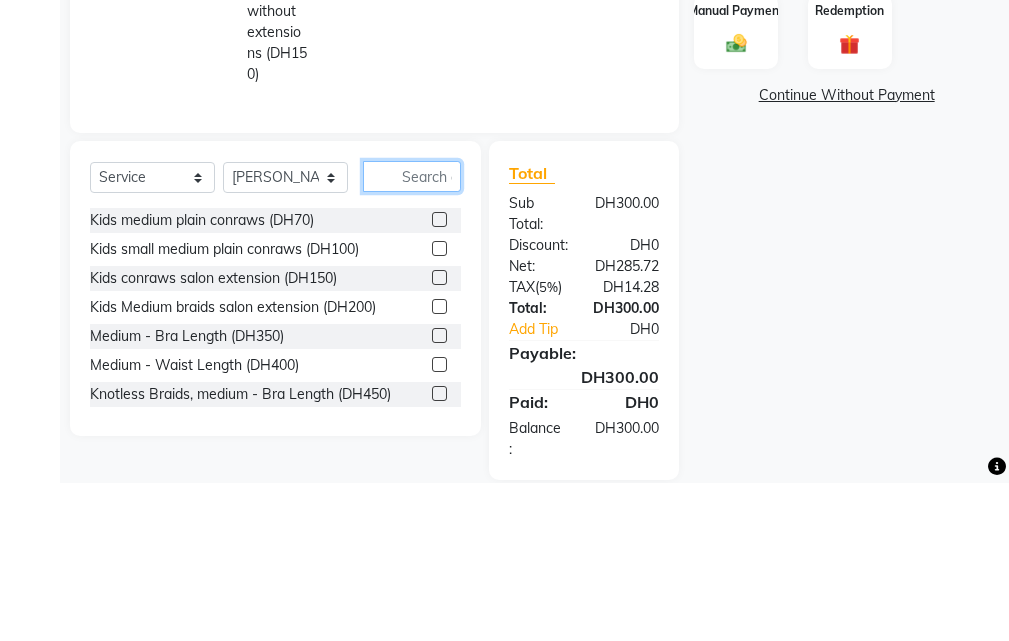 type 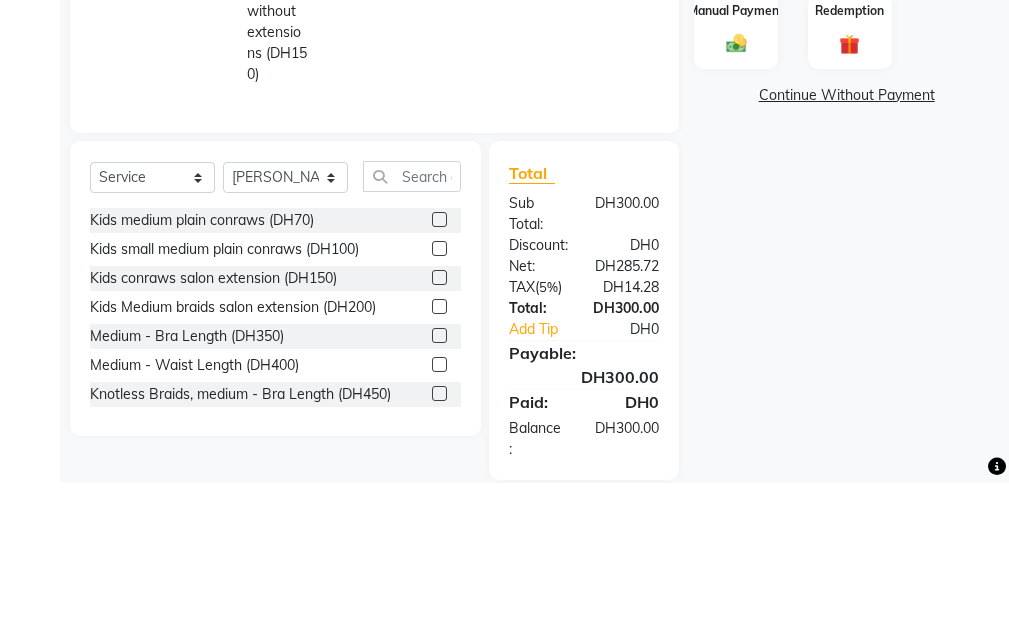 click 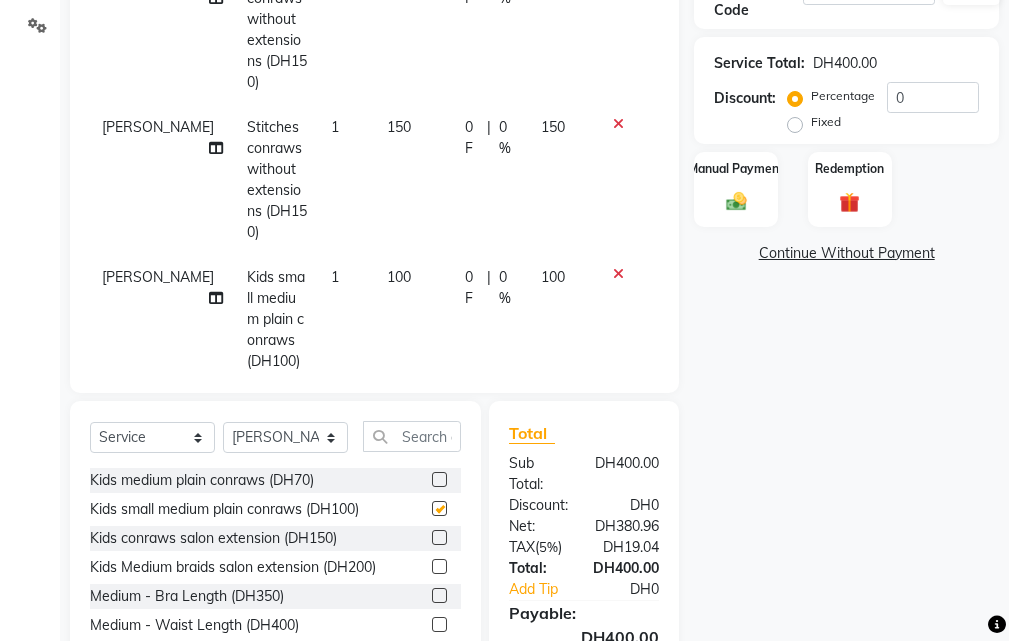 checkbox on "false" 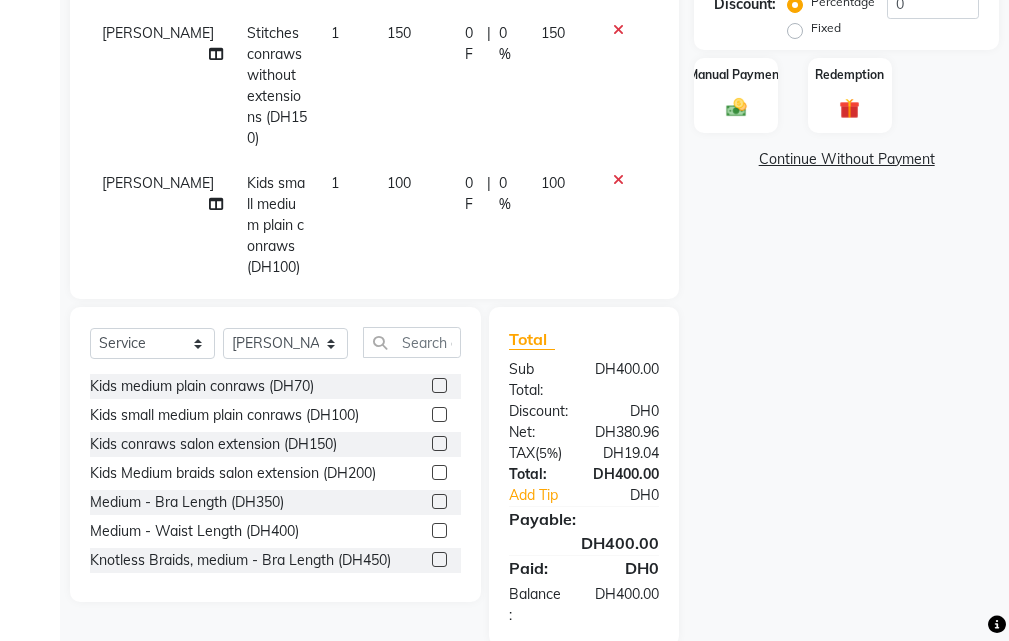 scroll, scrollTop: 531, scrollLeft: 0, axis: vertical 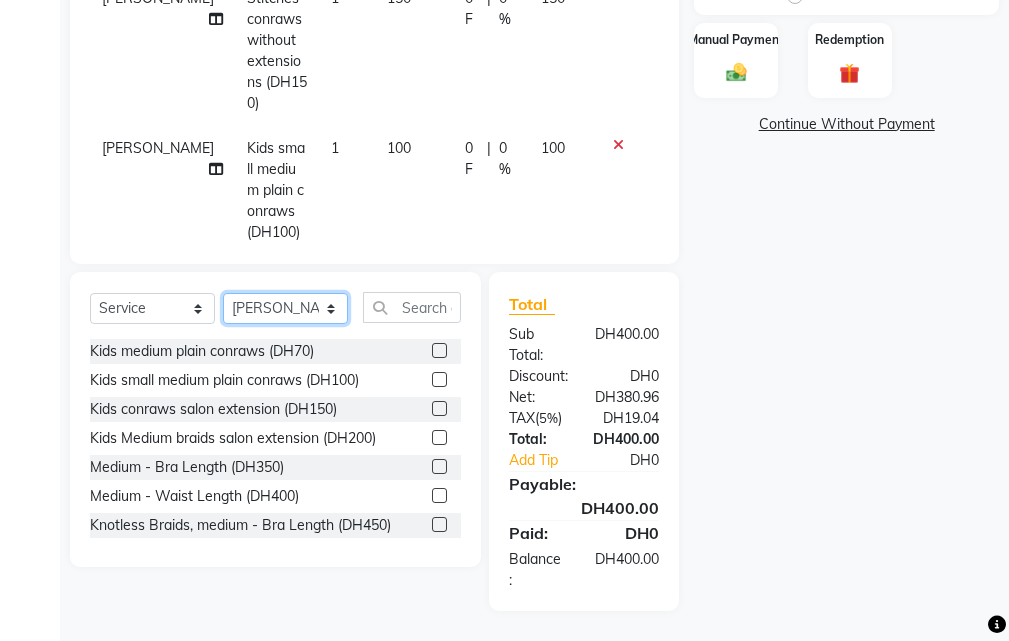 click on "Select Stylist [PERSON_NAME] Gift Enuneku [PERSON_NAME] [PERSON_NAME] [PERSON_NAME] [PERSON_NAME]" 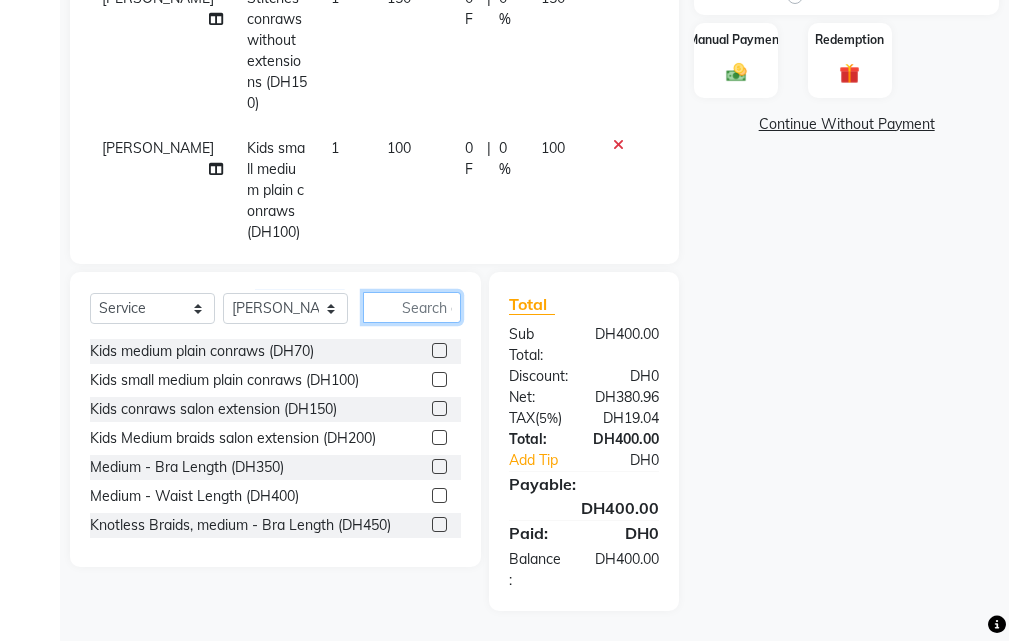 click 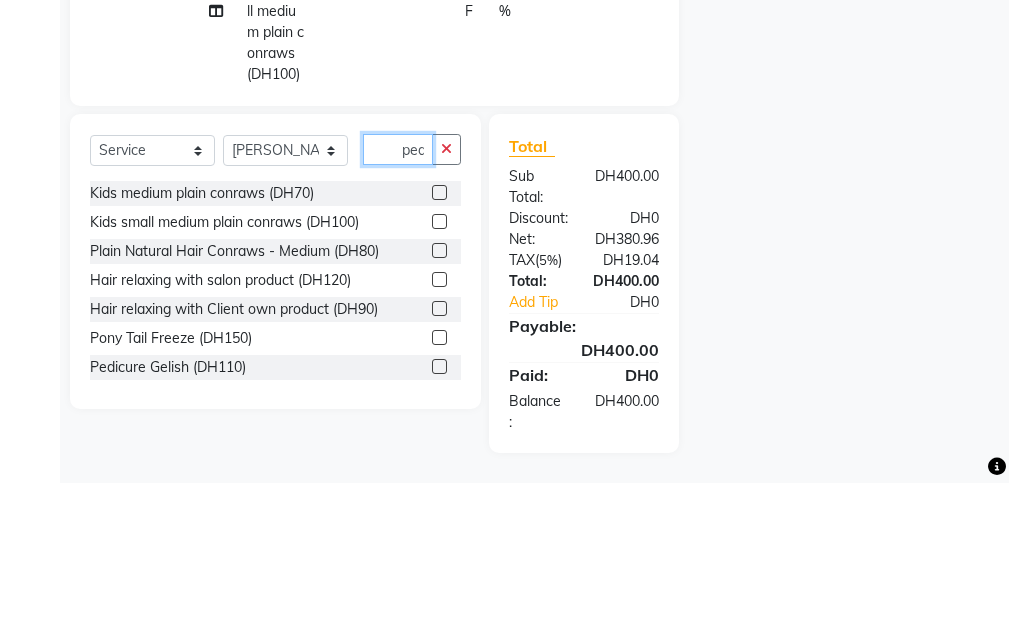 scroll, scrollTop: 0, scrollLeft: 1, axis: horizontal 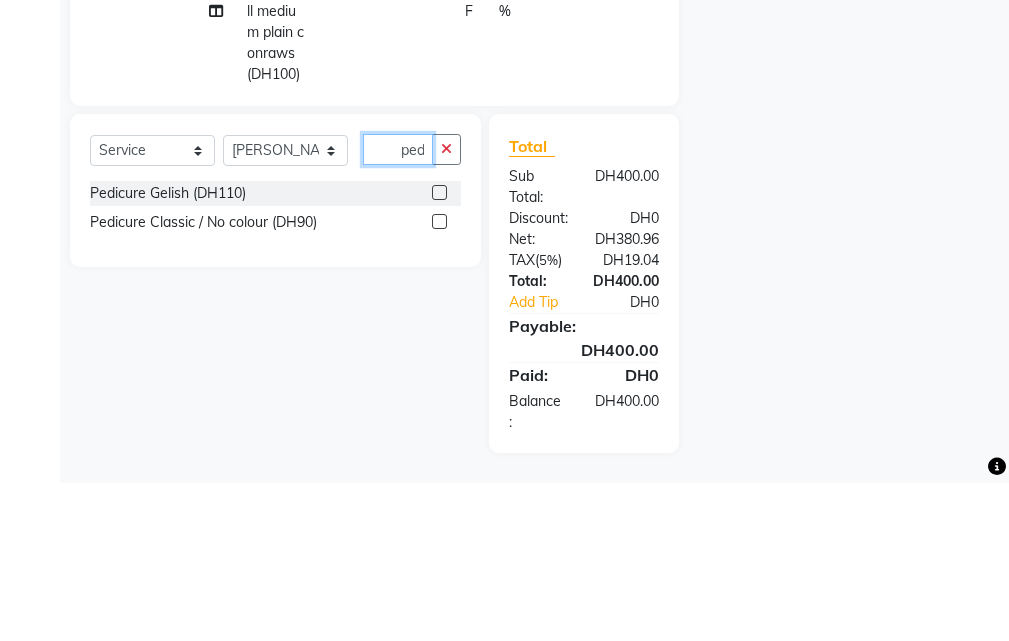 type on "ped" 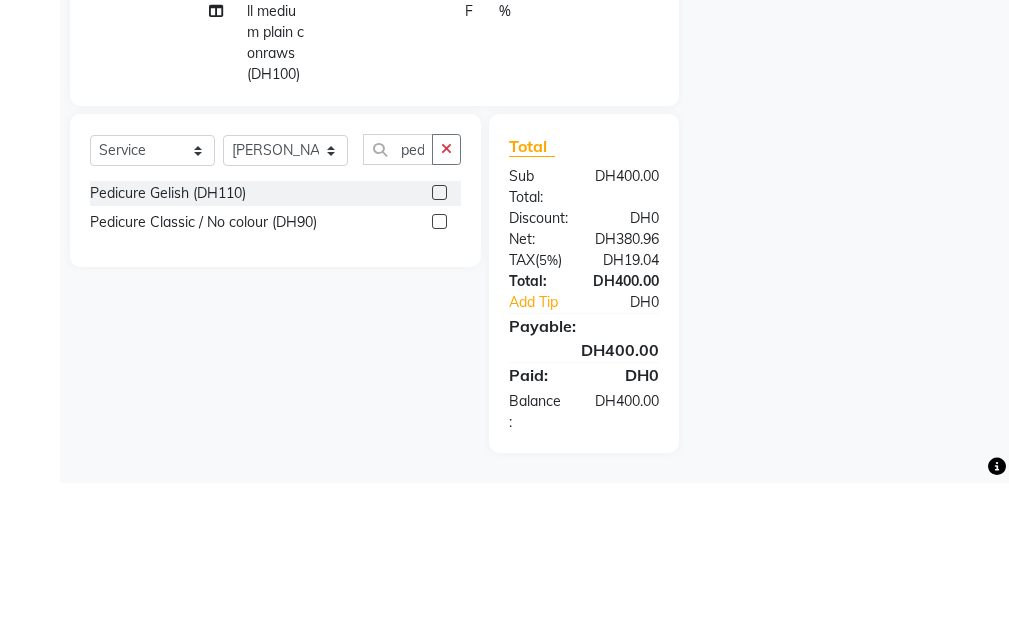 click 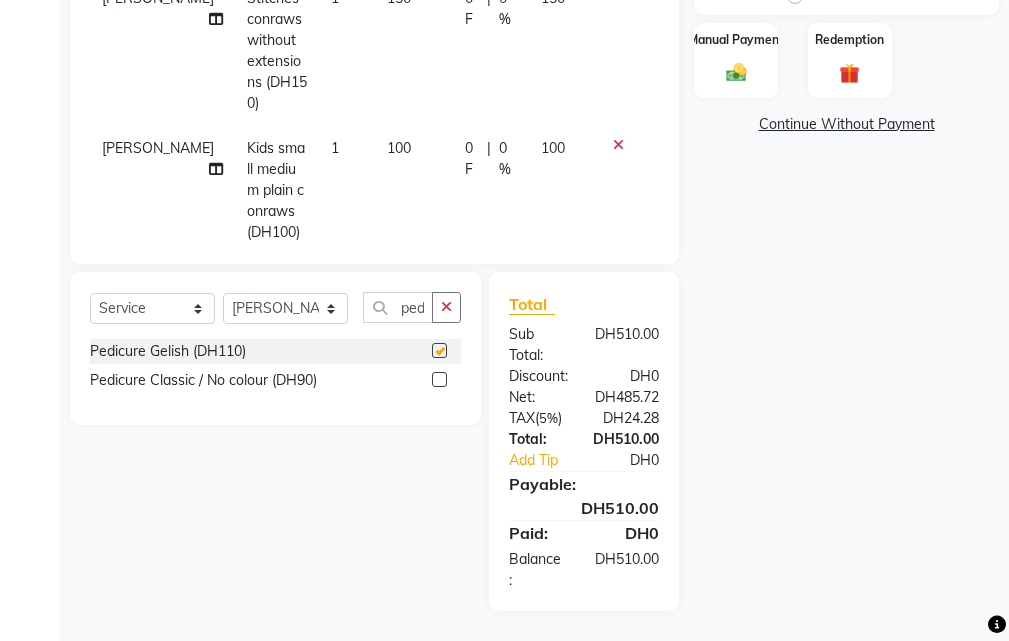 scroll, scrollTop: 0, scrollLeft: 0, axis: both 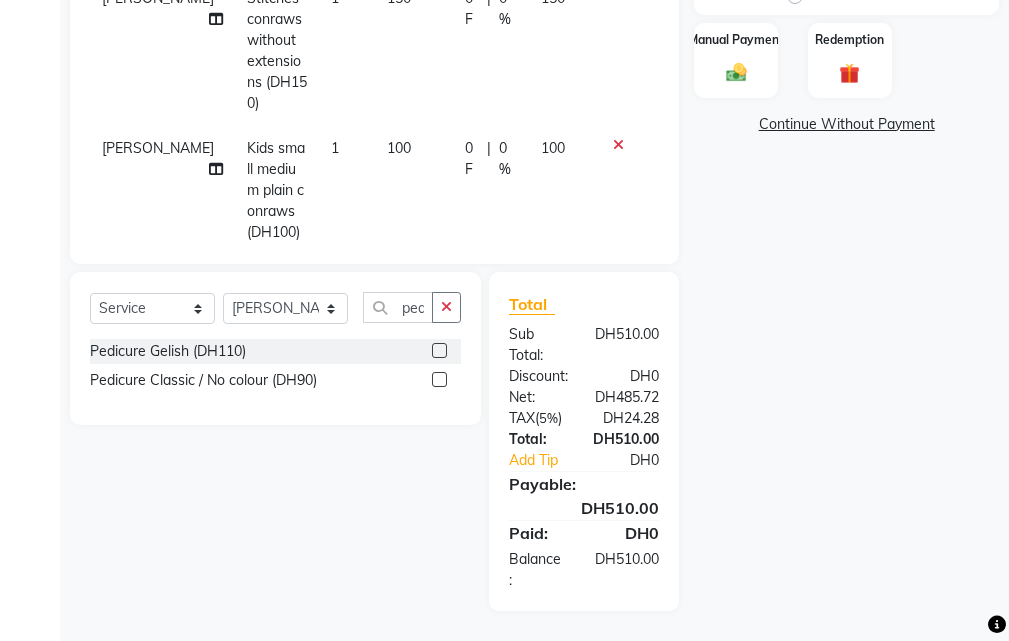 checkbox on "false" 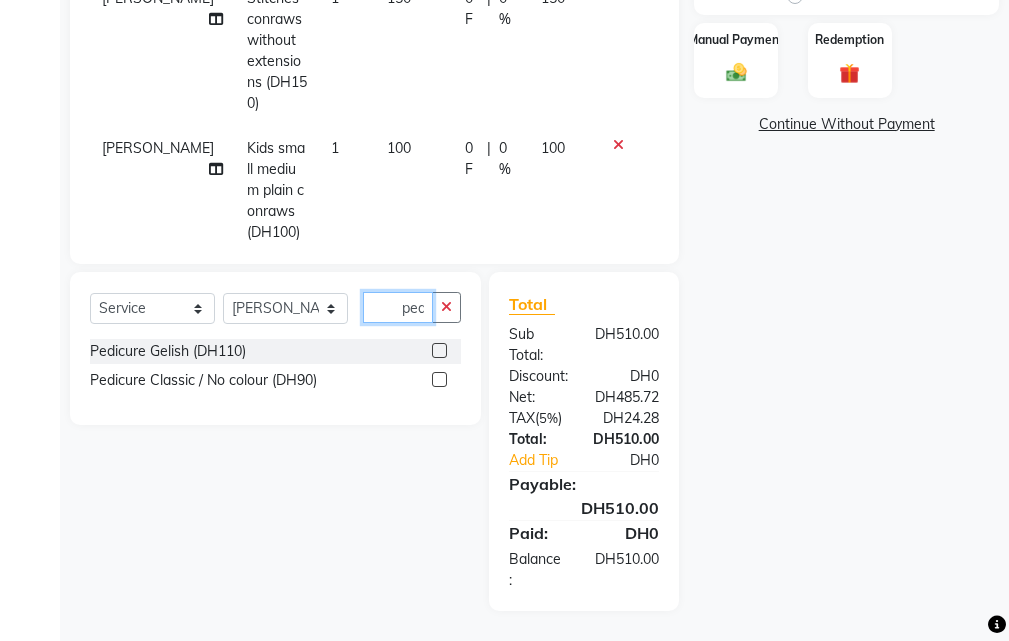 click on "ped" 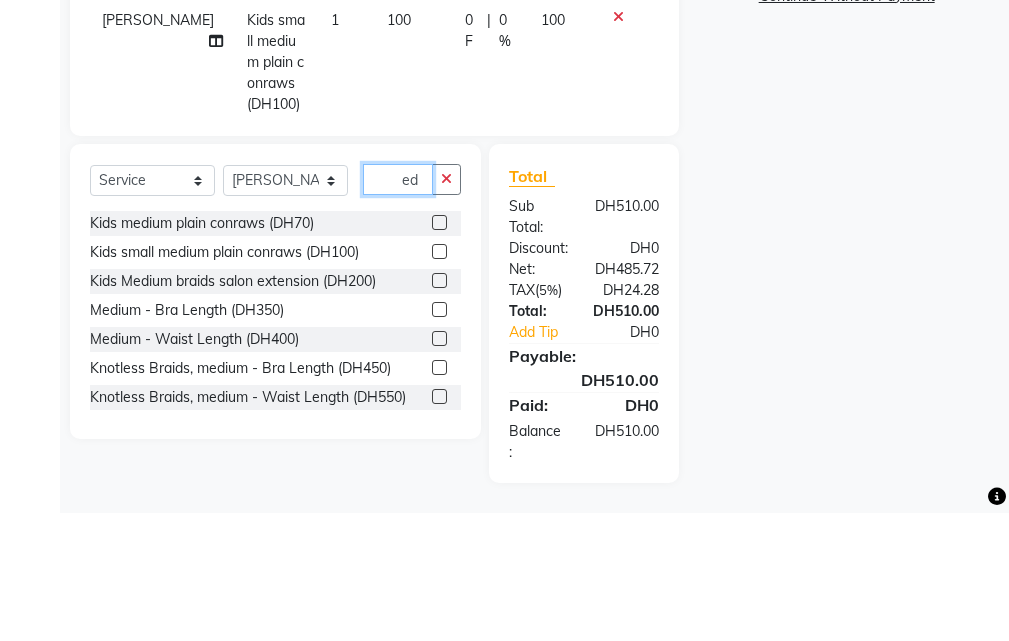 type on "d" 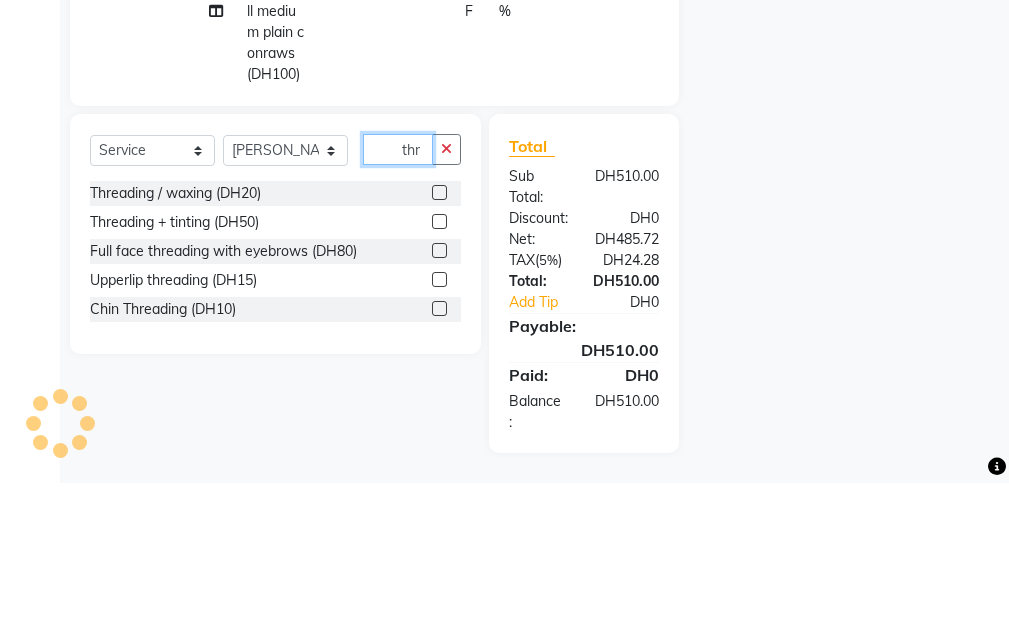 type on "thr" 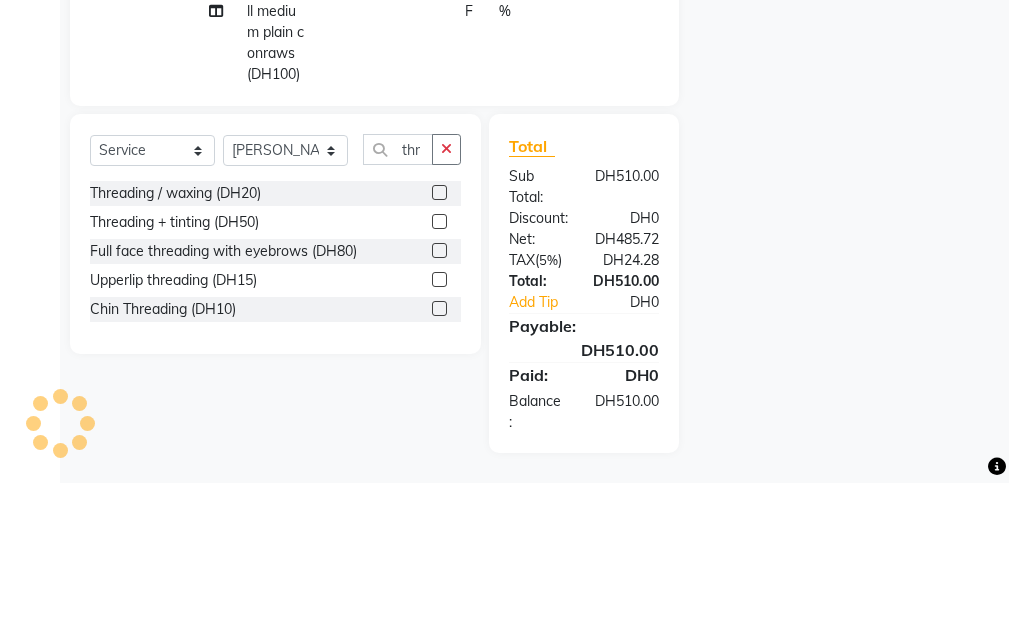 click 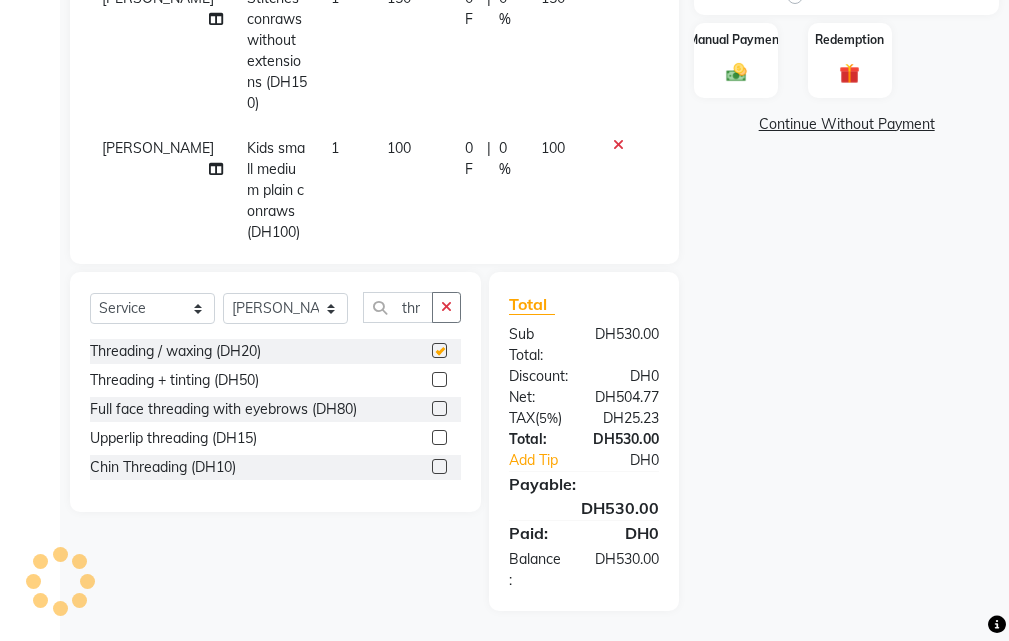 checkbox on "false" 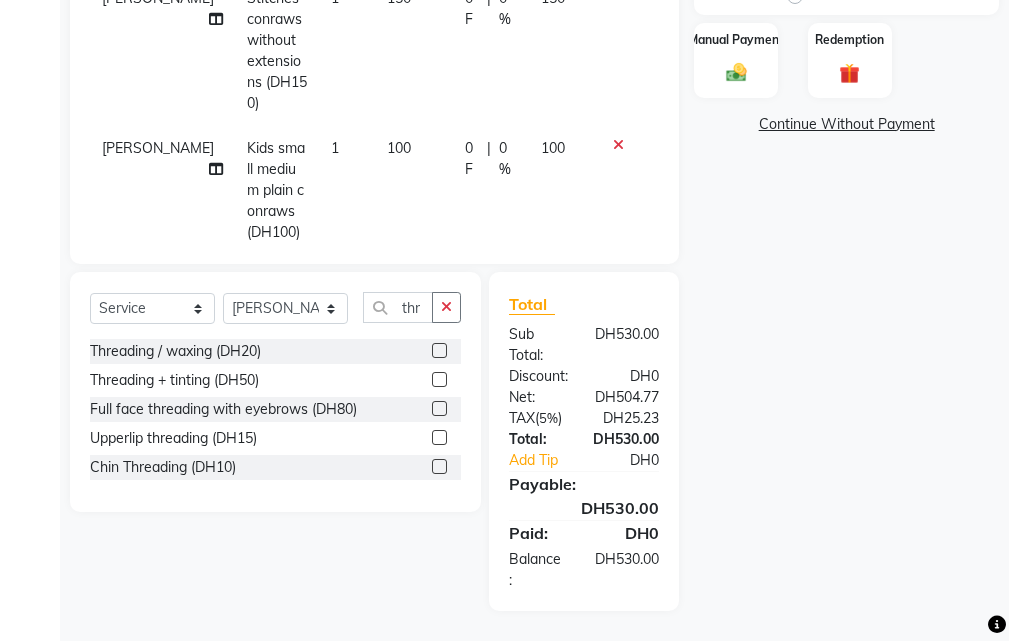 scroll, scrollTop: 174, scrollLeft: 0, axis: vertical 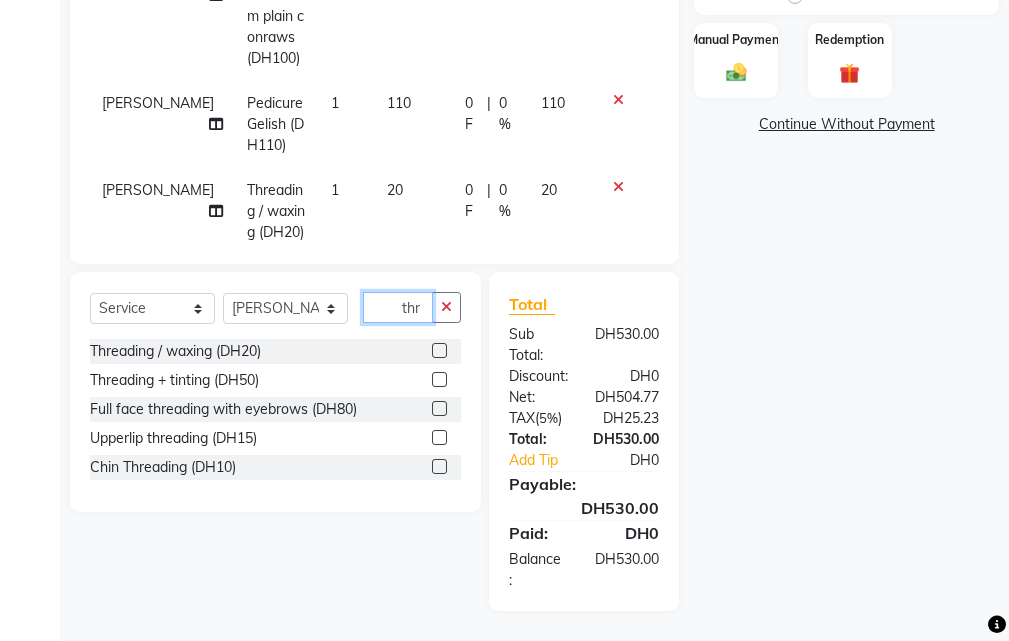 click on "thr" 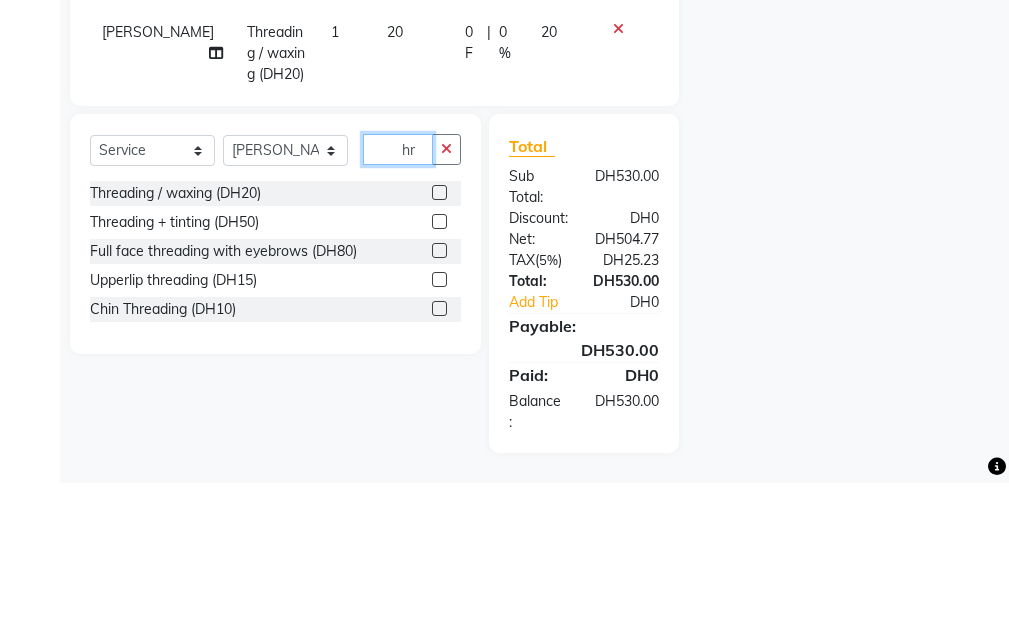 type on "r" 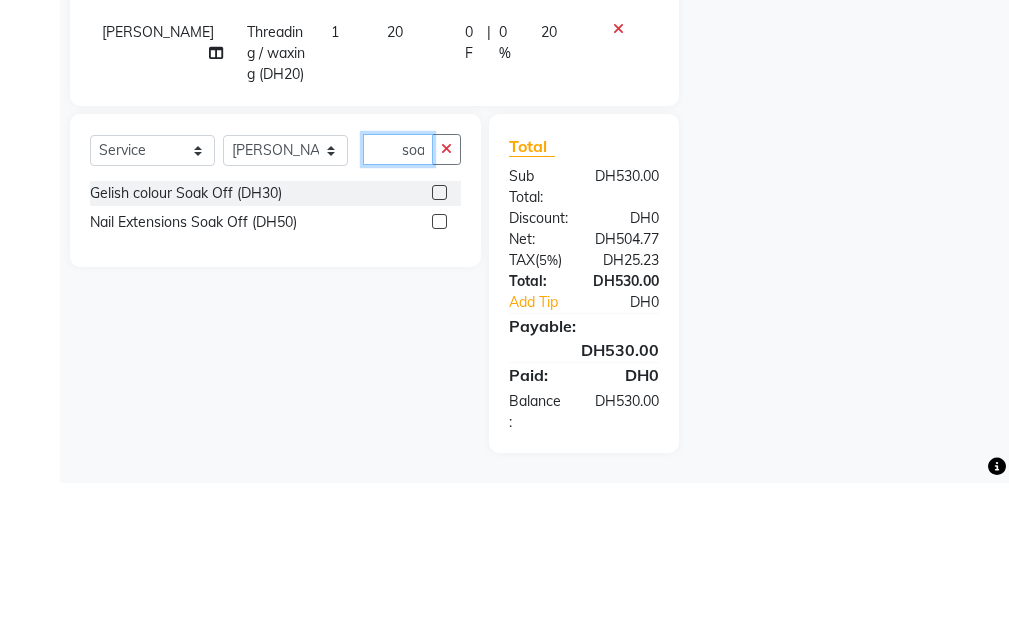 type on "soa" 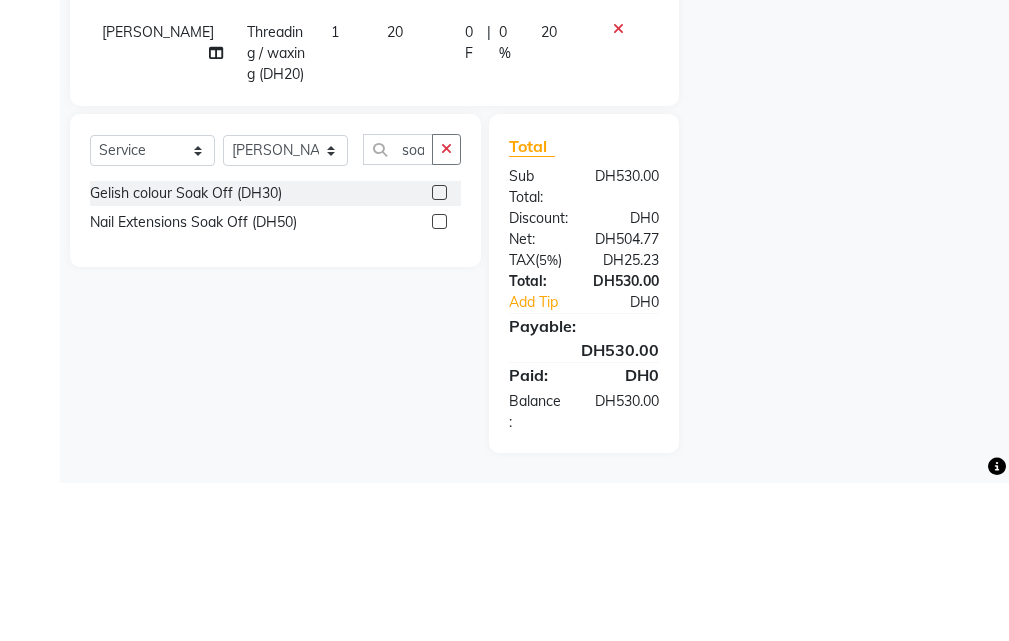 click 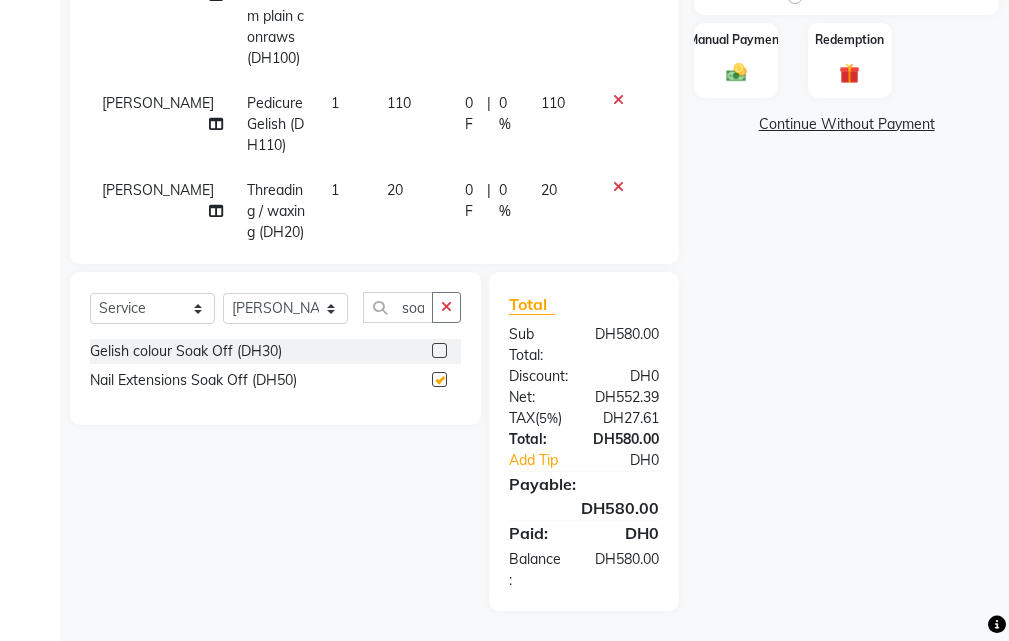 checkbox on "false" 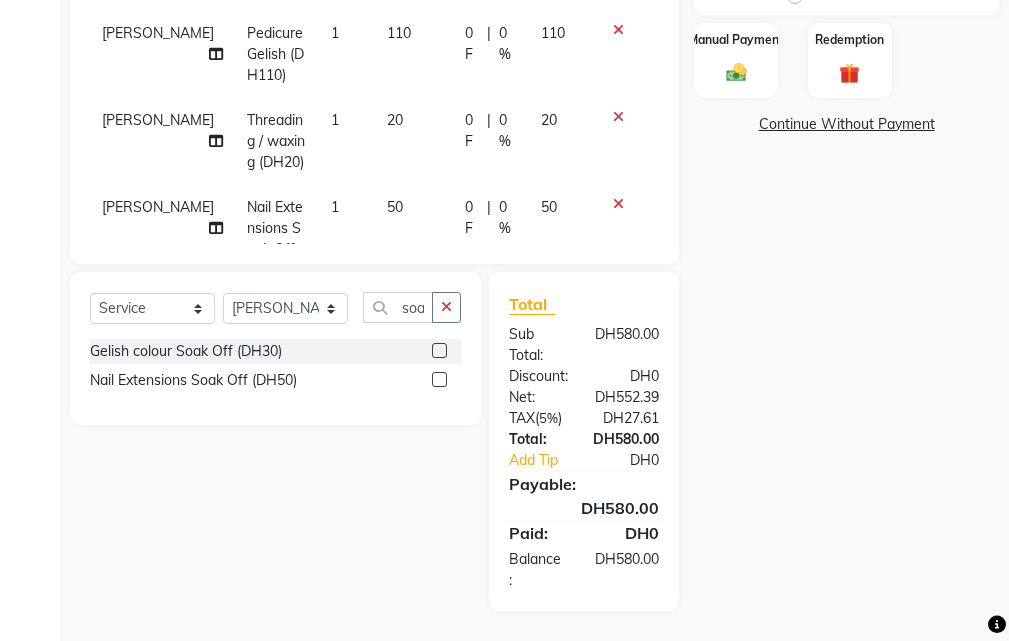 scroll, scrollTop: 282, scrollLeft: 0, axis: vertical 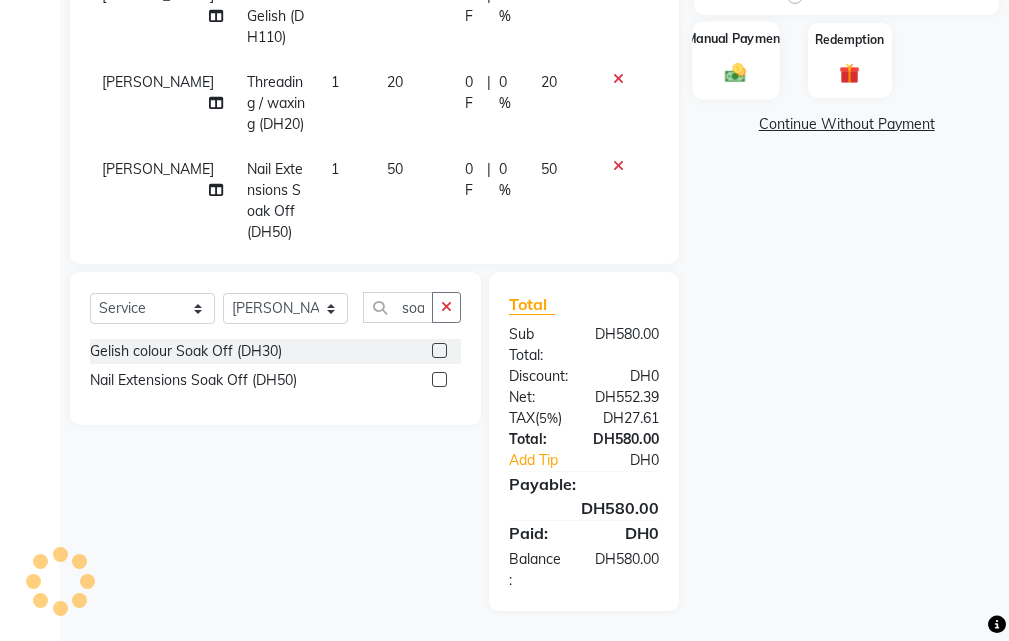 click on "Manual Payment" 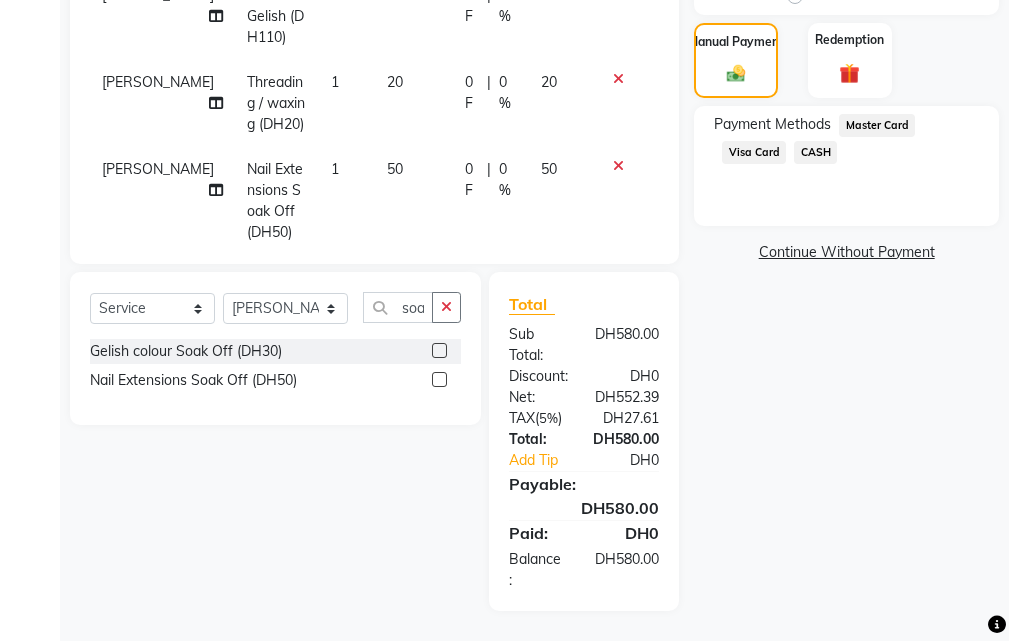 click on "Visa Card" 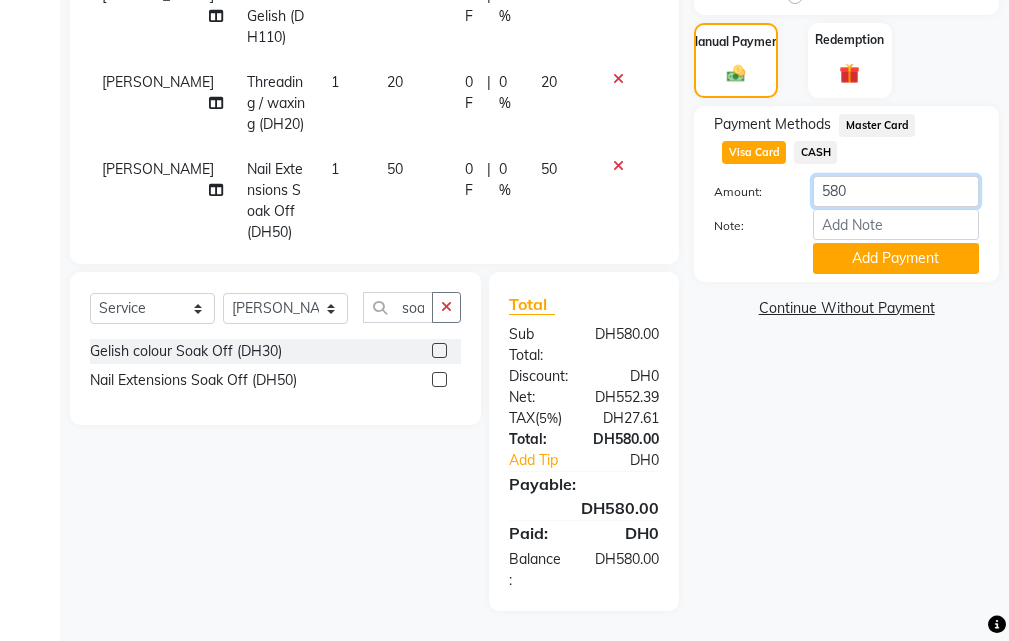 click on "580" 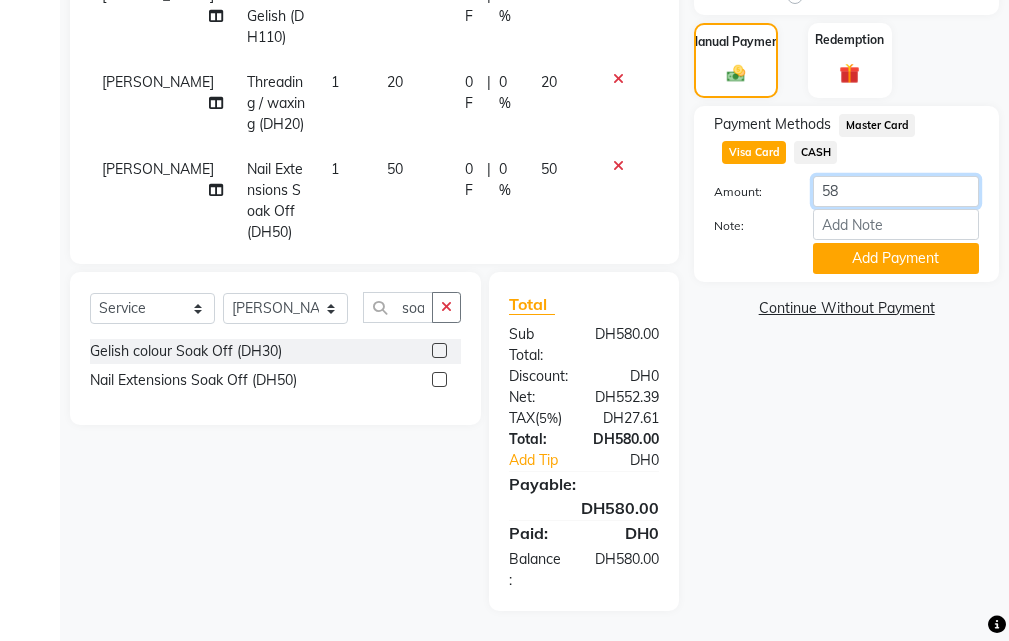 type on "5" 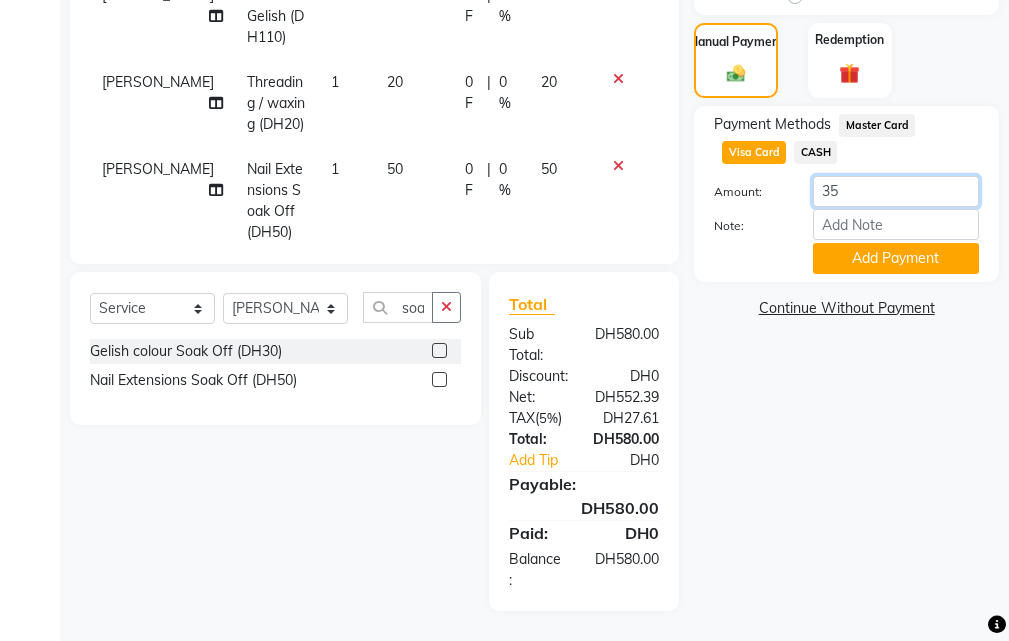 type on "350" 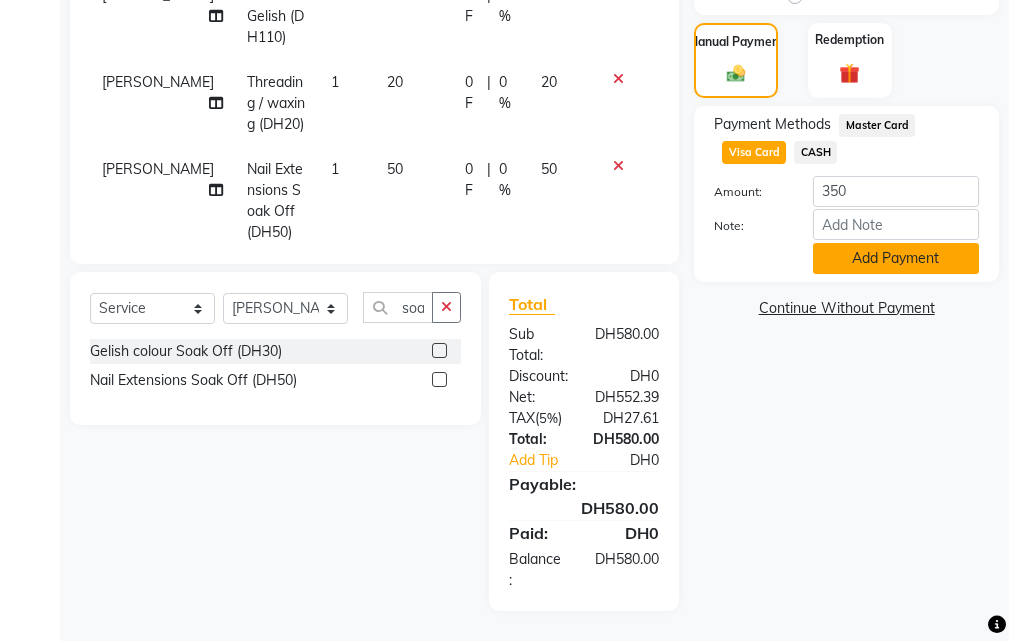 click on "Add Payment" 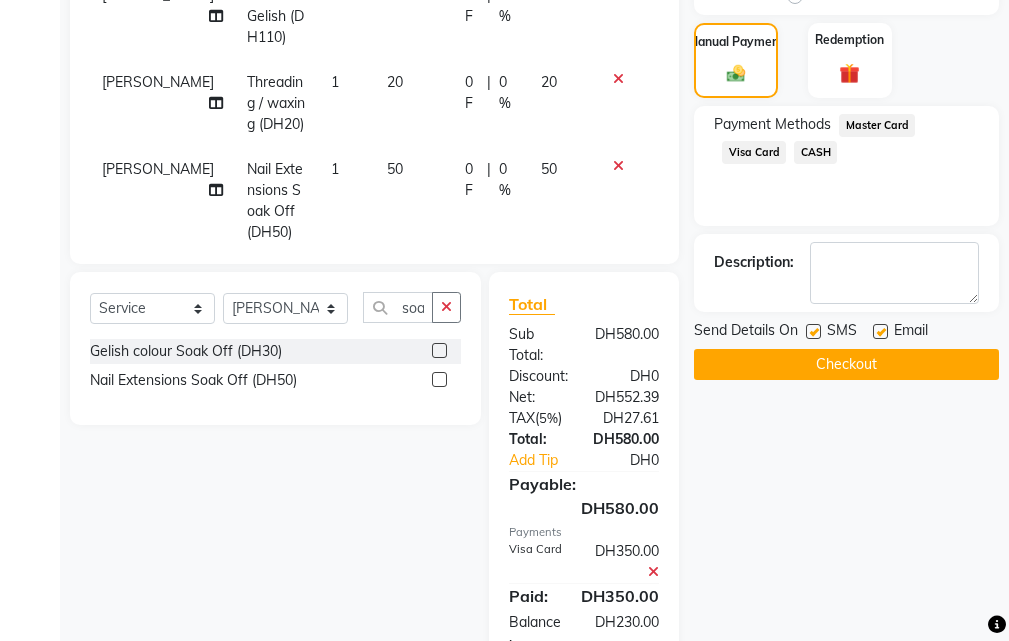 click 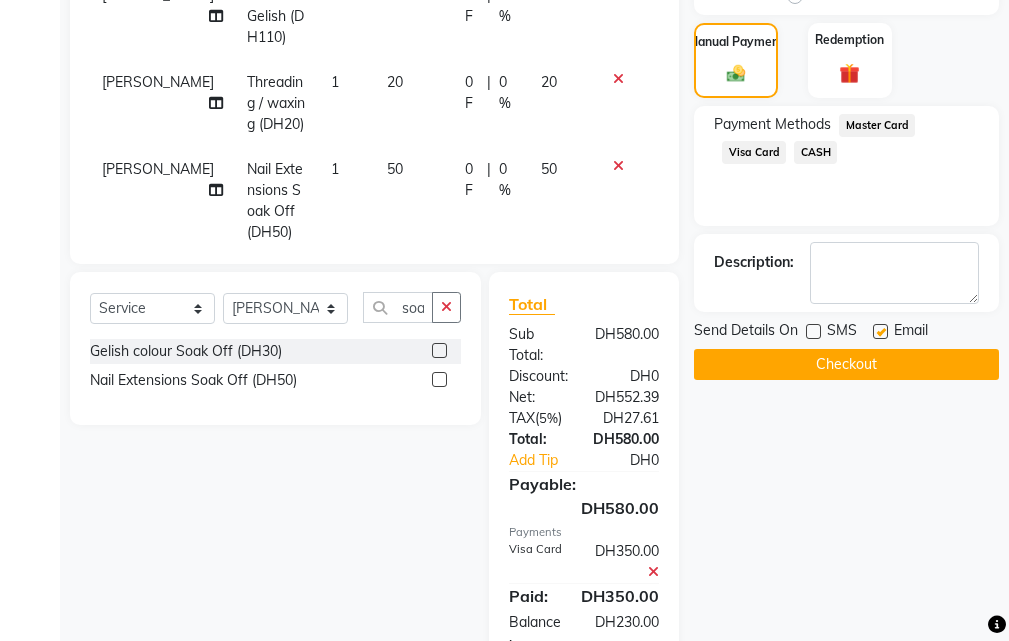 click 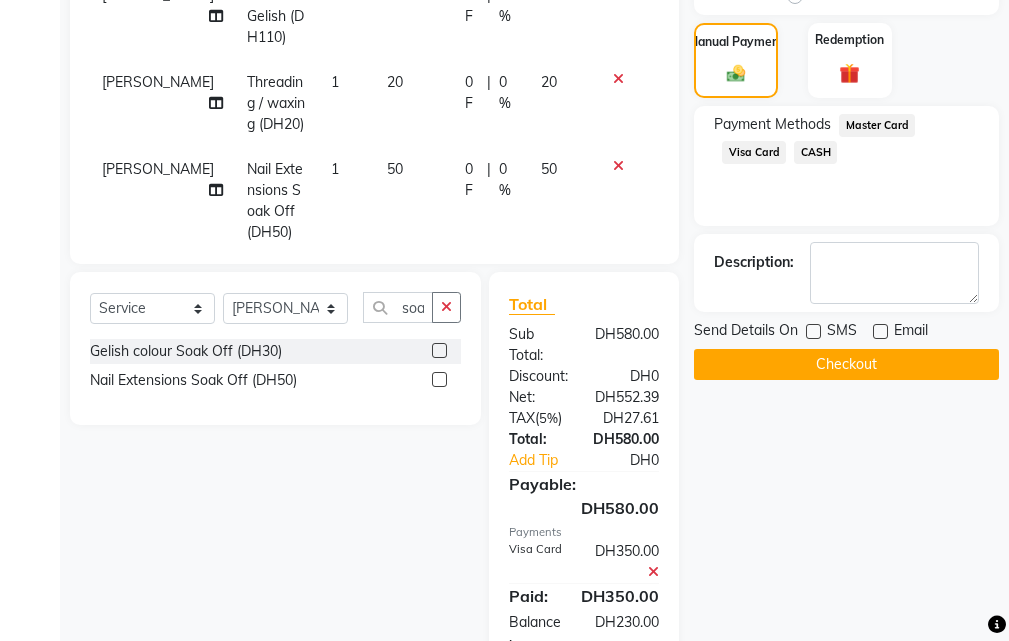 click on "CASH" 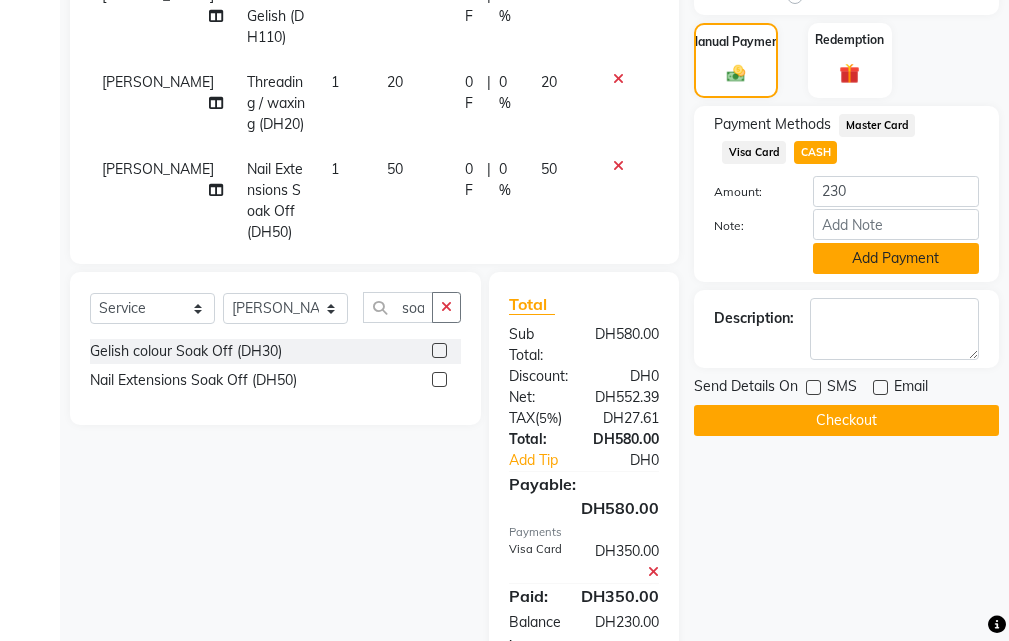 click on "Add Payment" 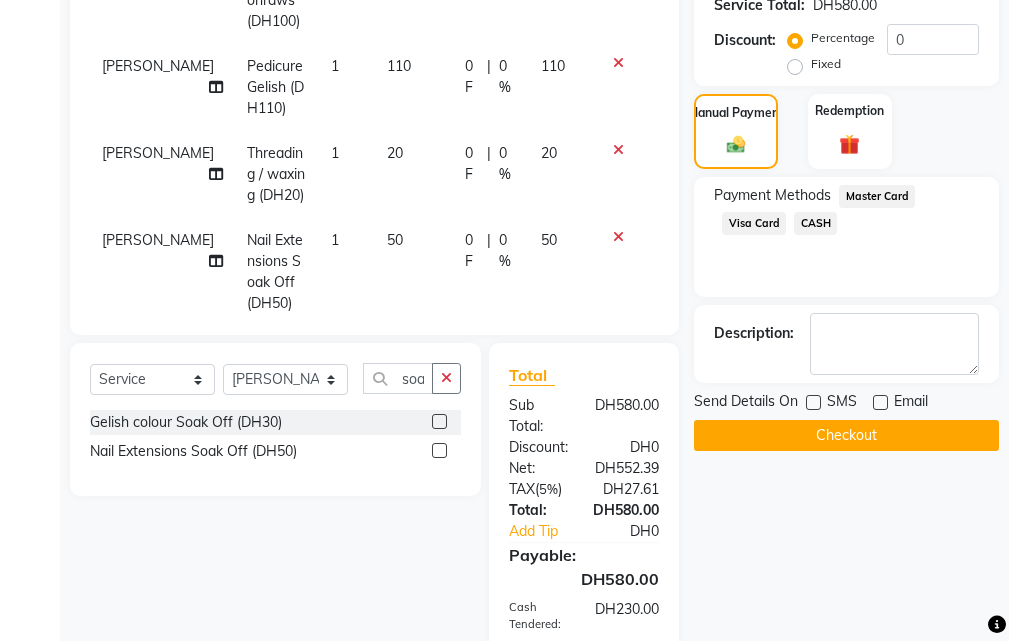 scroll, scrollTop: 506, scrollLeft: 0, axis: vertical 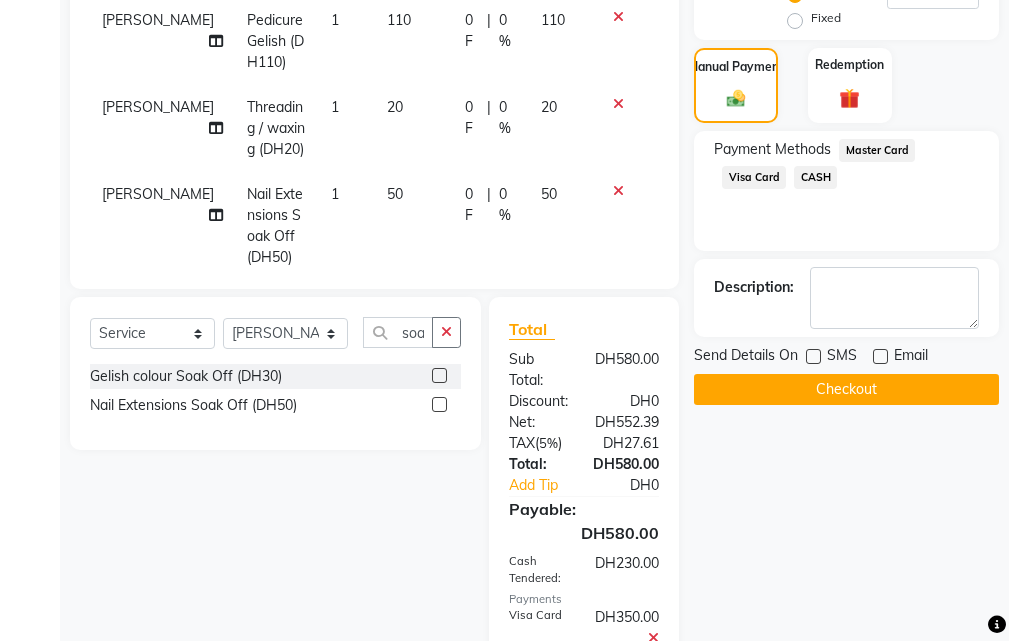 click on "Checkout" 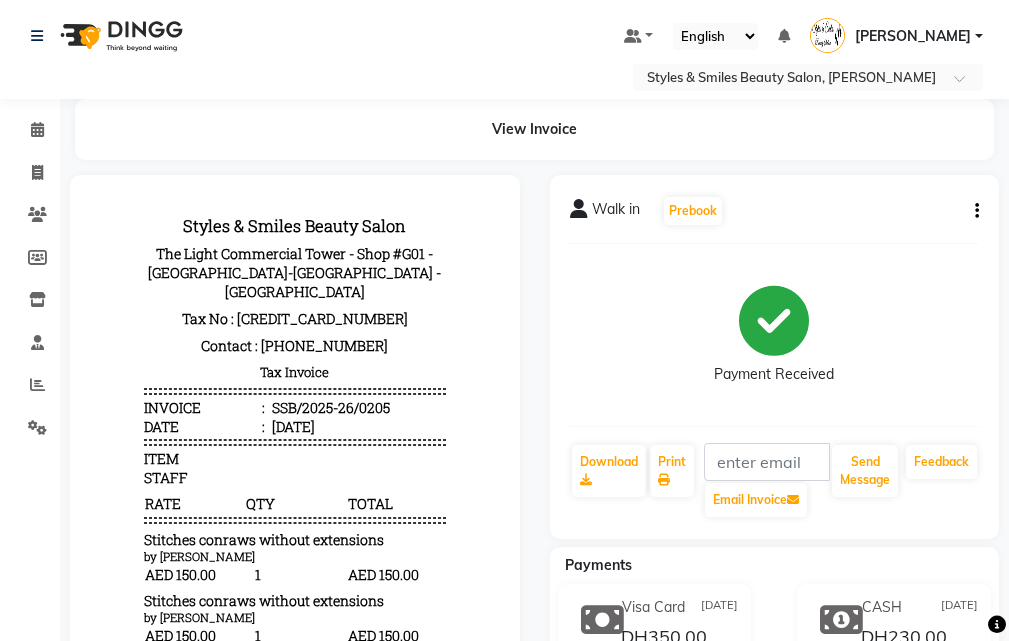 scroll, scrollTop: 0, scrollLeft: 0, axis: both 